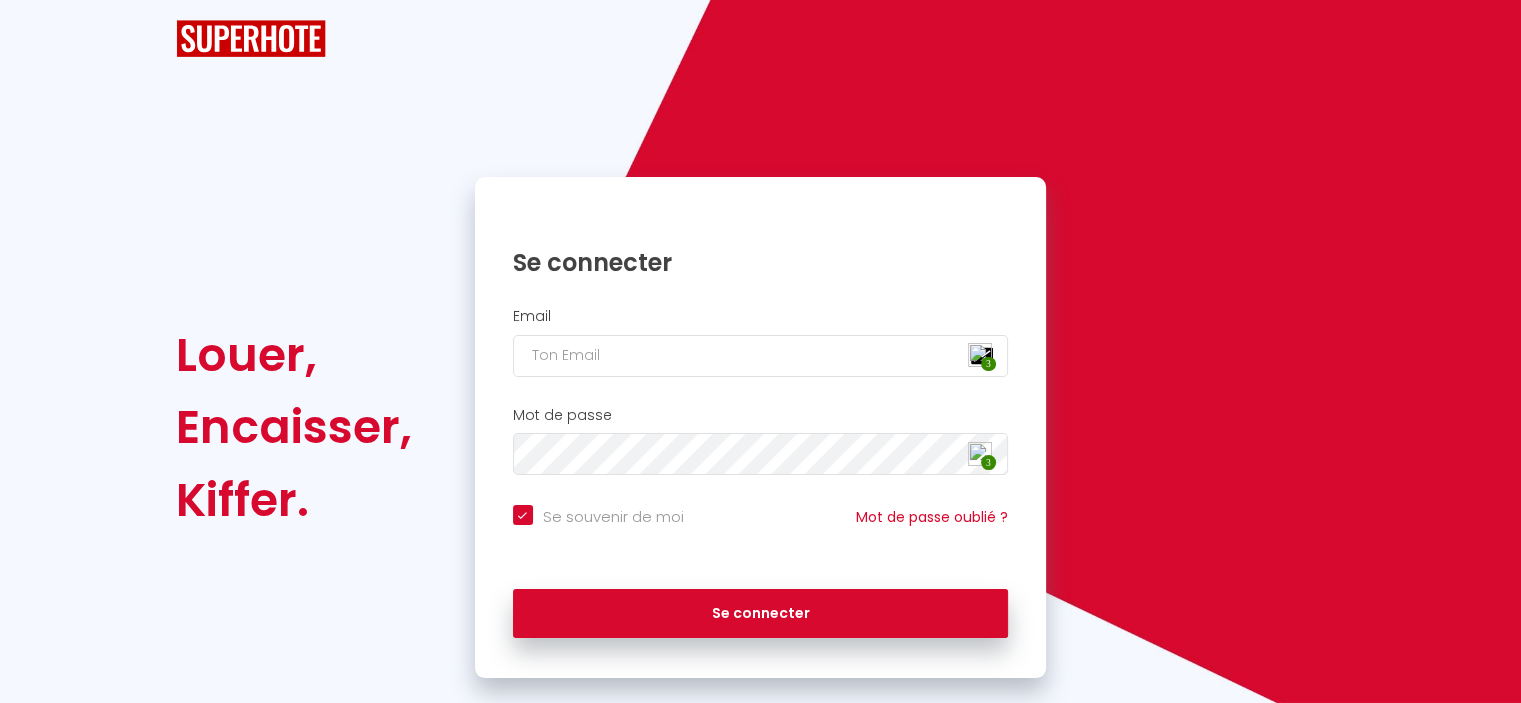 scroll, scrollTop: 0, scrollLeft: 0, axis: both 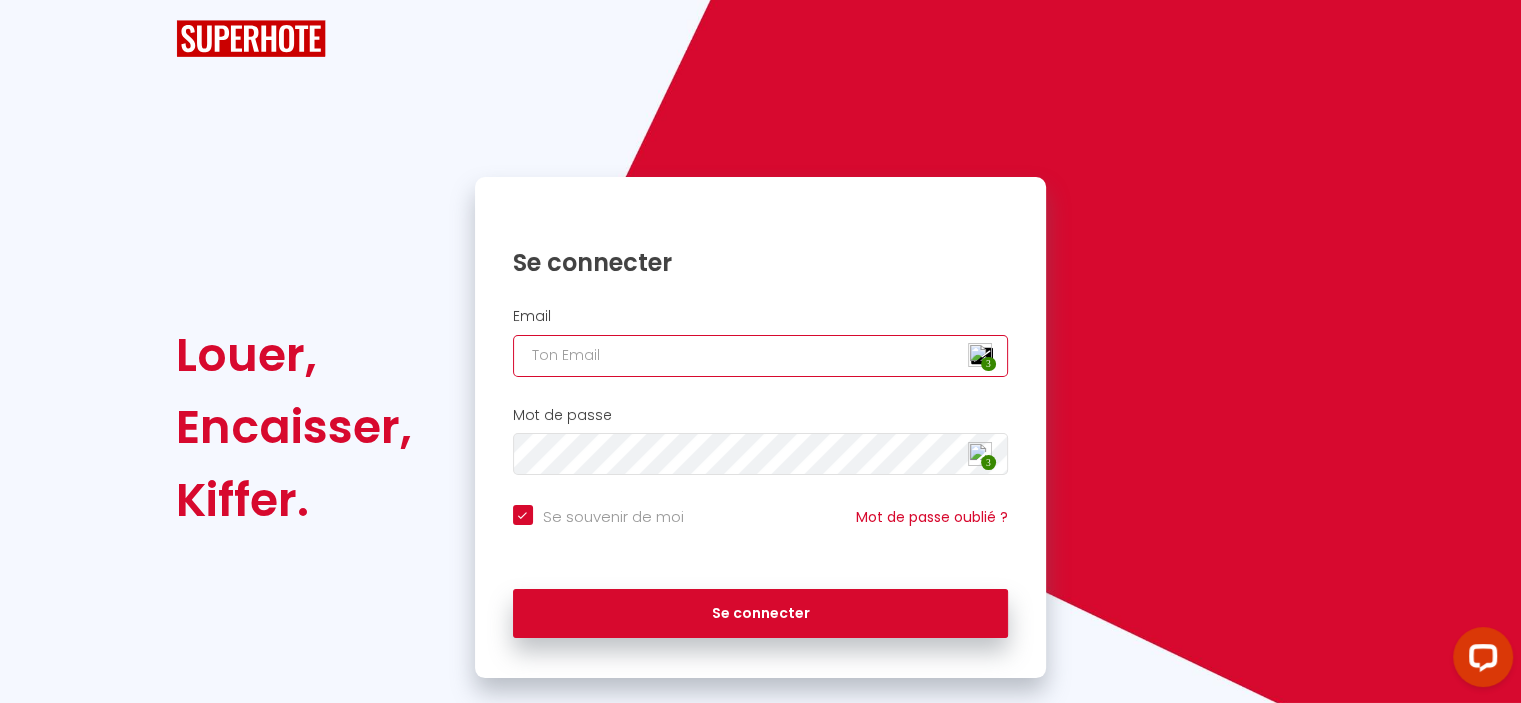 type on "[EMAIL_ADDRESS][DOMAIN_NAME]" 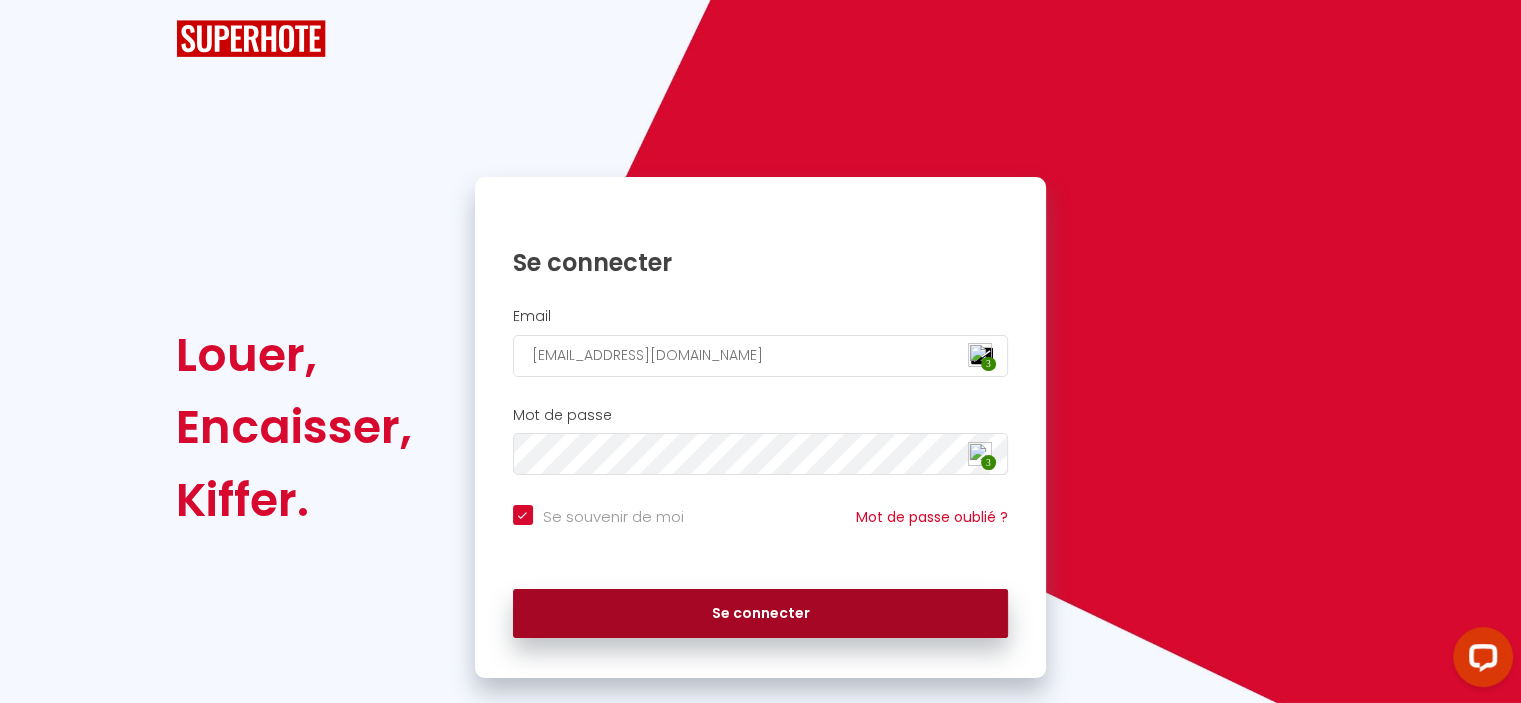 click on "Se connecter" at bounding box center [761, 614] 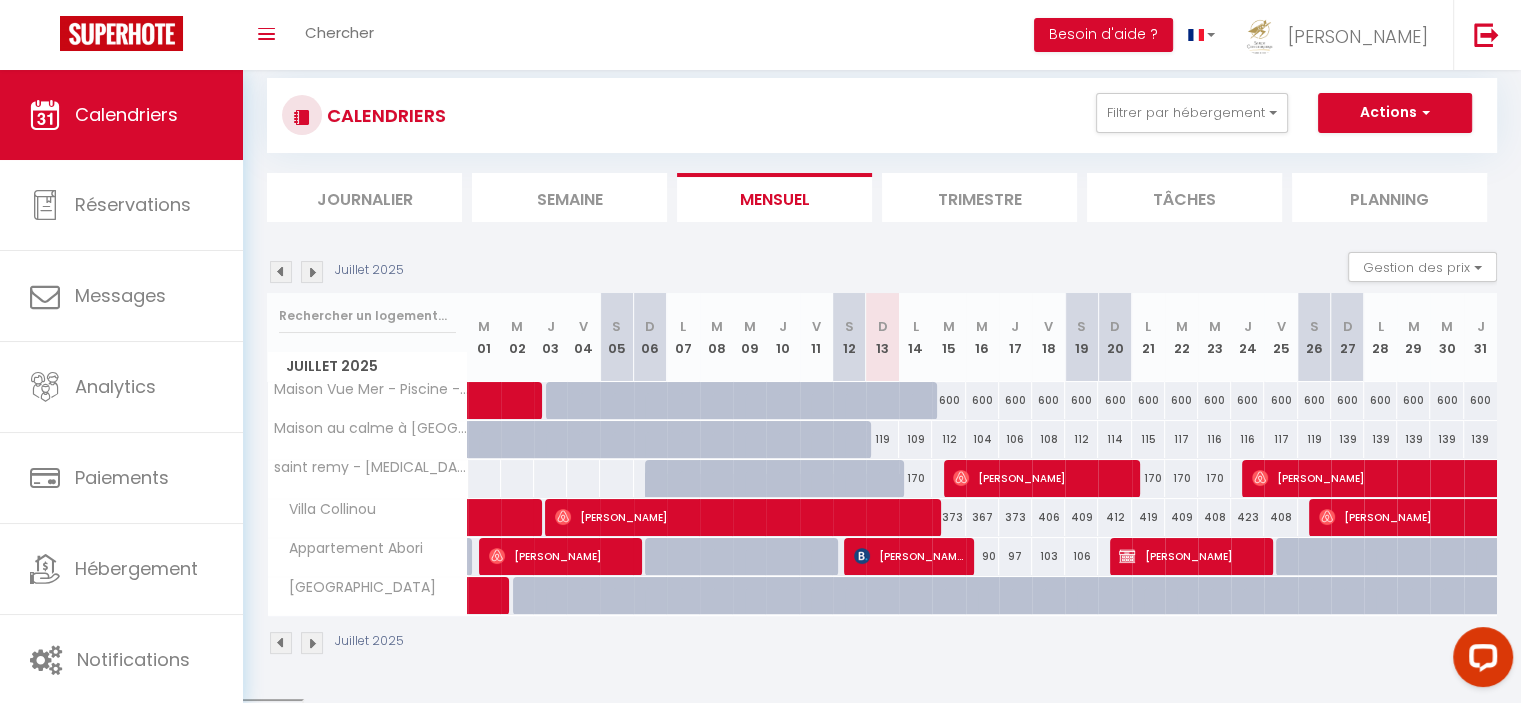scroll, scrollTop: 70, scrollLeft: 0, axis: vertical 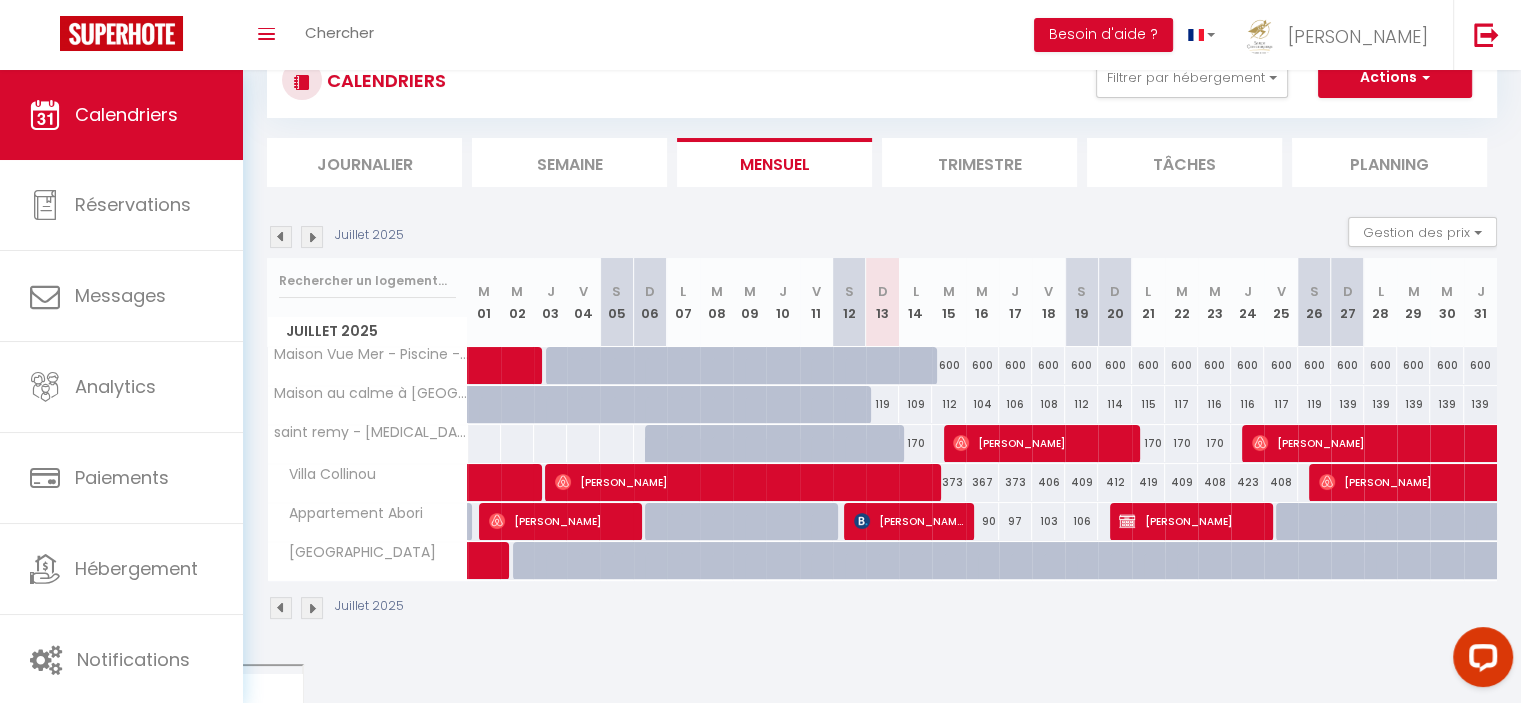 click at bounding box center (312, 237) 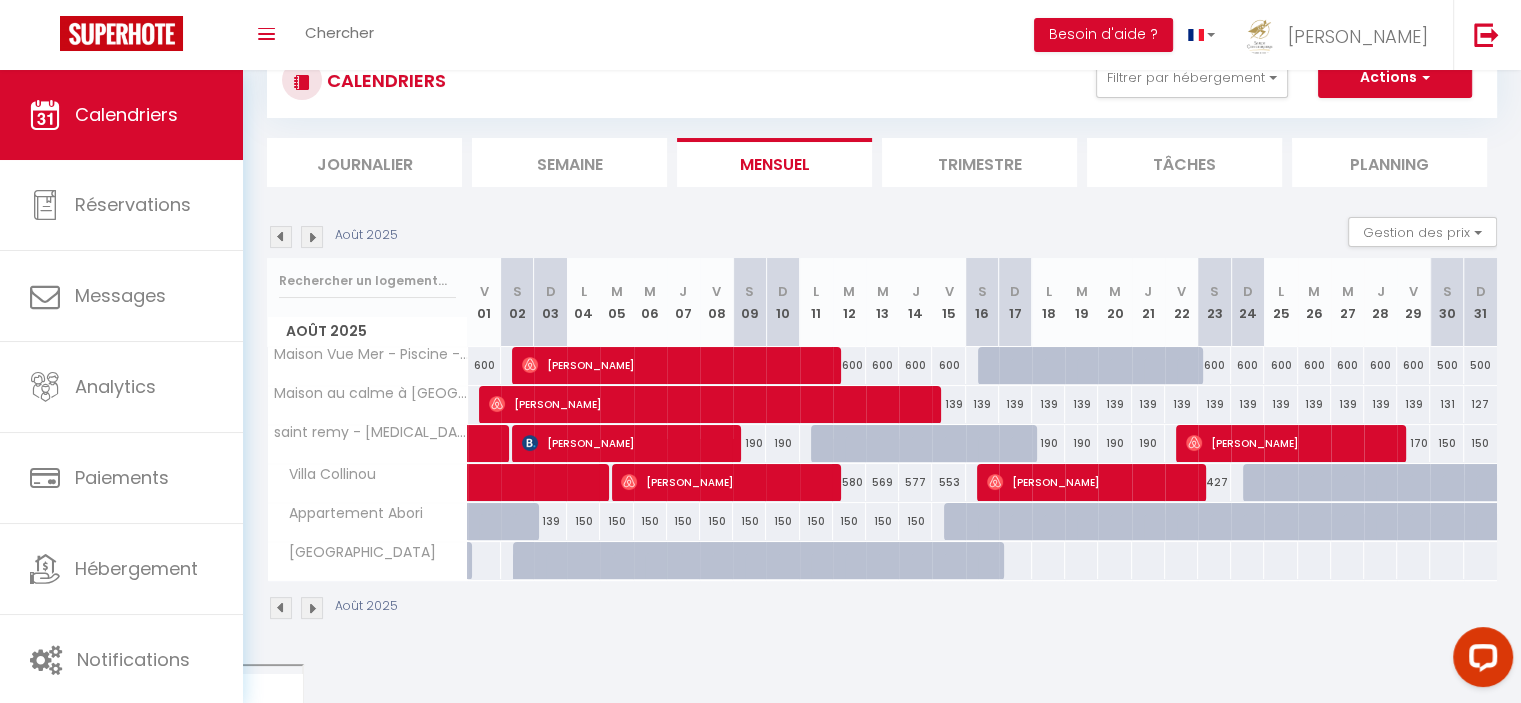 click at bounding box center (281, 237) 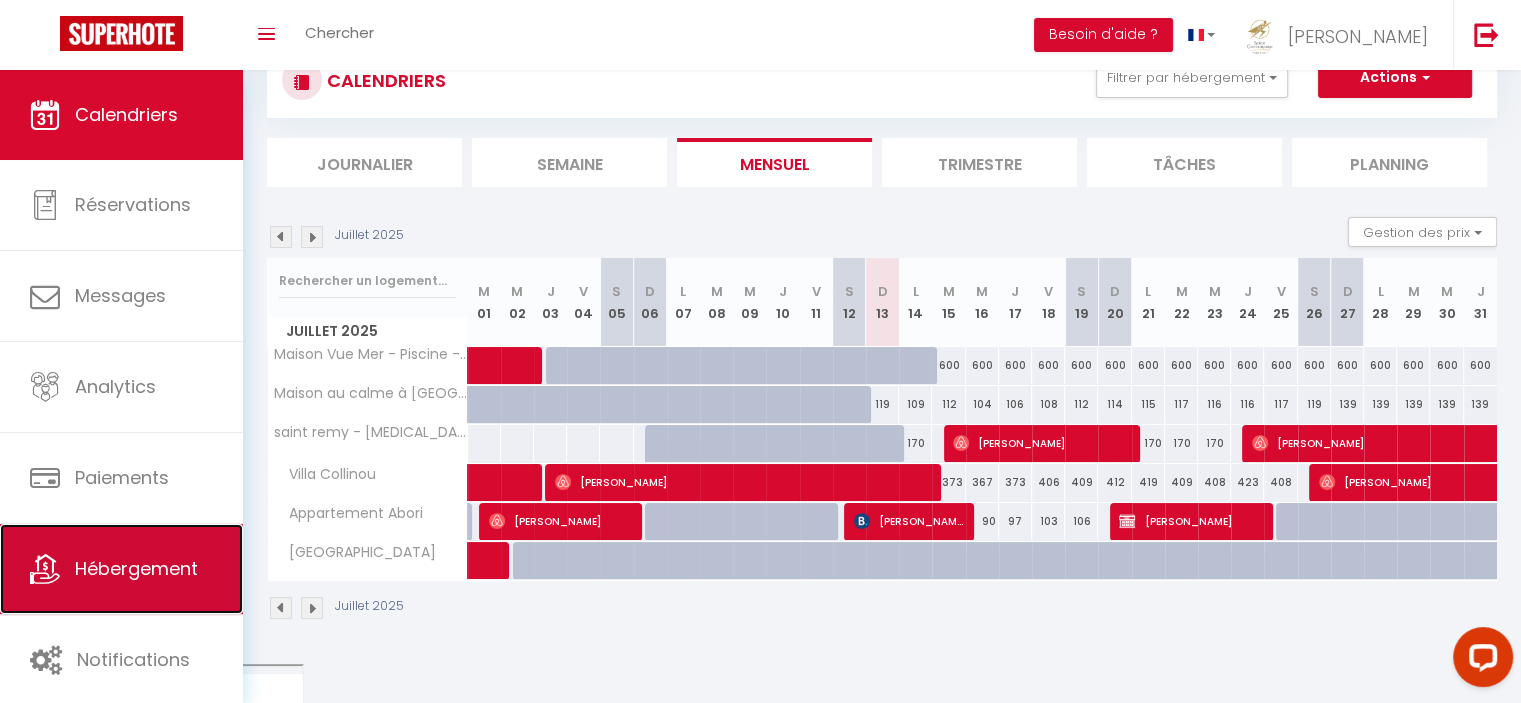 click on "Hébergement" at bounding box center (136, 568) 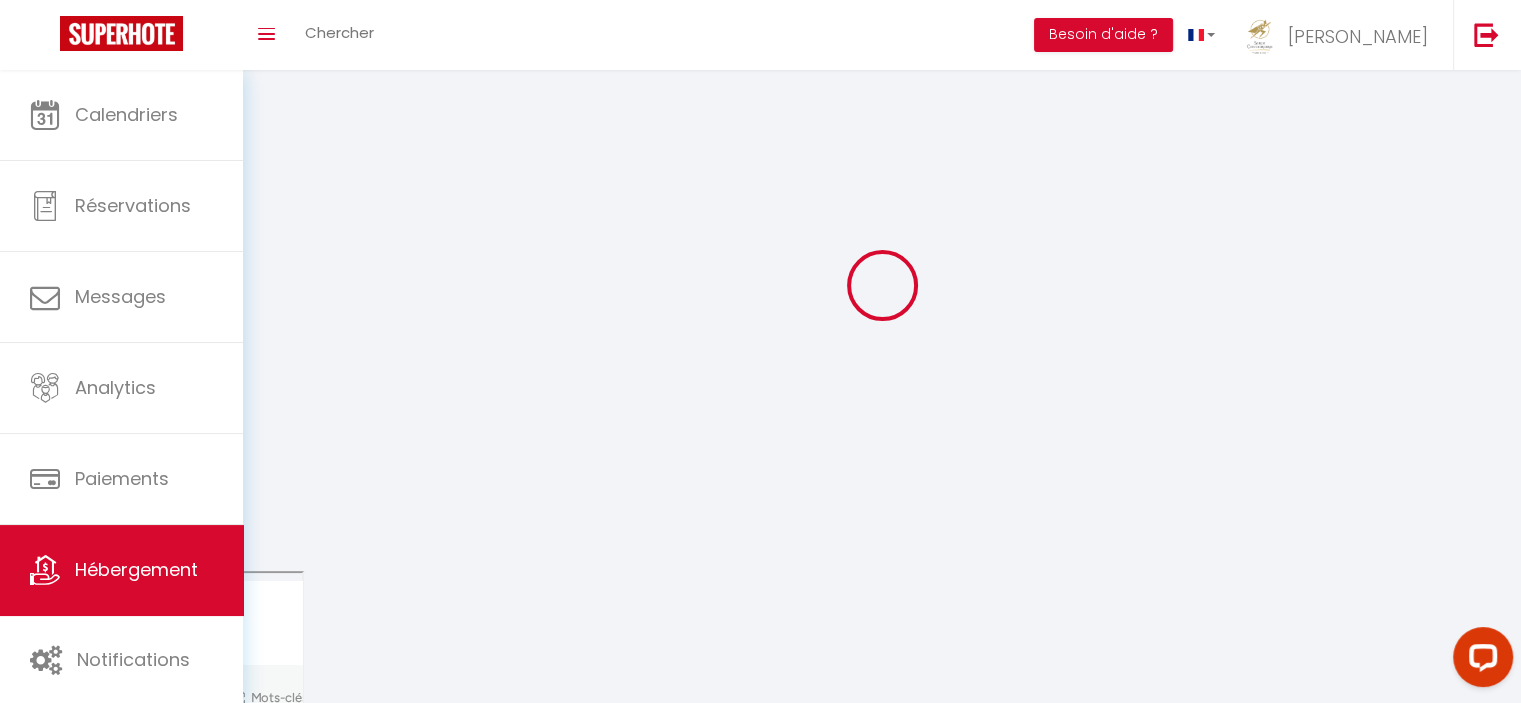 scroll, scrollTop: 0, scrollLeft: 0, axis: both 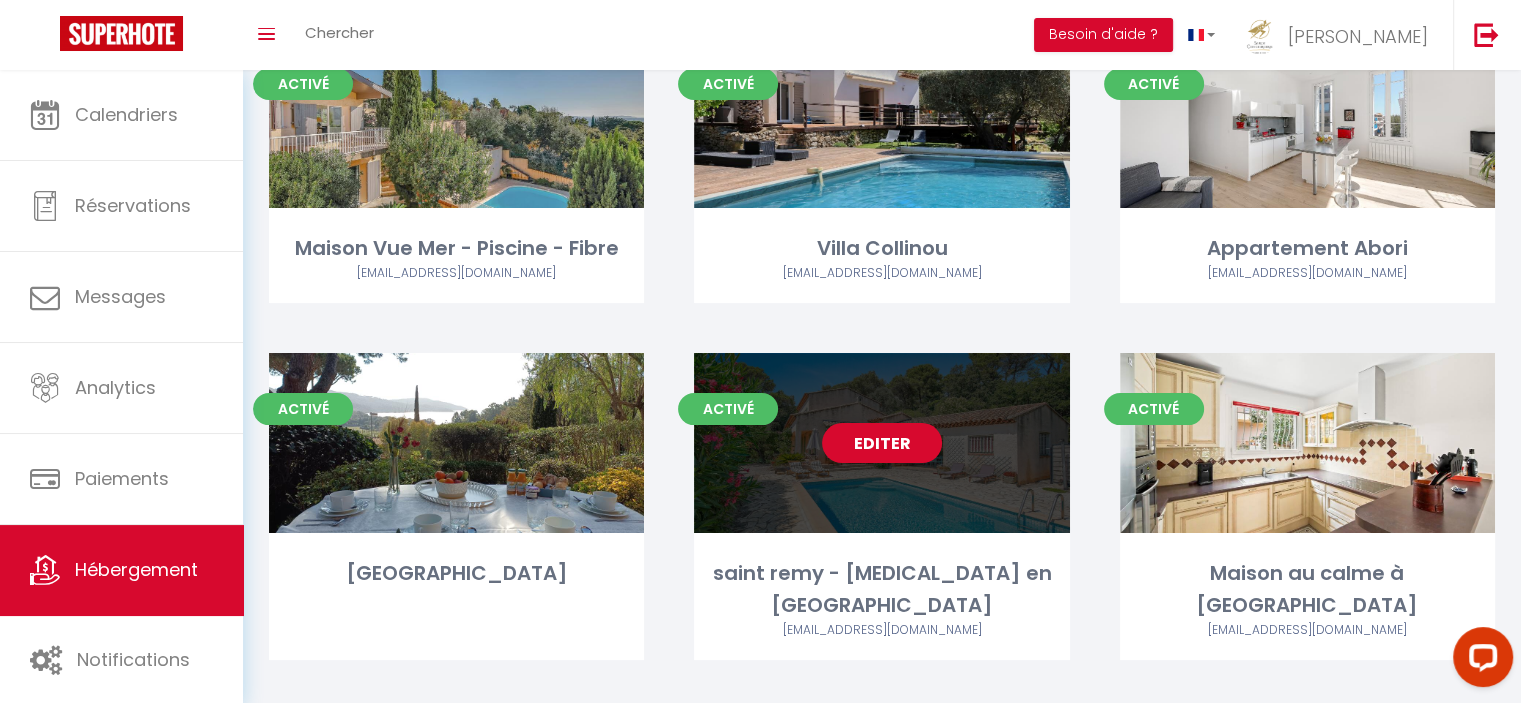 click on "Editer" at bounding box center (882, 443) 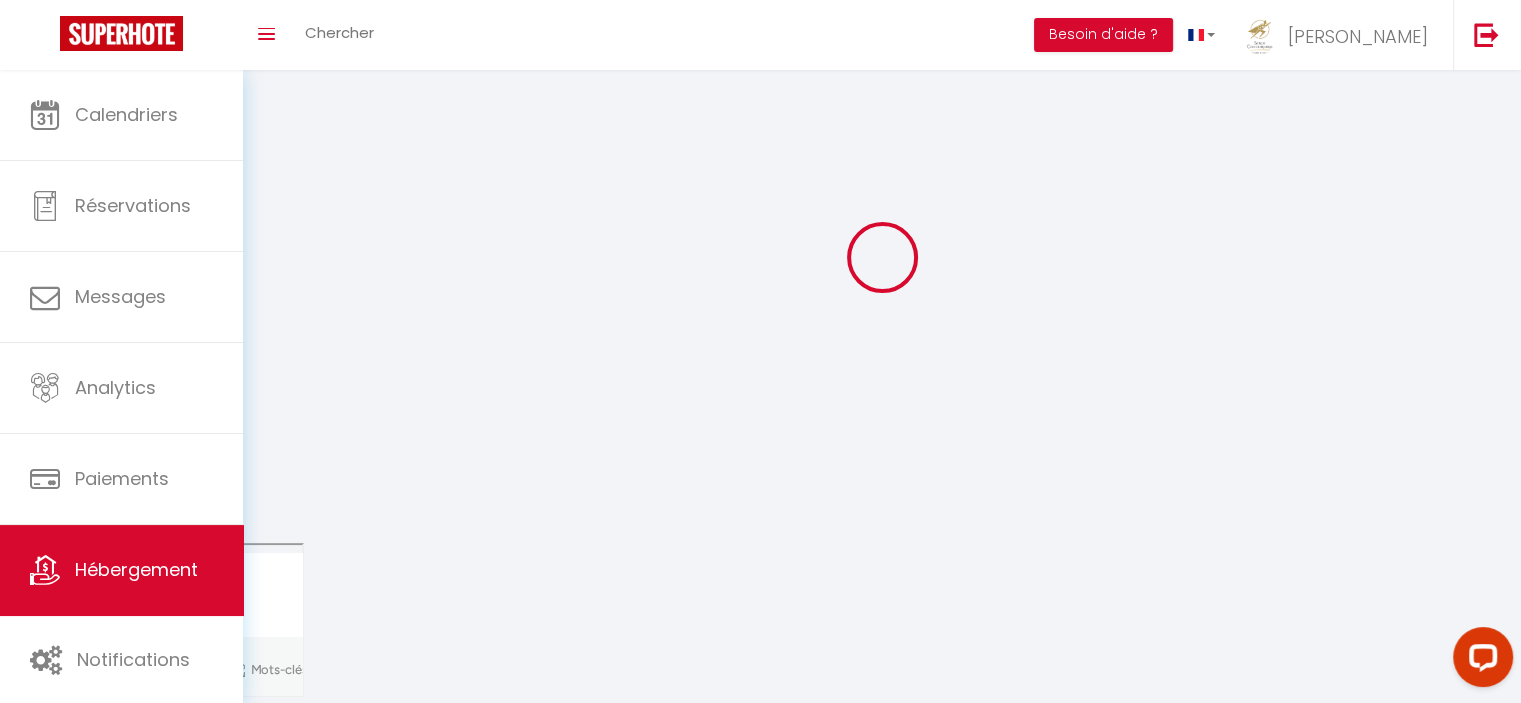 scroll, scrollTop: 0, scrollLeft: 0, axis: both 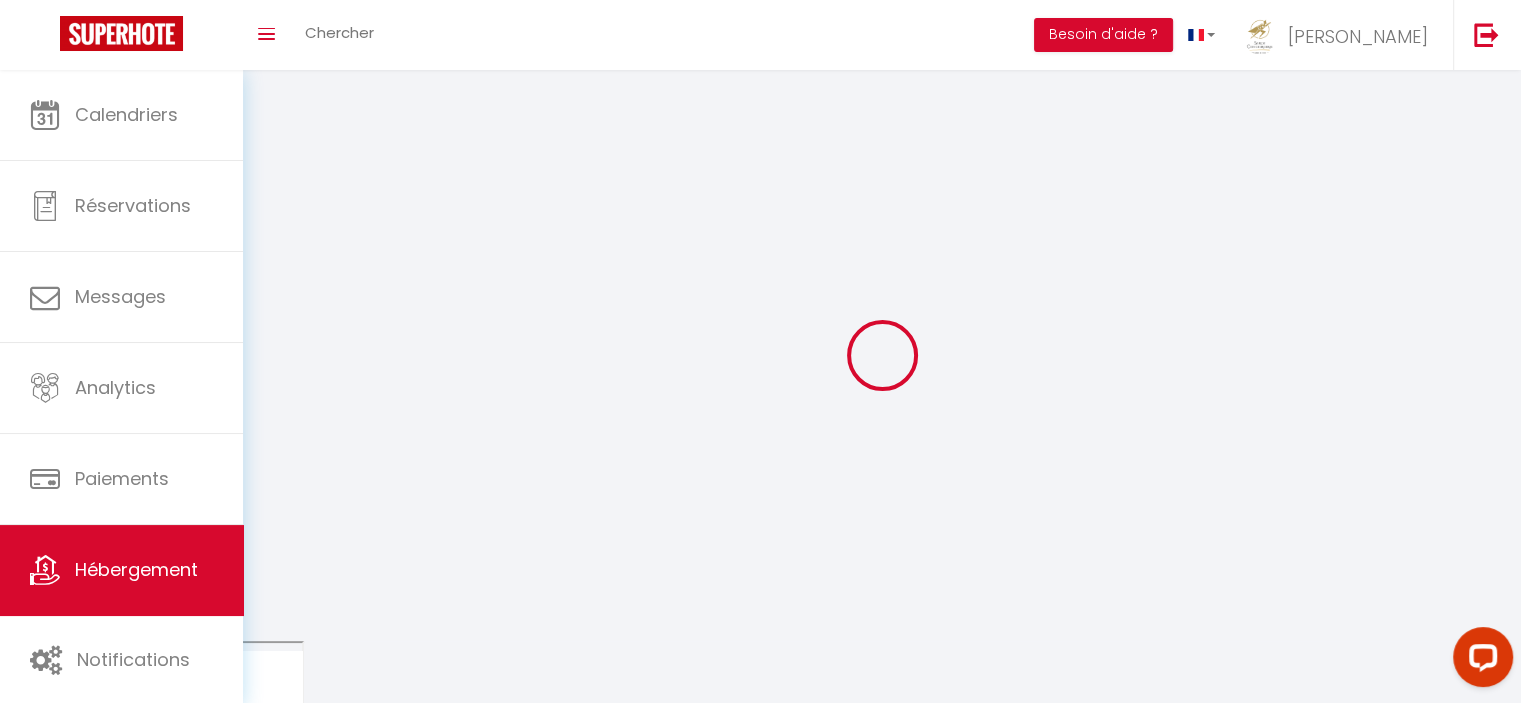 checkbox on "true" 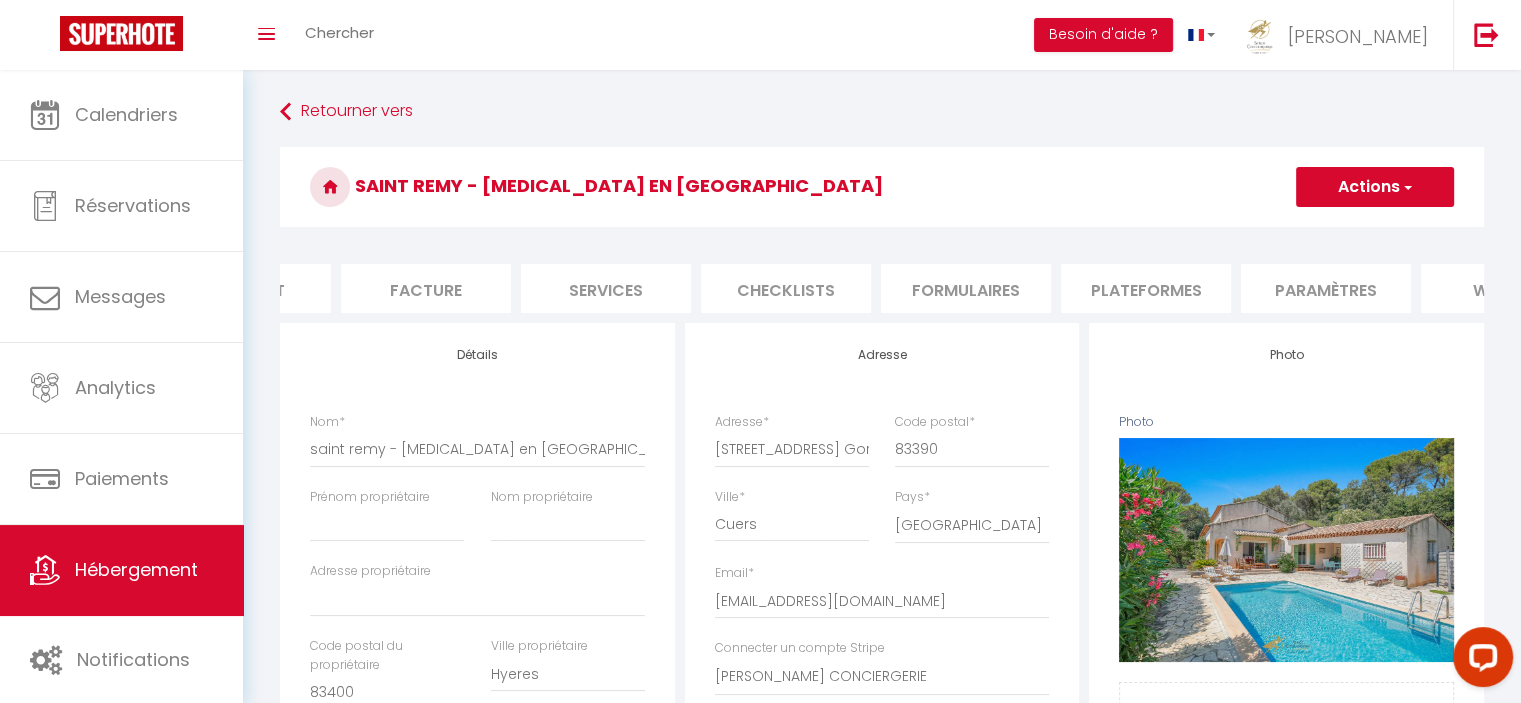 scroll, scrollTop: 0, scrollLeft: 320, axis: horizontal 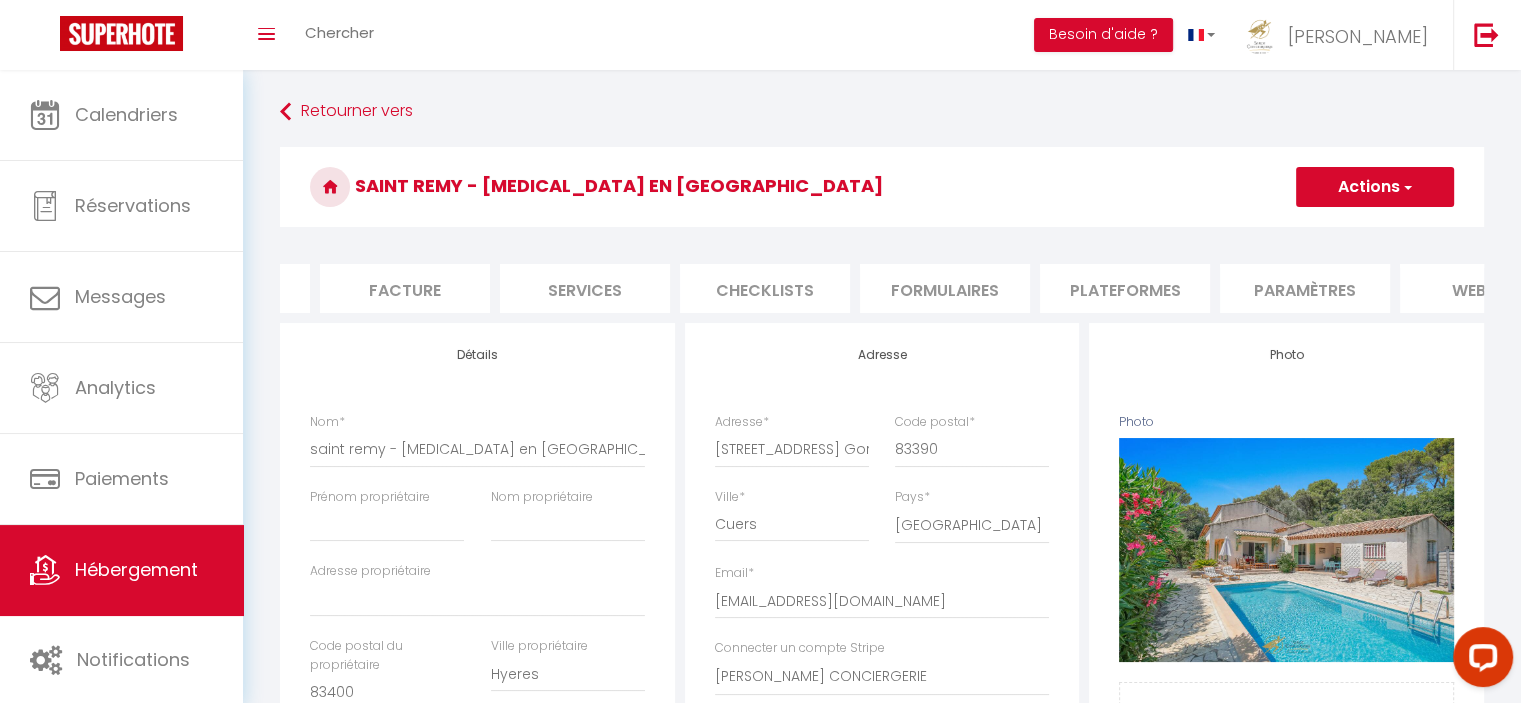 click on "Paramètres" at bounding box center [1305, 288] 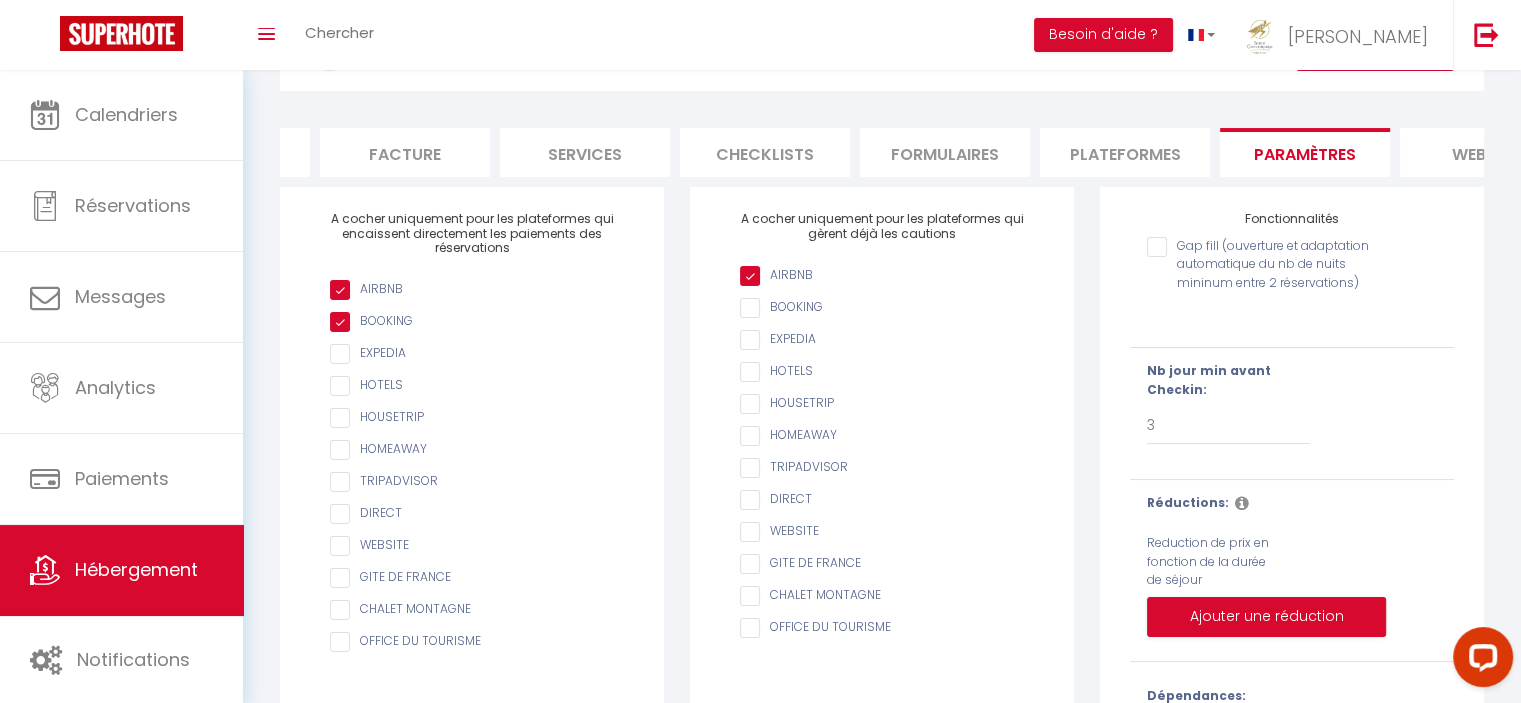 scroll, scrollTop: 192, scrollLeft: 0, axis: vertical 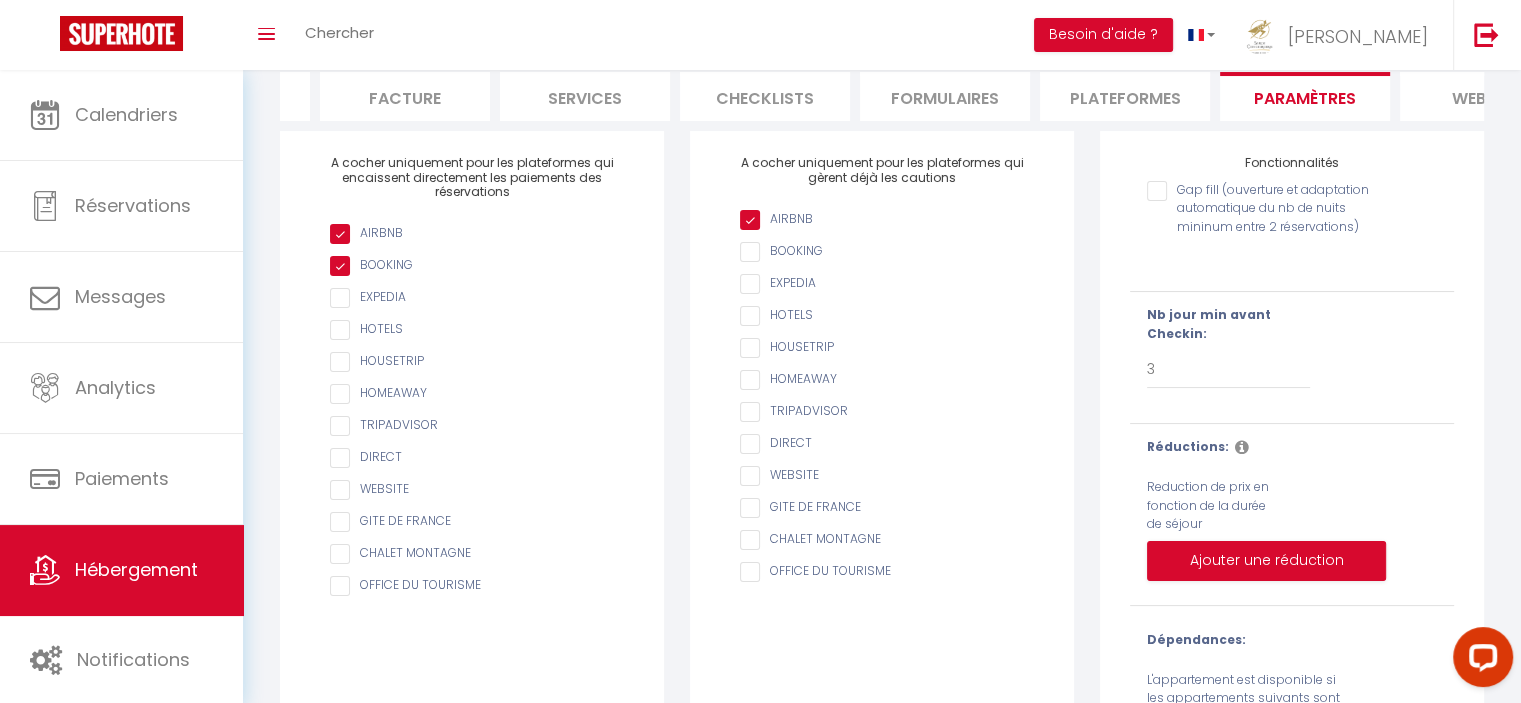 click on "Gap fill (ouverture et adaptation automatique du nb de nuits mininum entre 2 réservations)" at bounding box center [1264, 191] 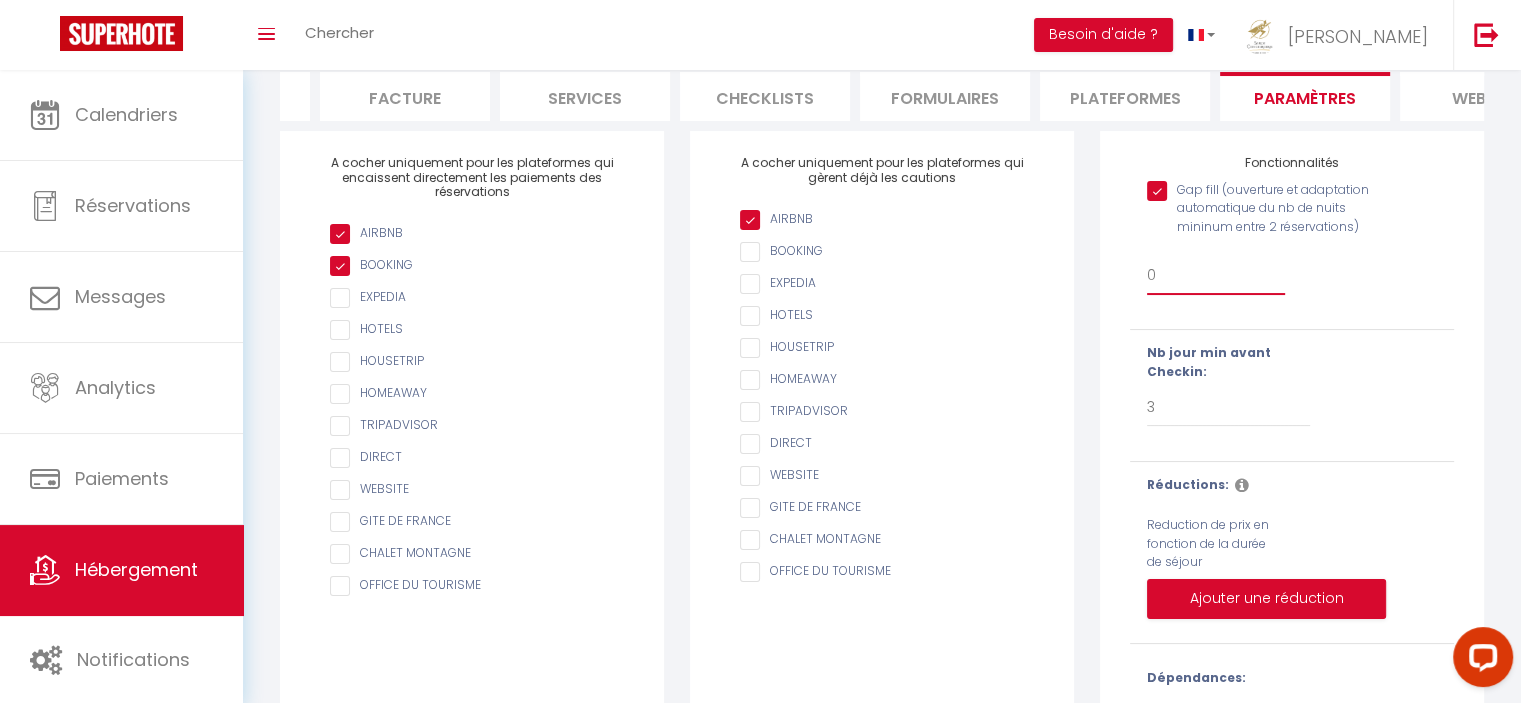 click on "0
+ 1 %
+ 2 %
+ 3 %
+ 4 %
+ 5 %
+ 6 %
+ 7 %
+ 8 %
+ 9 %
+ 10 %
+ 11 %
+ 12 %
+ 13 %
+ 14 %
+ 15 %
+ 16 %
+ 17 %
+ 18 %
+ 19 %
+ 20 %
+ 21 %
+ 22 %
+ 23 %
+ 24 %
+ 25 %" at bounding box center [1216, 276] 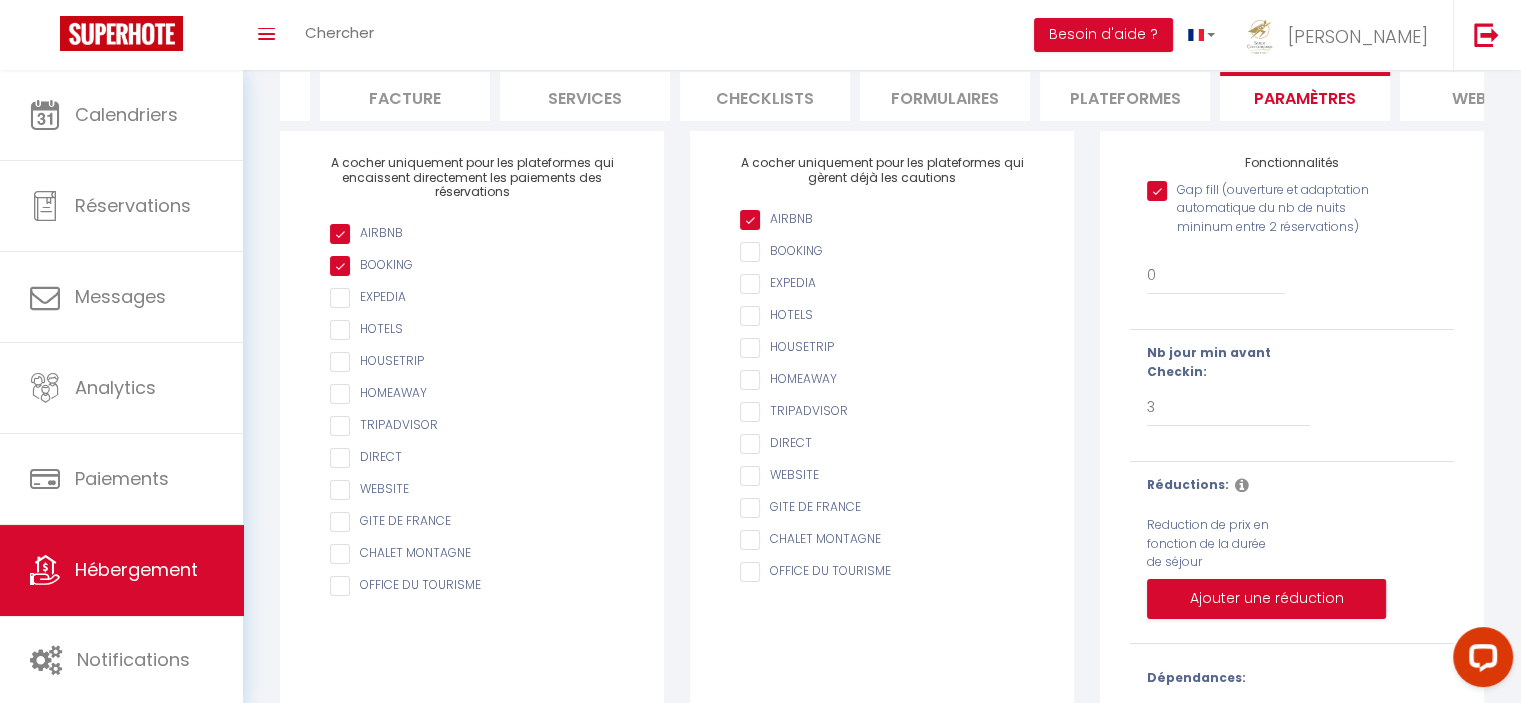click on "Gap fill (ouverture et adaptation automatique du nb de nuits mininum entre 2 réservations)" at bounding box center (1268, 219) 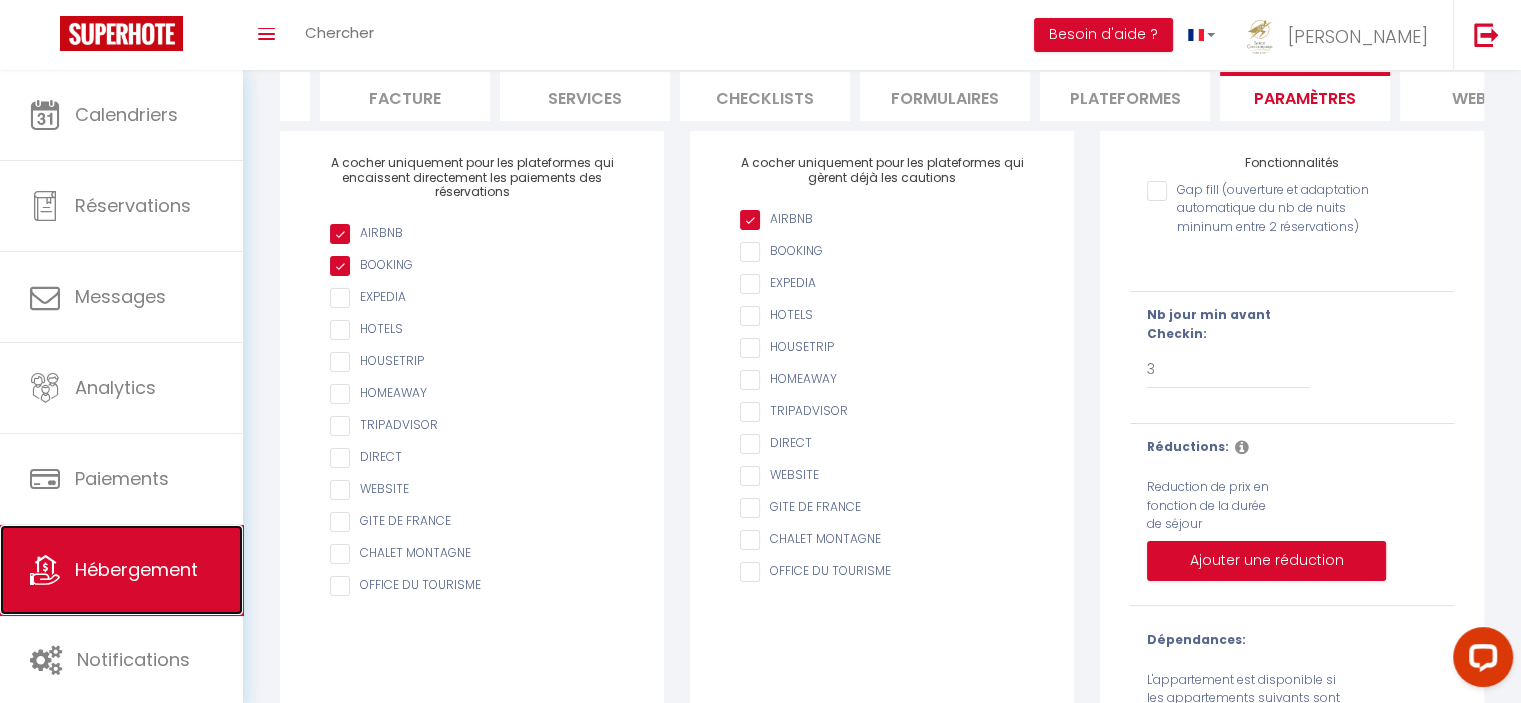 click on "Hébergement" at bounding box center [121, 570] 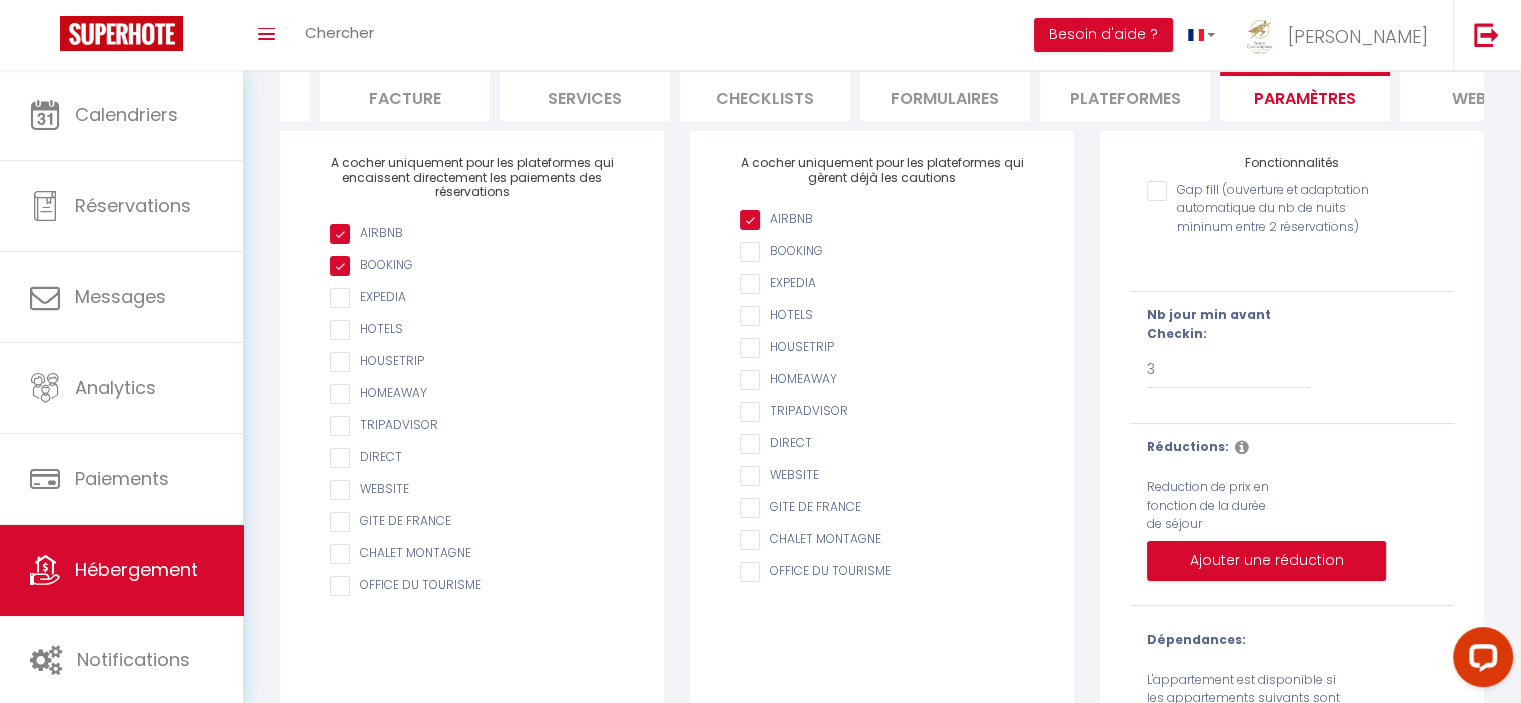 scroll, scrollTop: 0, scrollLeft: 0, axis: both 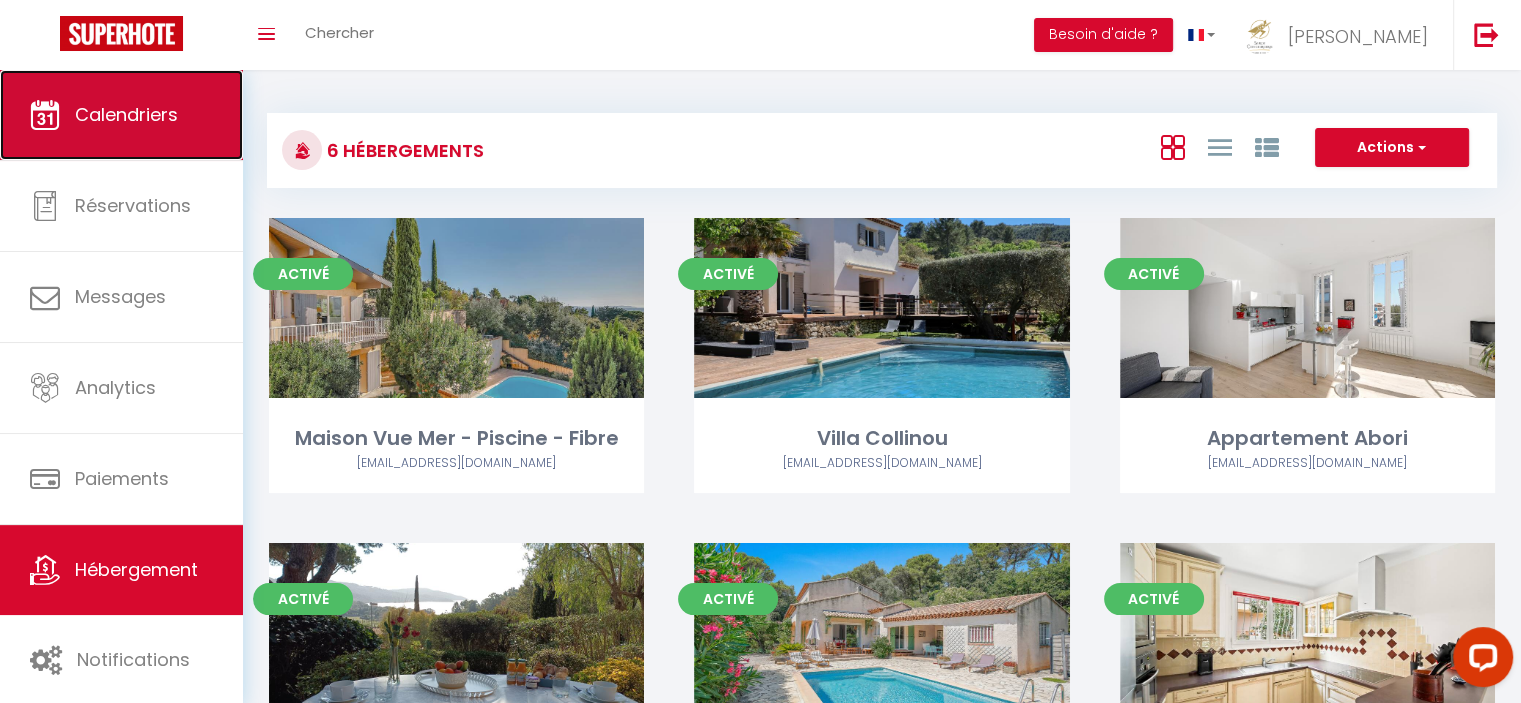 click on "Calendriers" at bounding box center (121, 115) 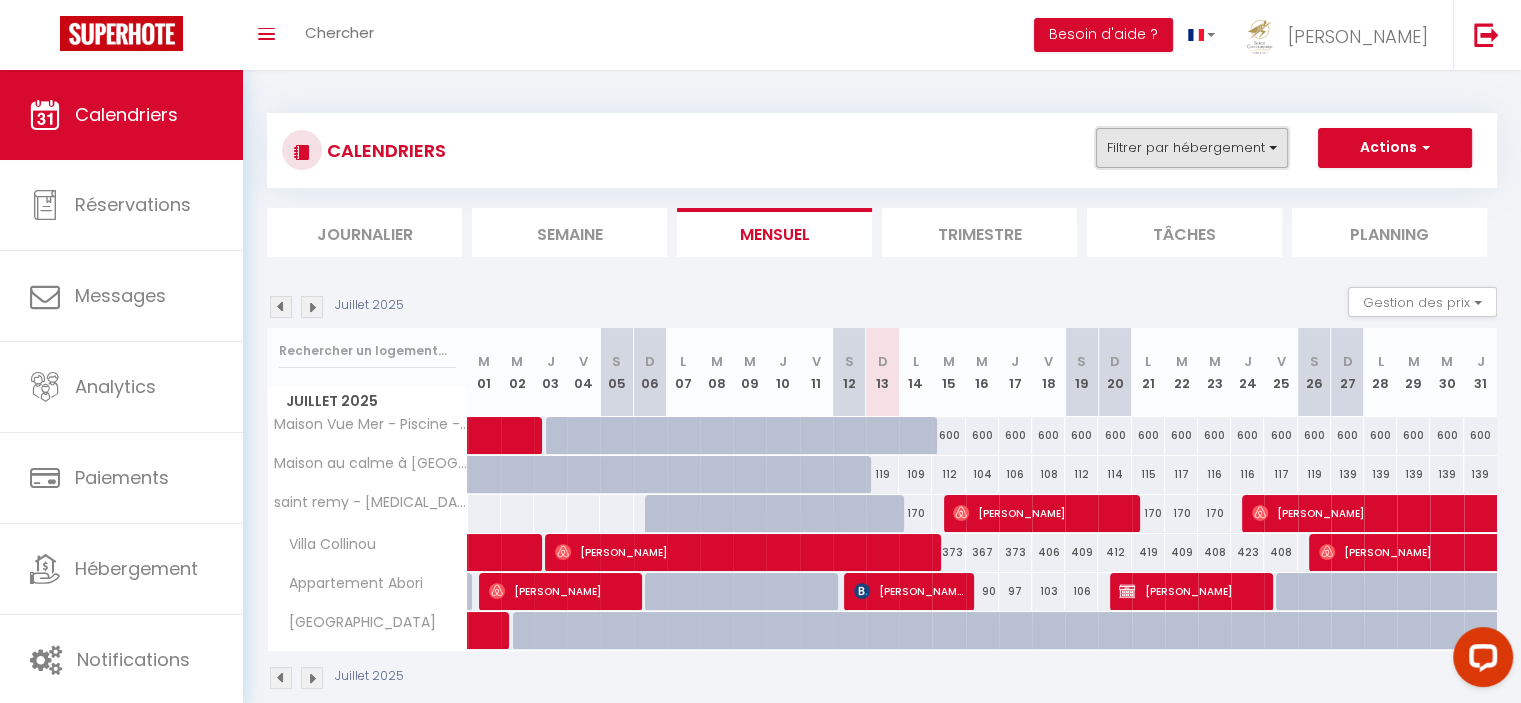 click on "Filtrer par hébergement" at bounding box center (1192, 148) 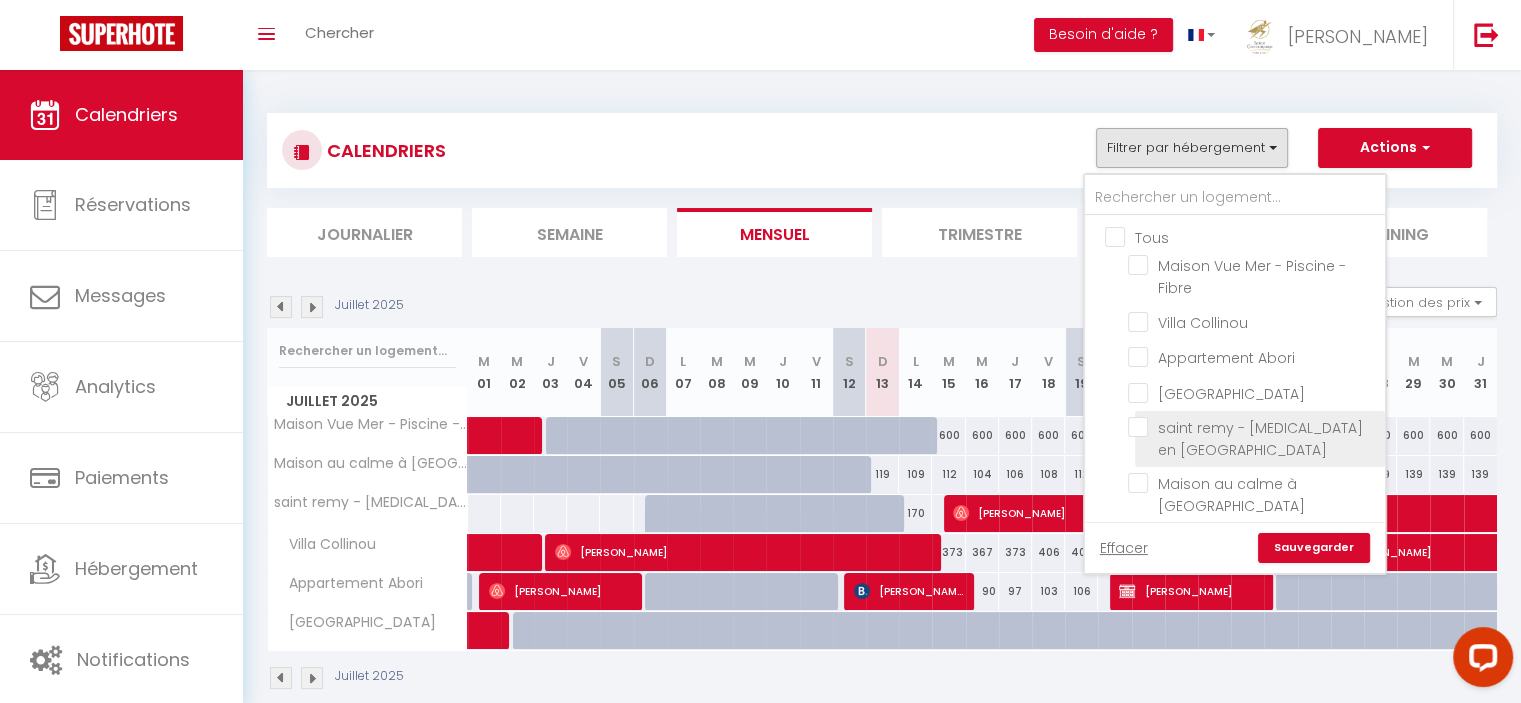 click on "saint remy - [MEDICAL_DATA] en [GEOGRAPHIC_DATA]" at bounding box center (1253, 427) 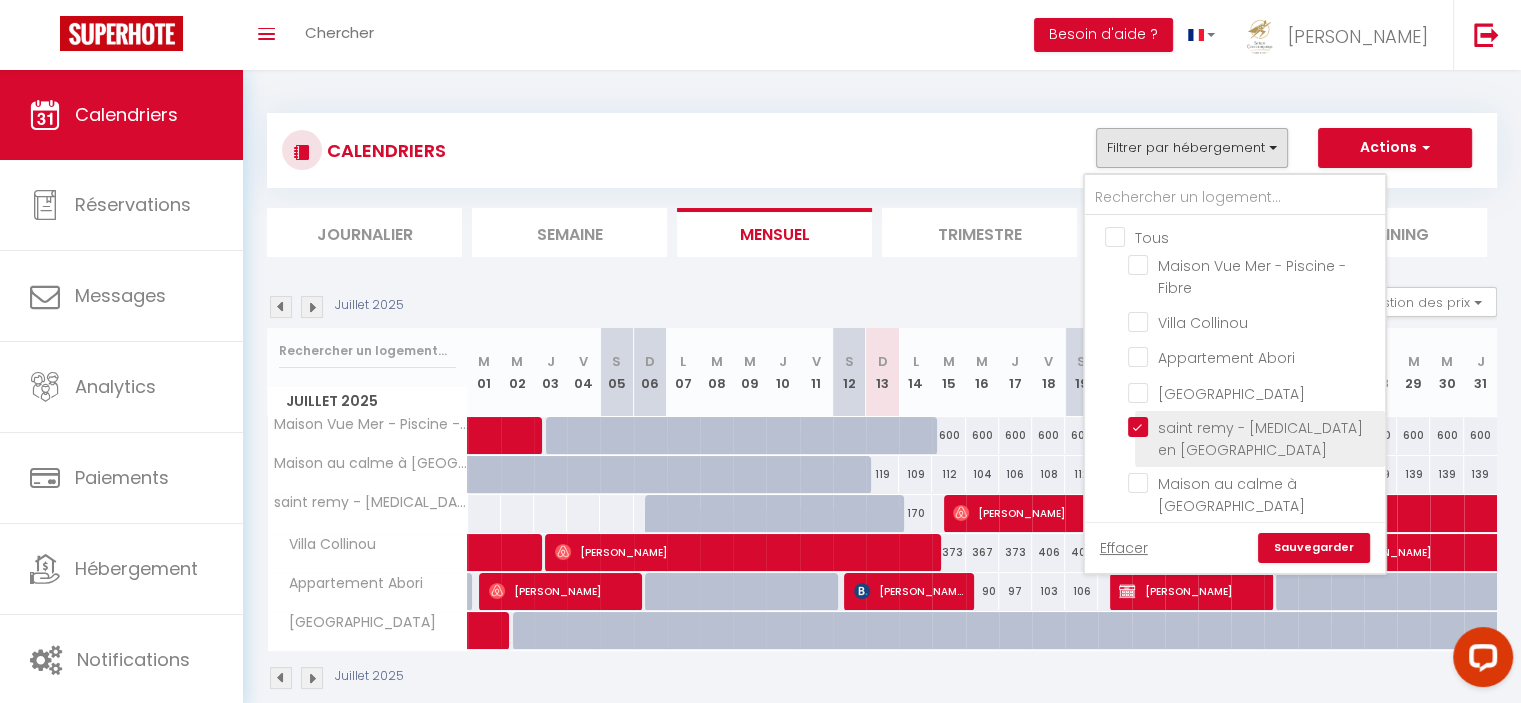 checkbox on "false" 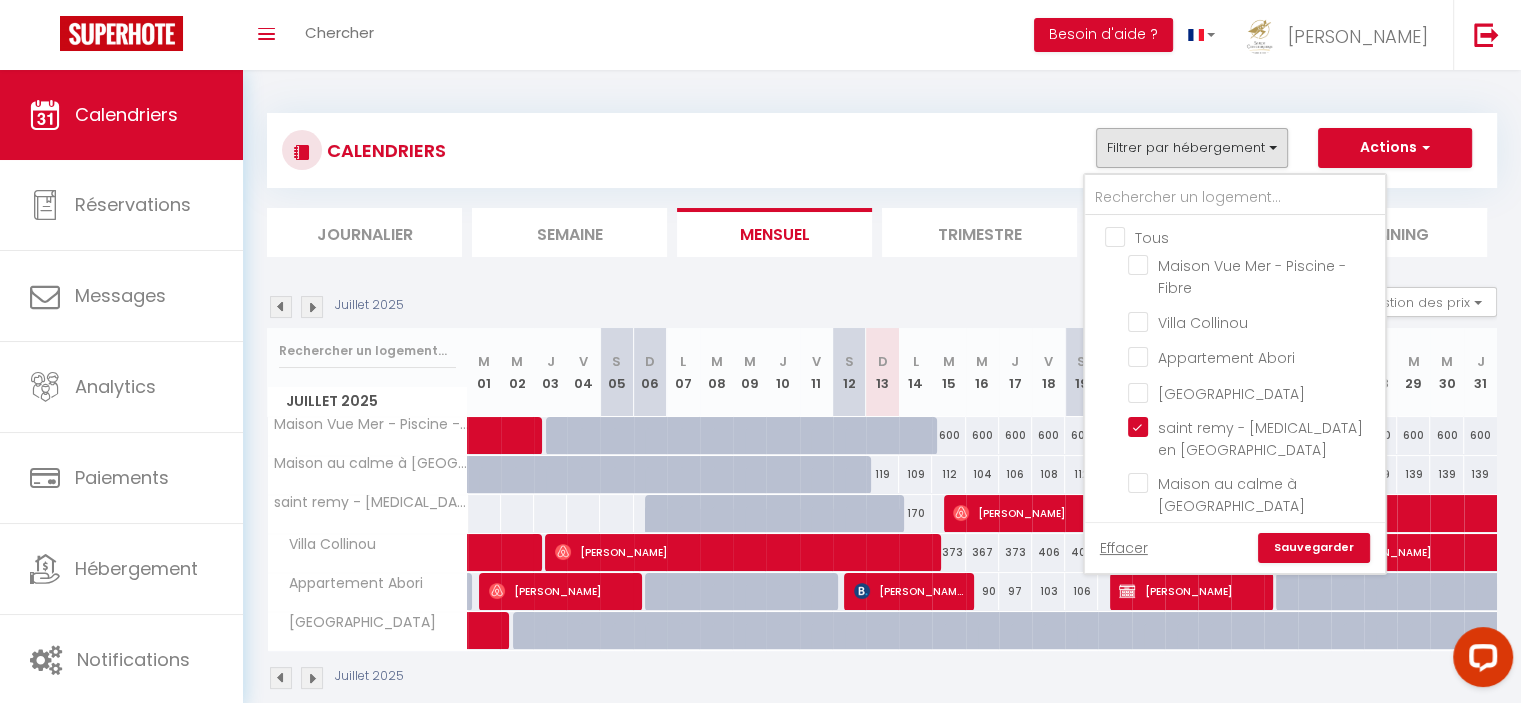 click on "Sauvegarder" at bounding box center (1314, 548) 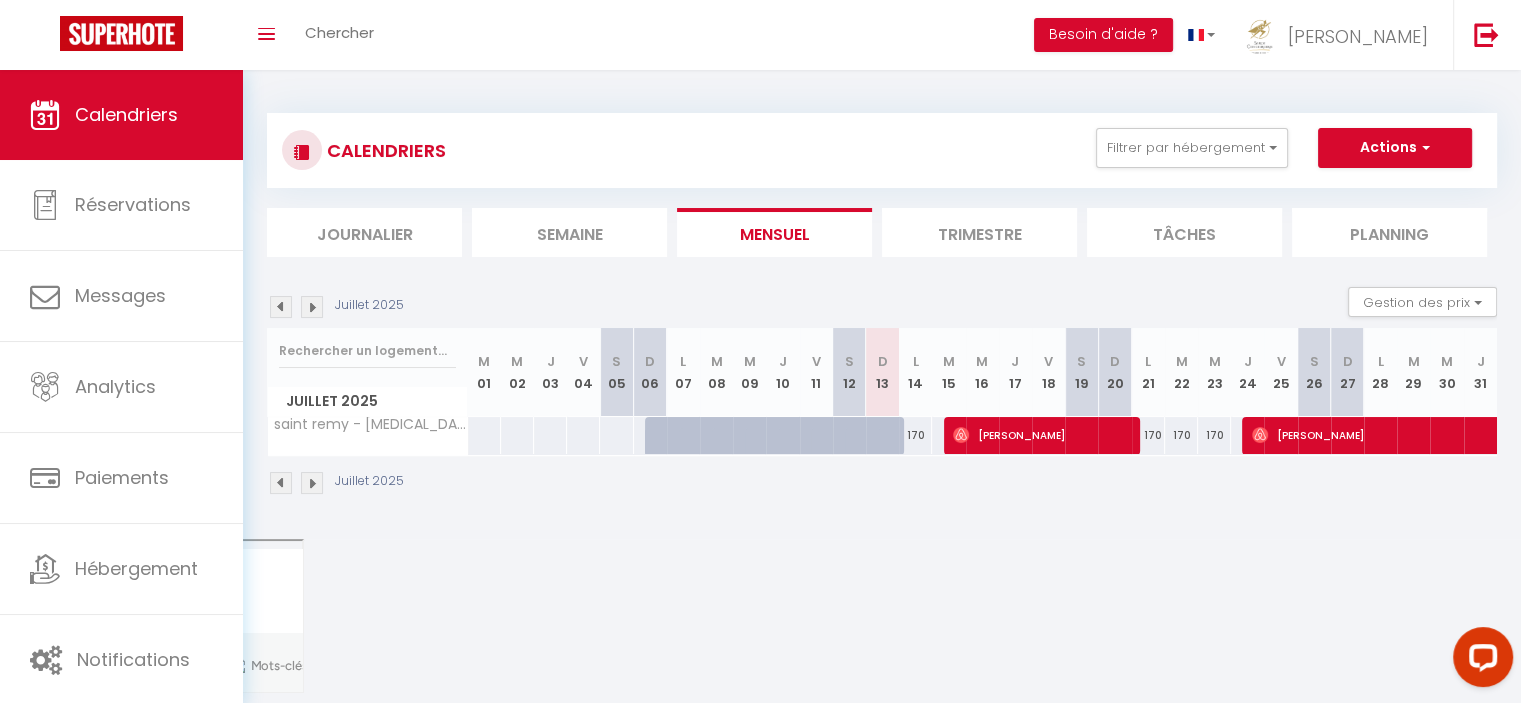 click at bounding box center (312, 307) 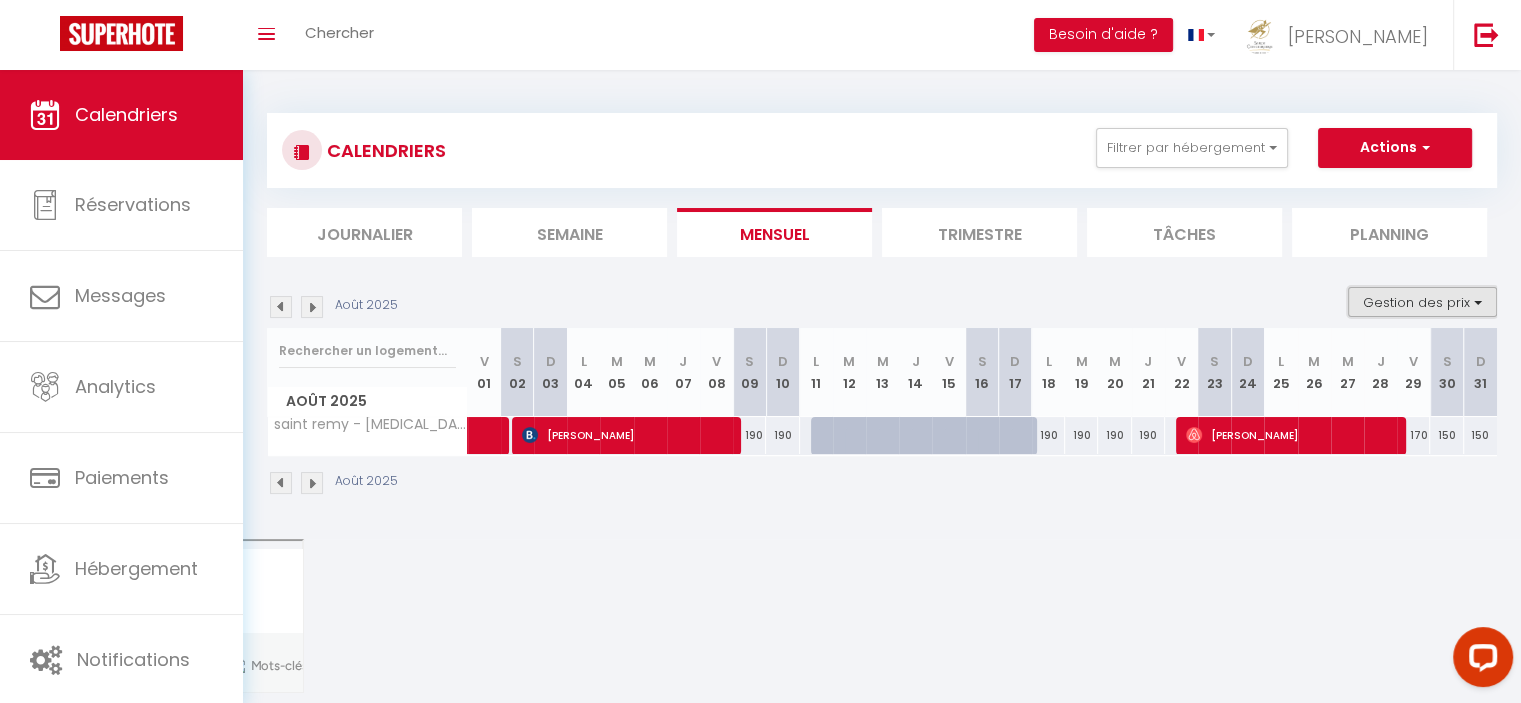 click on "Gestion des prix" at bounding box center [1422, 302] 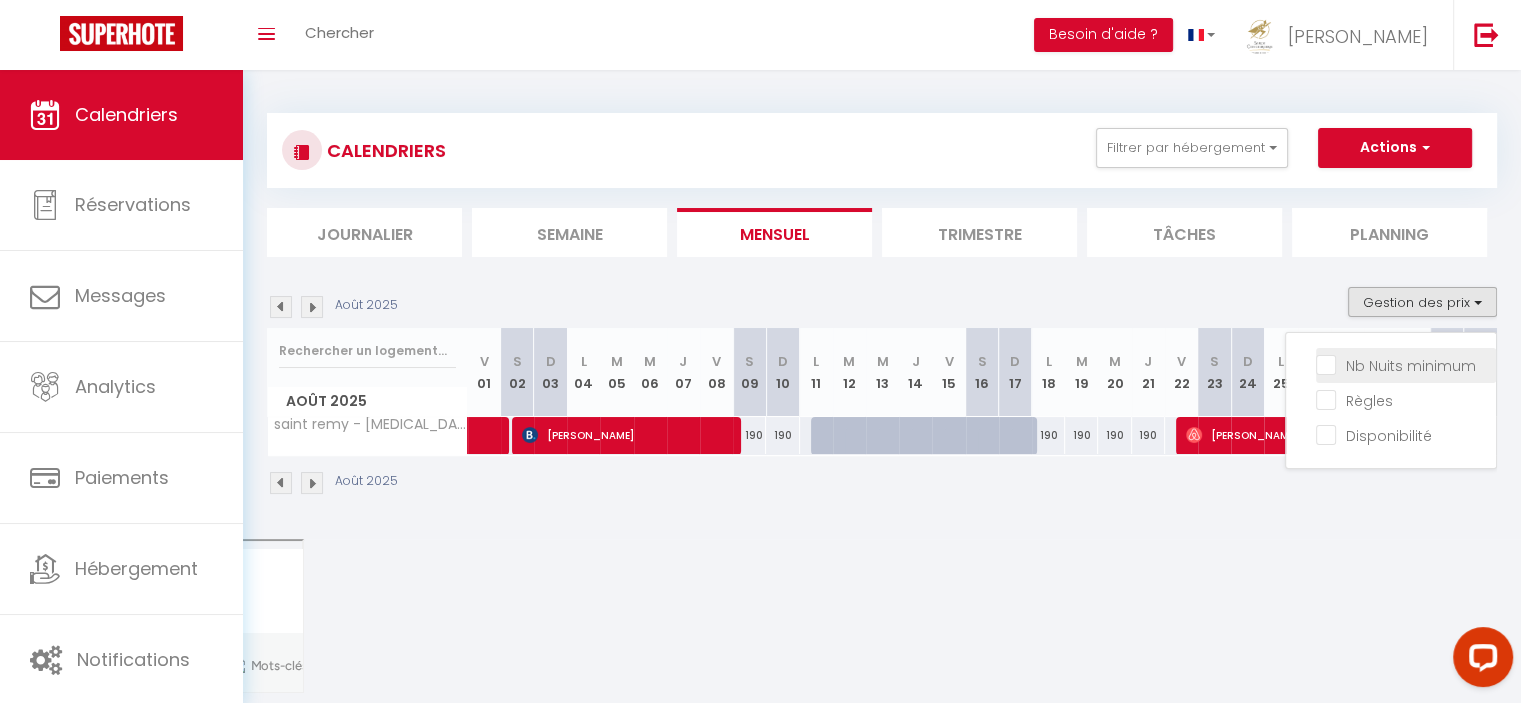 click on "Nb Nuits minimum" at bounding box center (1406, 364) 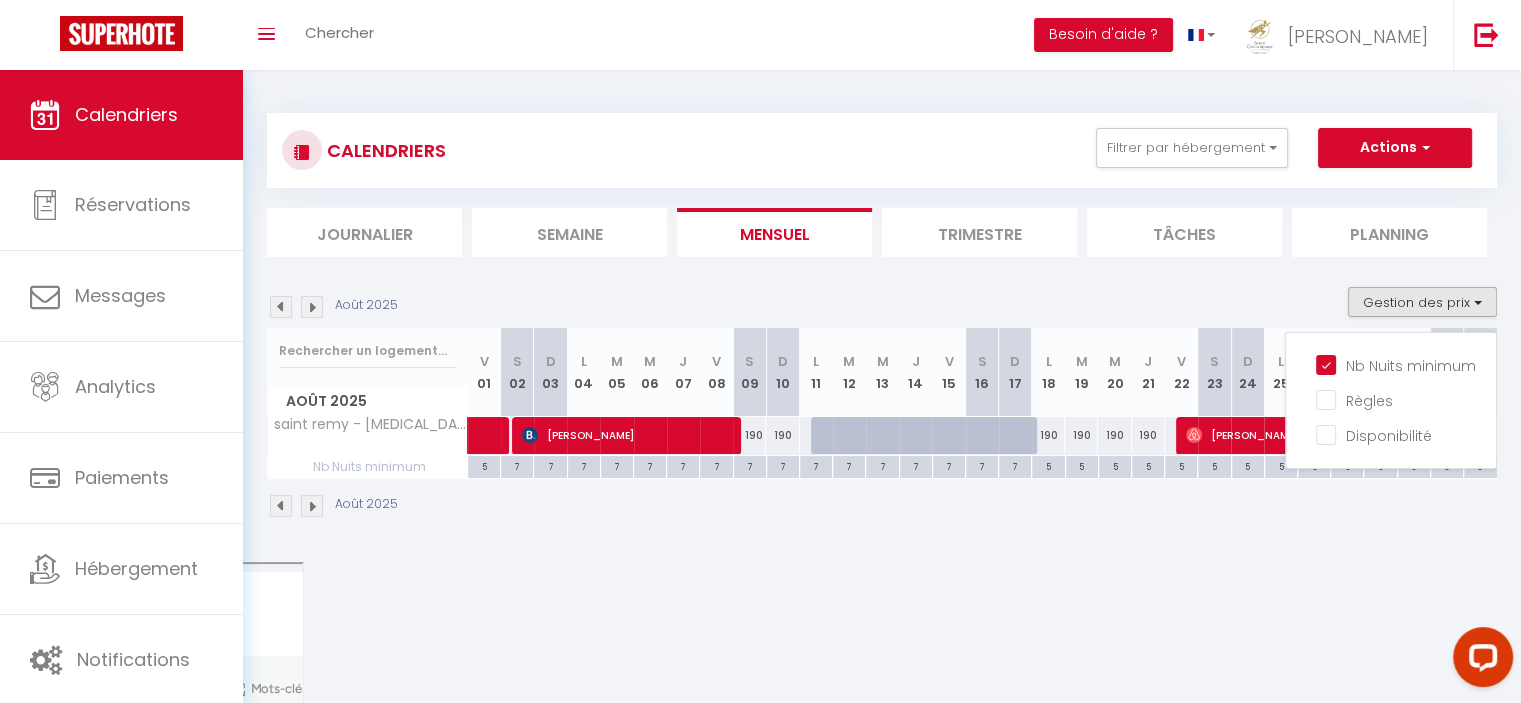 click on "Coaching SuperHote ce soir à 18h00, pour participer:  [URL][DOMAIN_NAME][SECURITY_DATA]   ×     Toggle navigation       Toggle Search     Toggle menubar     Chercher   BUTTON
Besoin d'aide ?
[PERSON_NAME]        Équipe     Résultat de la recherche   Aucun résultat     Calendriers     Réservations     Messages     Analytics      Paiements     Hébergement     Notifications                 Résultat de la recherche   Id   Appart   Voyageur    Checkin   Checkout   Nuits   Pers.   Plateforme   Statut     Résultat de la recherche   Aucun résultat           CALENDRIERS
Filtrer par hébergement
Tous       Maison Vue Mer - Piscine - Fibre     Villa Collinou     Appartement Abori     [GEOGRAPHIC_DATA][MEDICAL_DATA] en [GEOGRAPHIC_DATA]     Maison au calme à [GEOGRAPHIC_DATA]    Effacer   Sauvegarder     Nouvelle réservation   Exporter les réservations" at bounding box center (760, 421) 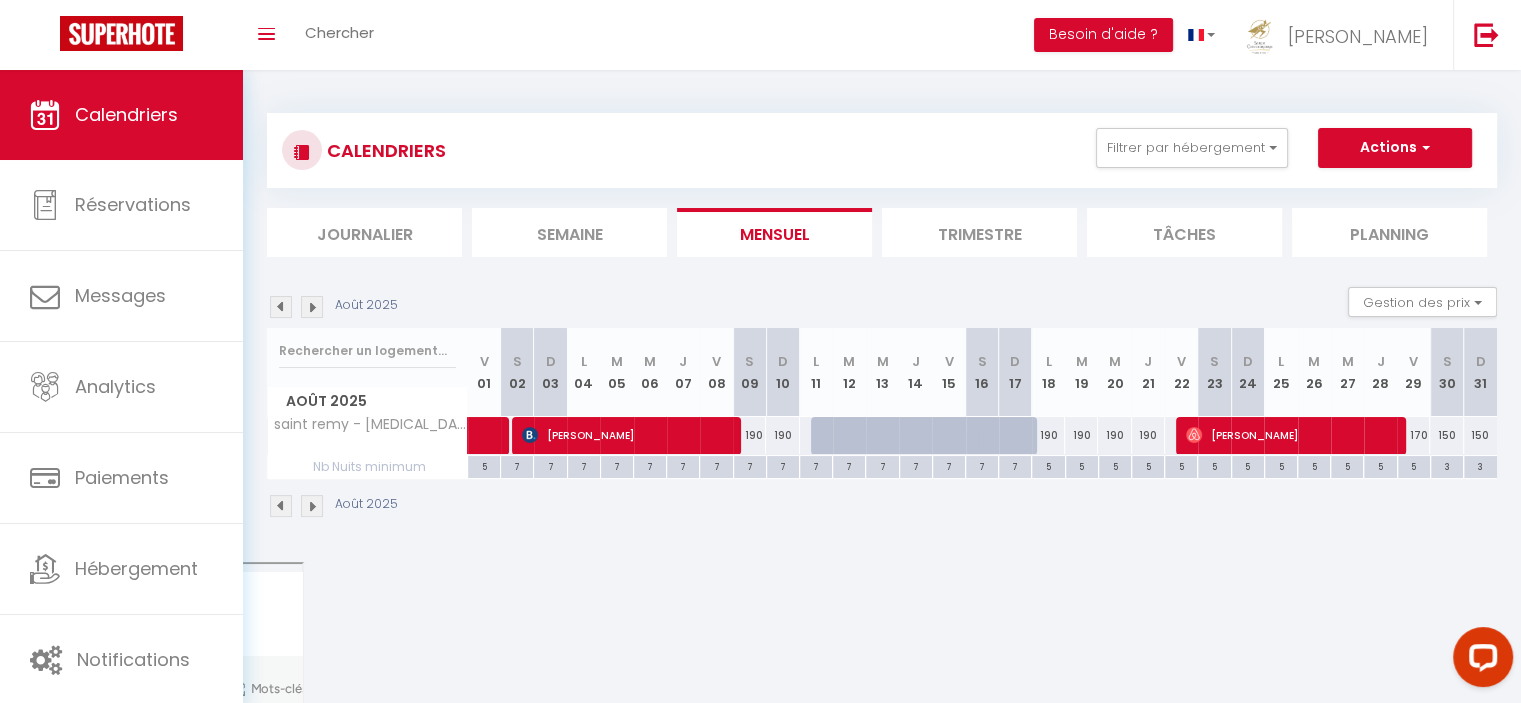 click on "5" at bounding box center [1048, 465] 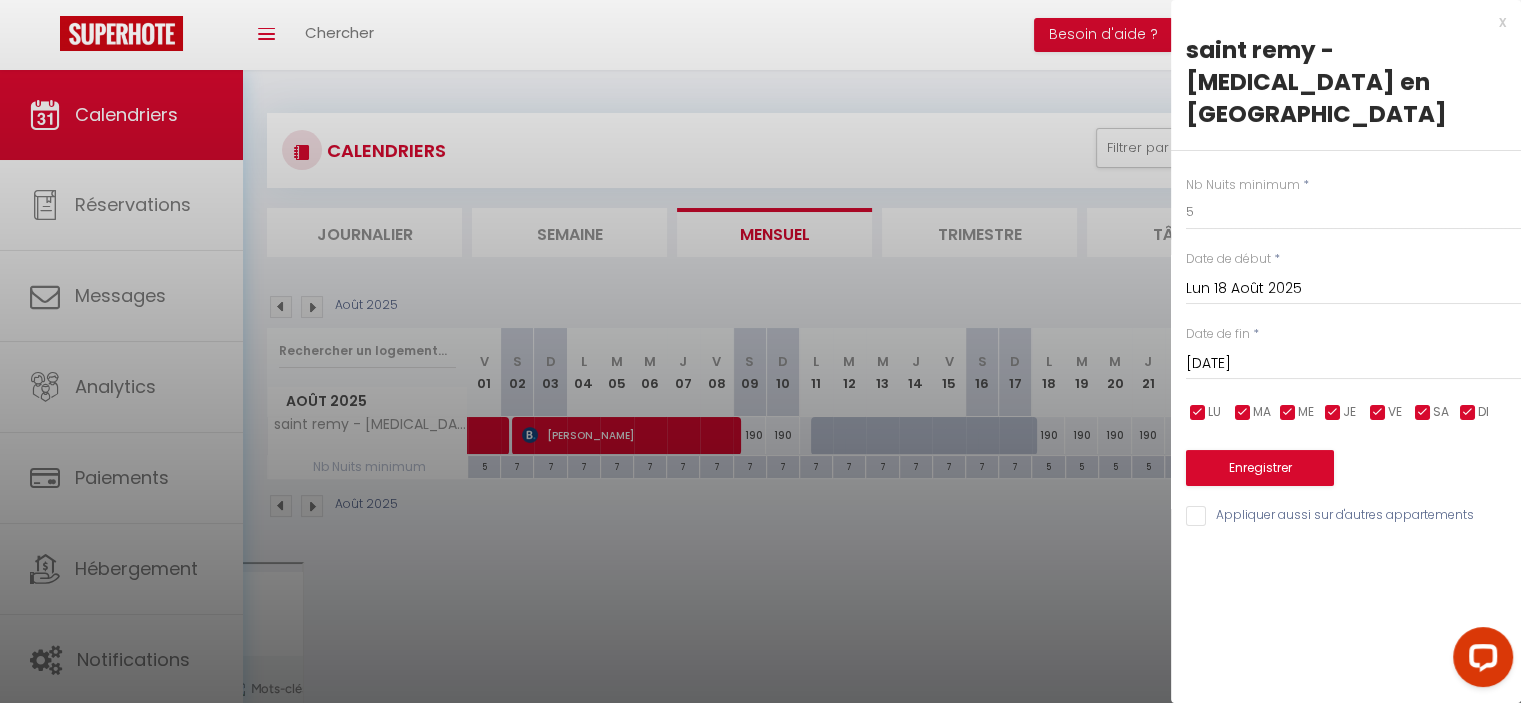 click on "[DATE]" at bounding box center [1353, 364] 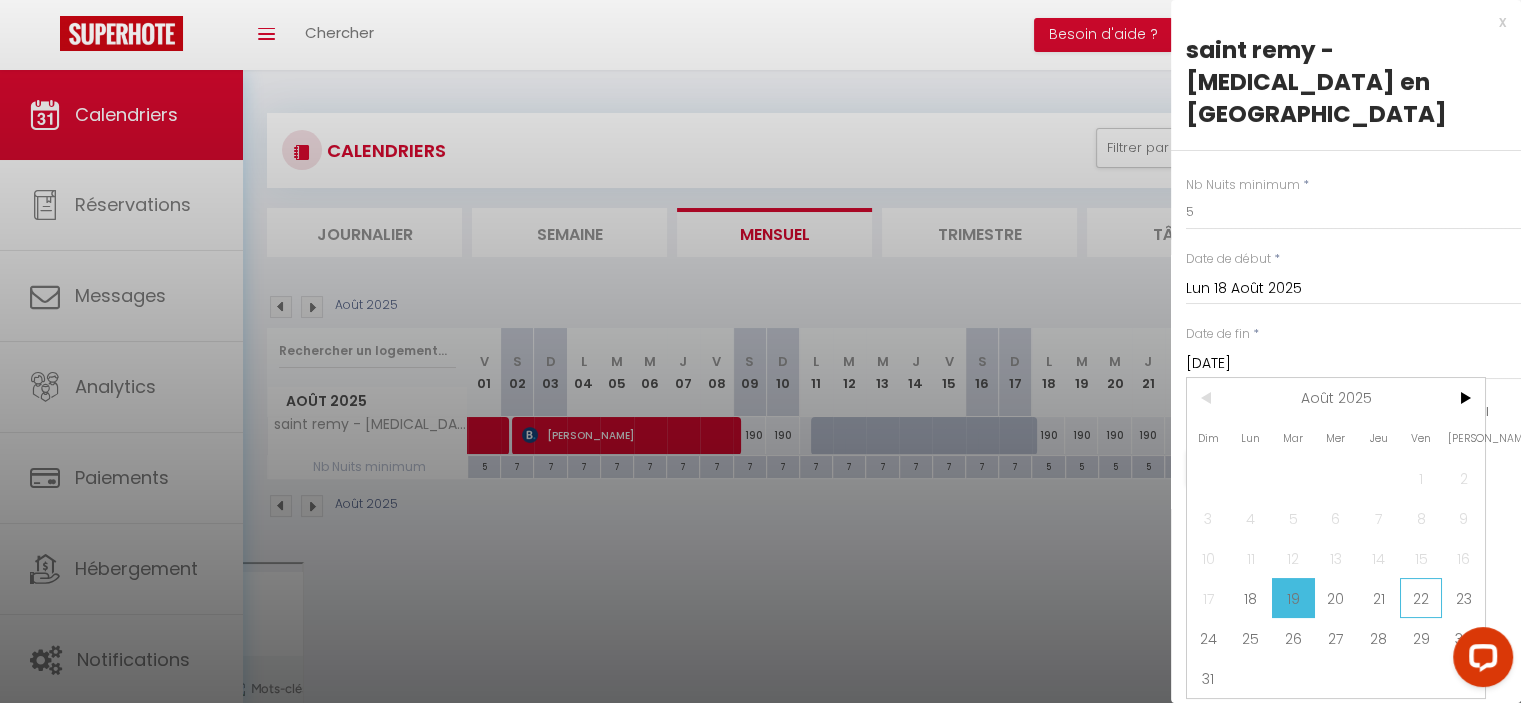 click on "22" at bounding box center (1421, 598) 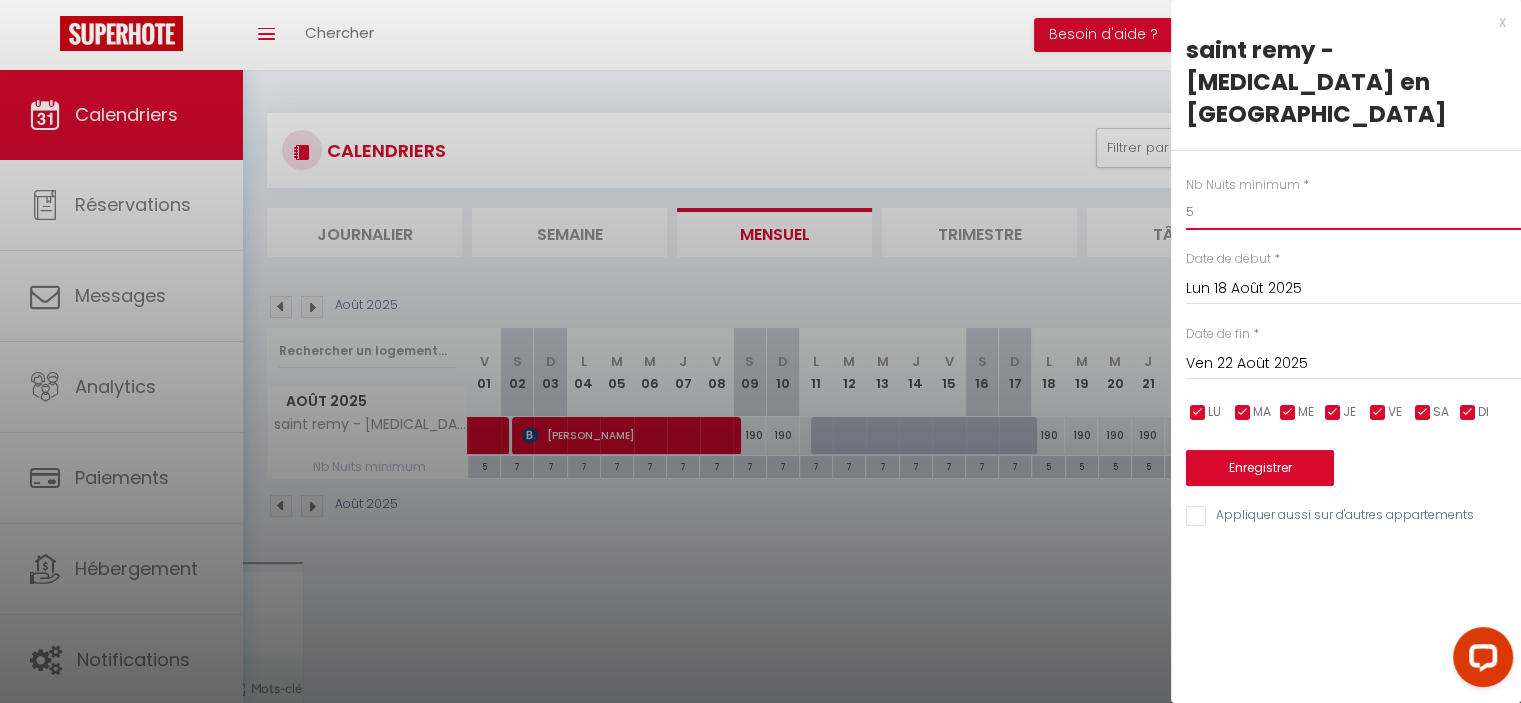 click on "5" at bounding box center (1353, 212) 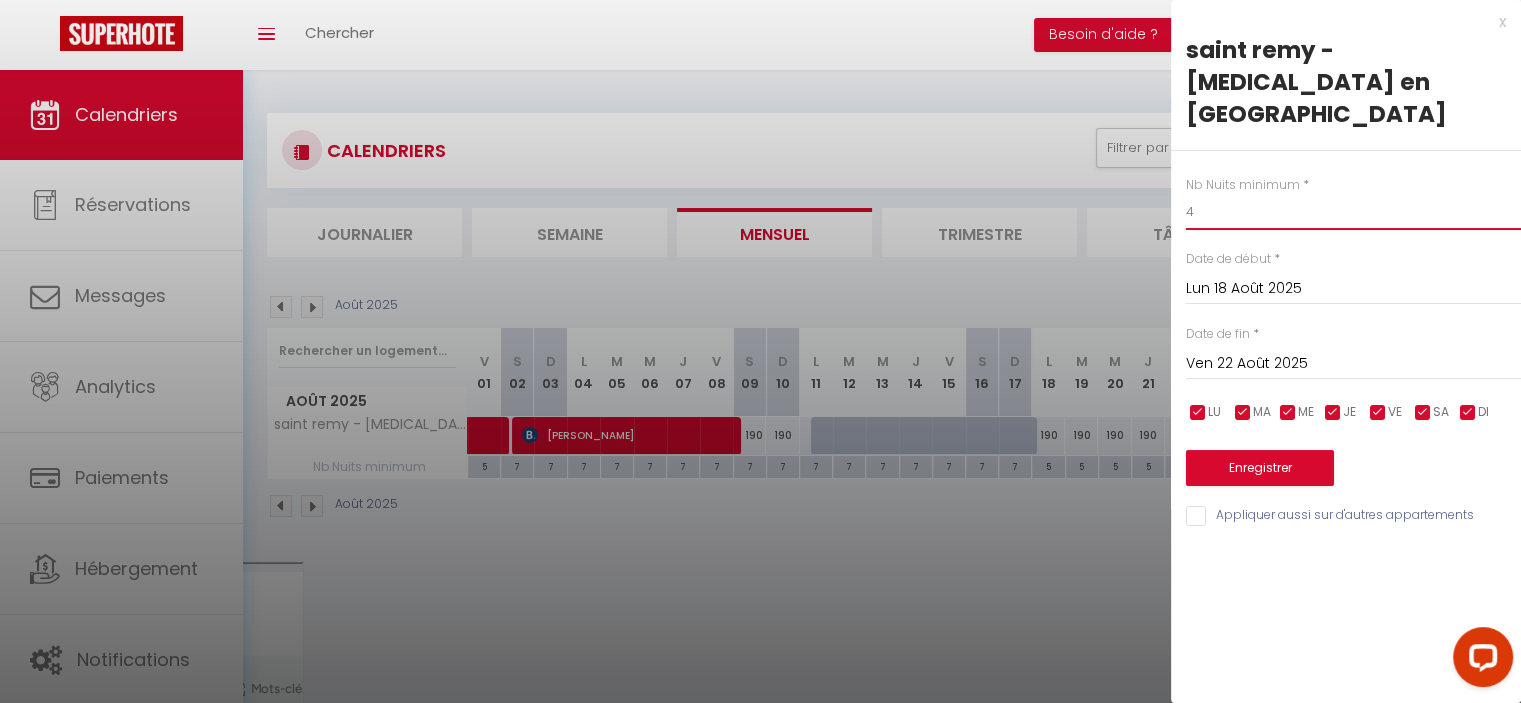 type on "4" 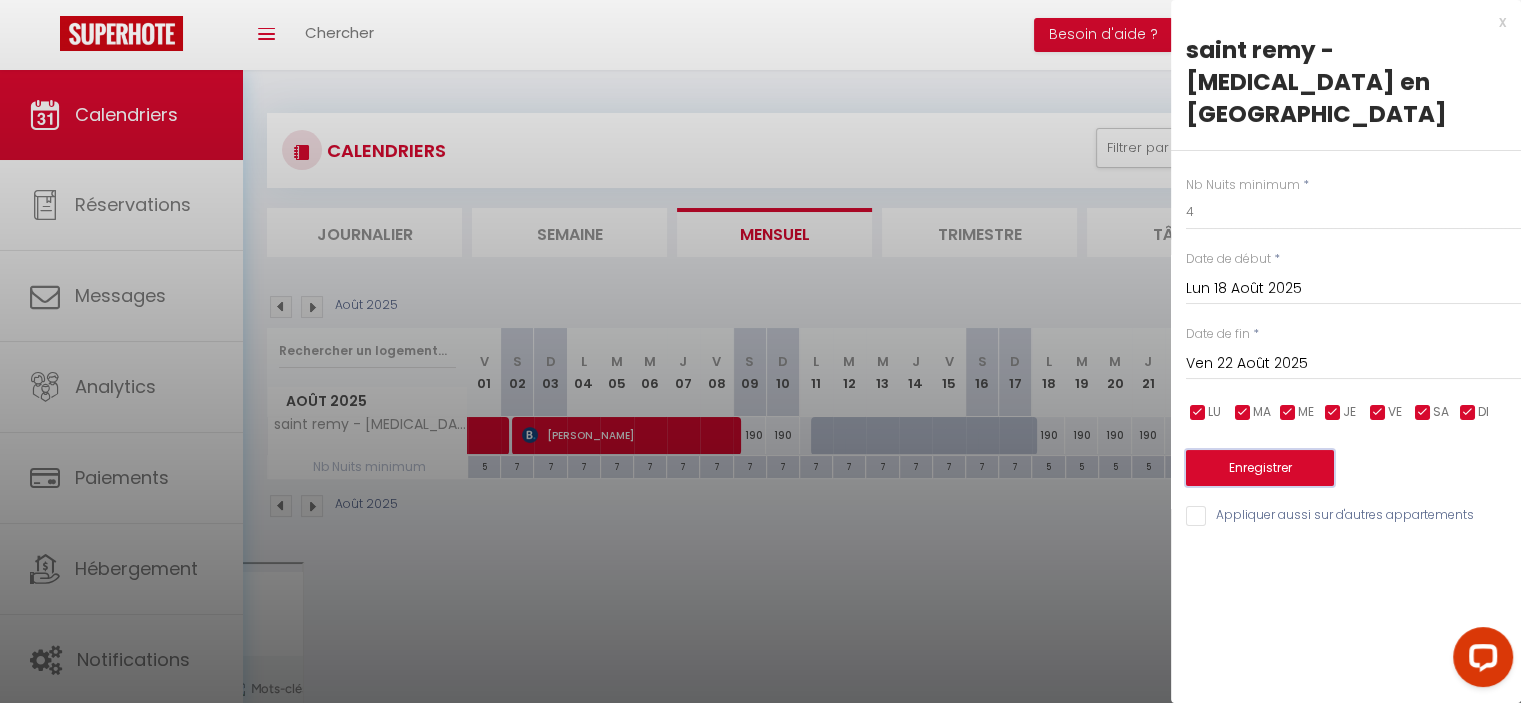 click on "Enregistrer" at bounding box center (1260, 468) 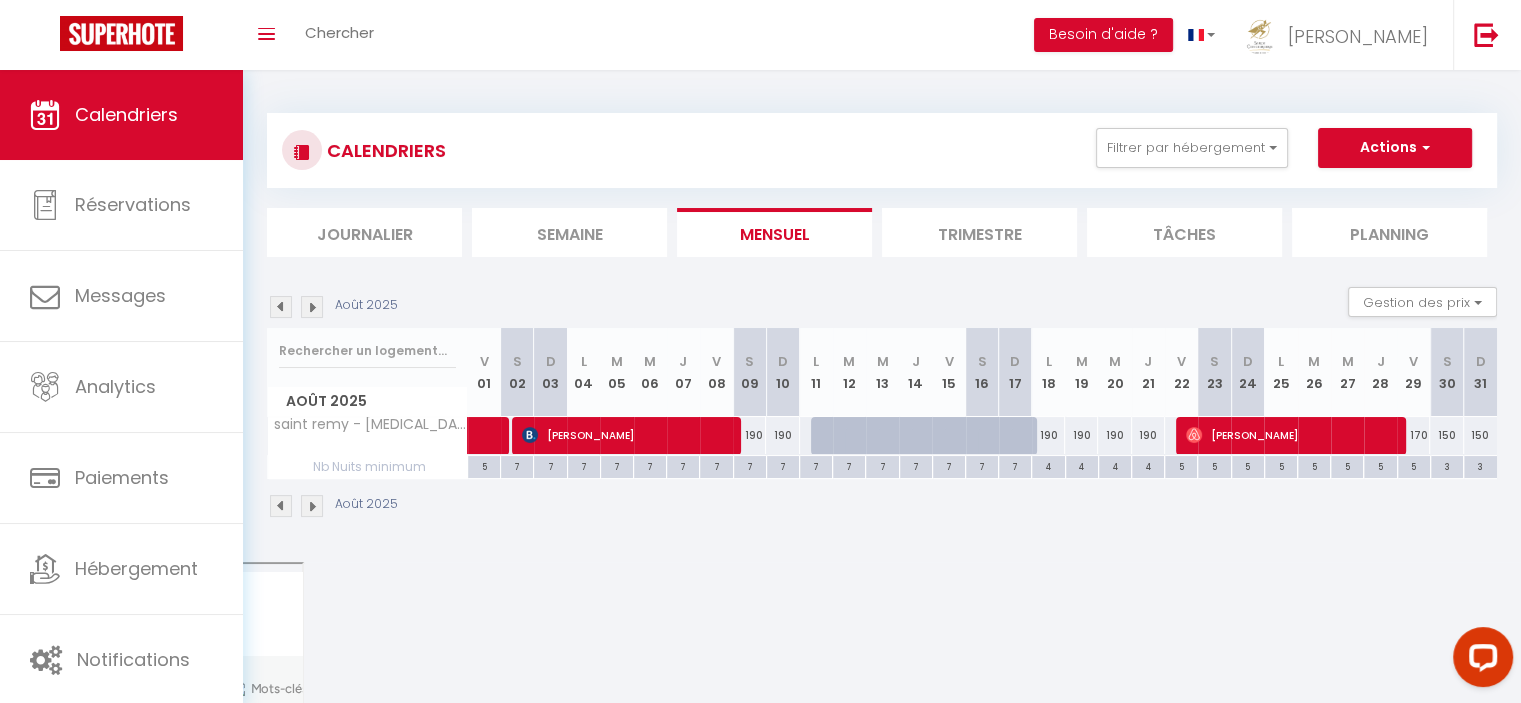 click at bounding box center (312, 307) 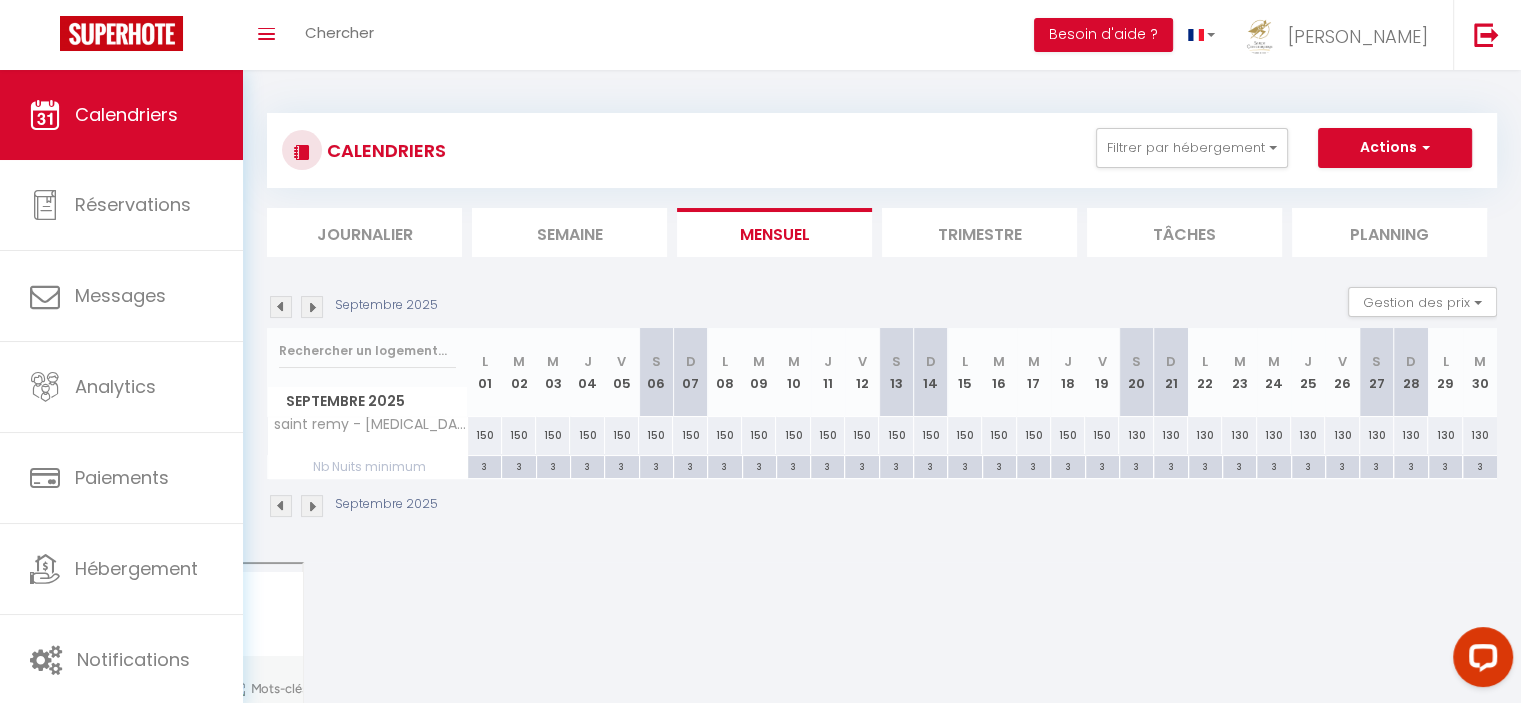 click at bounding box center (281, 307) 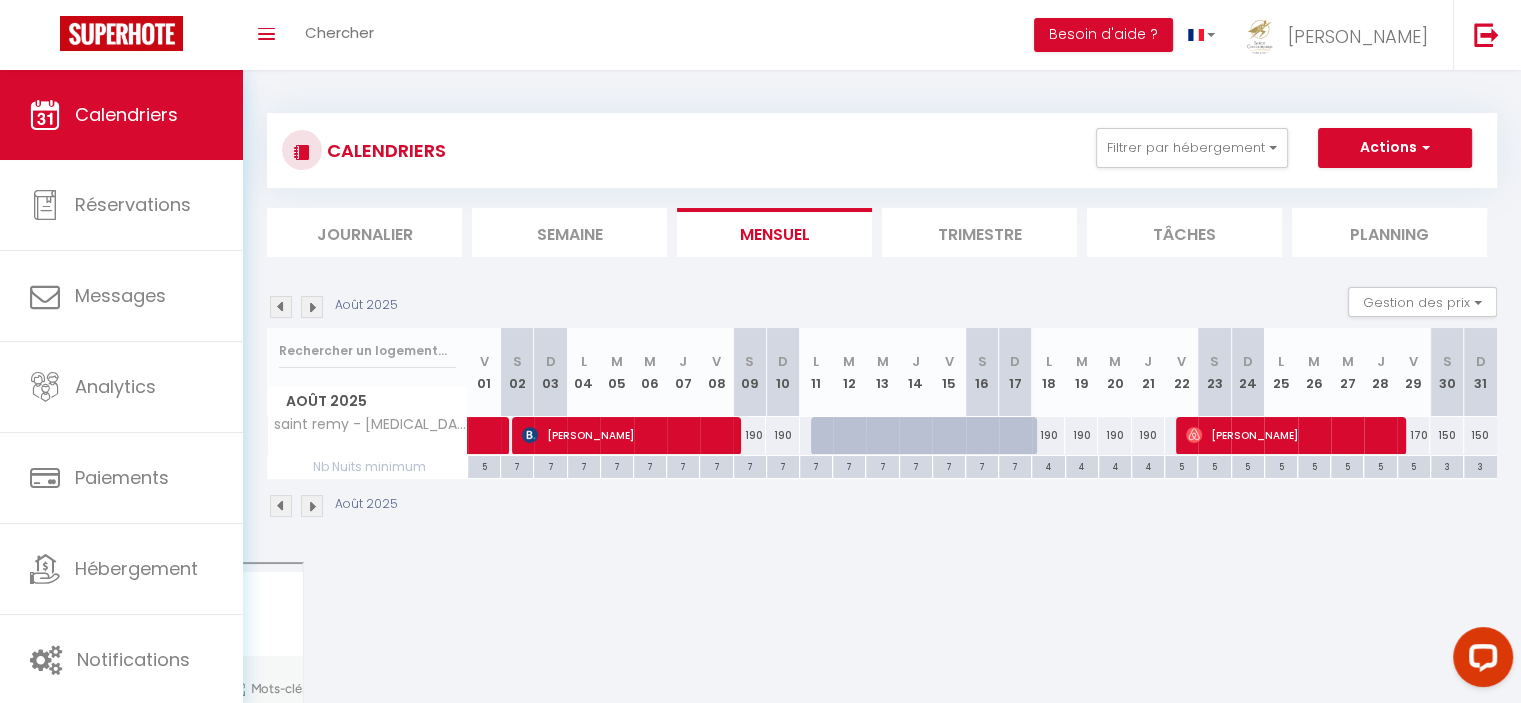 click at bounding box center [281, 307] 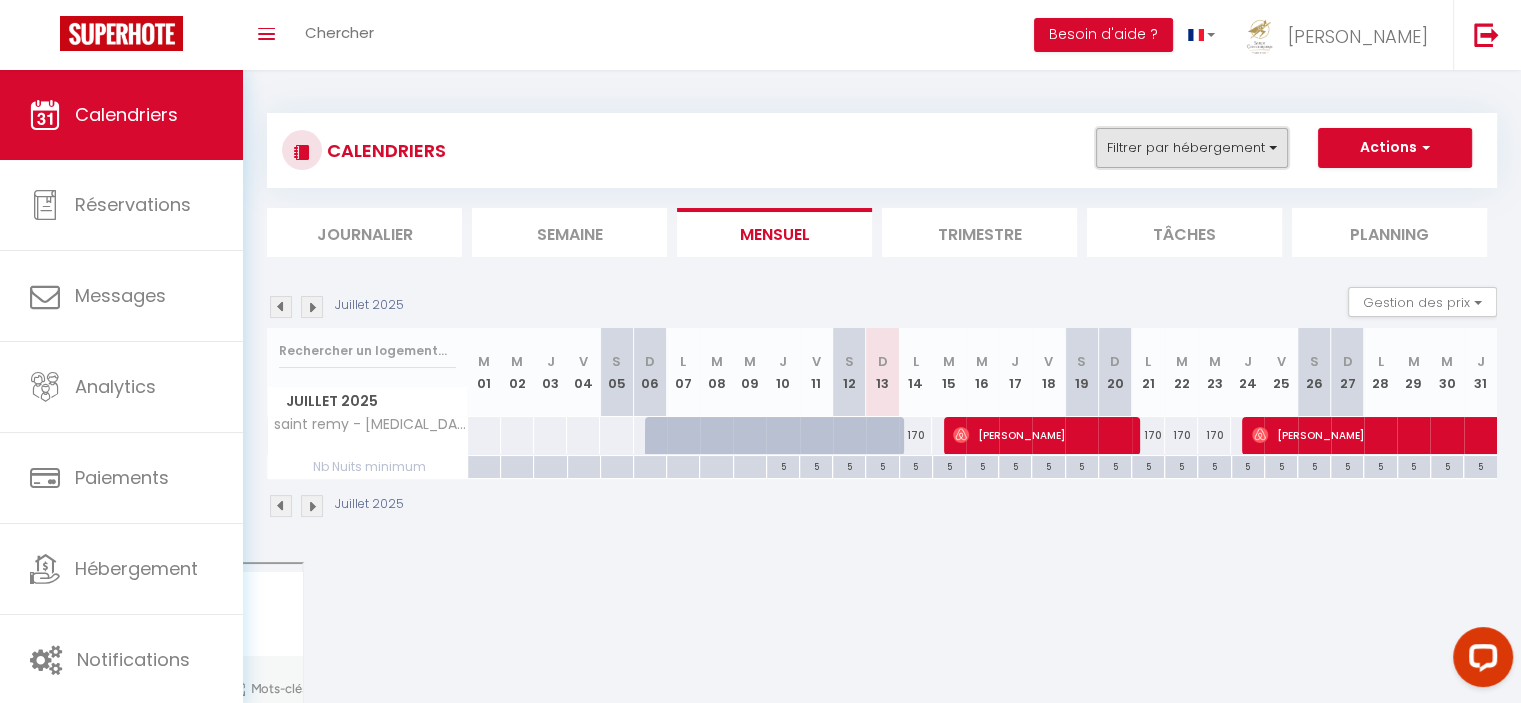click on "Filtrer par hébergement" at bounding box center (1192, 148) 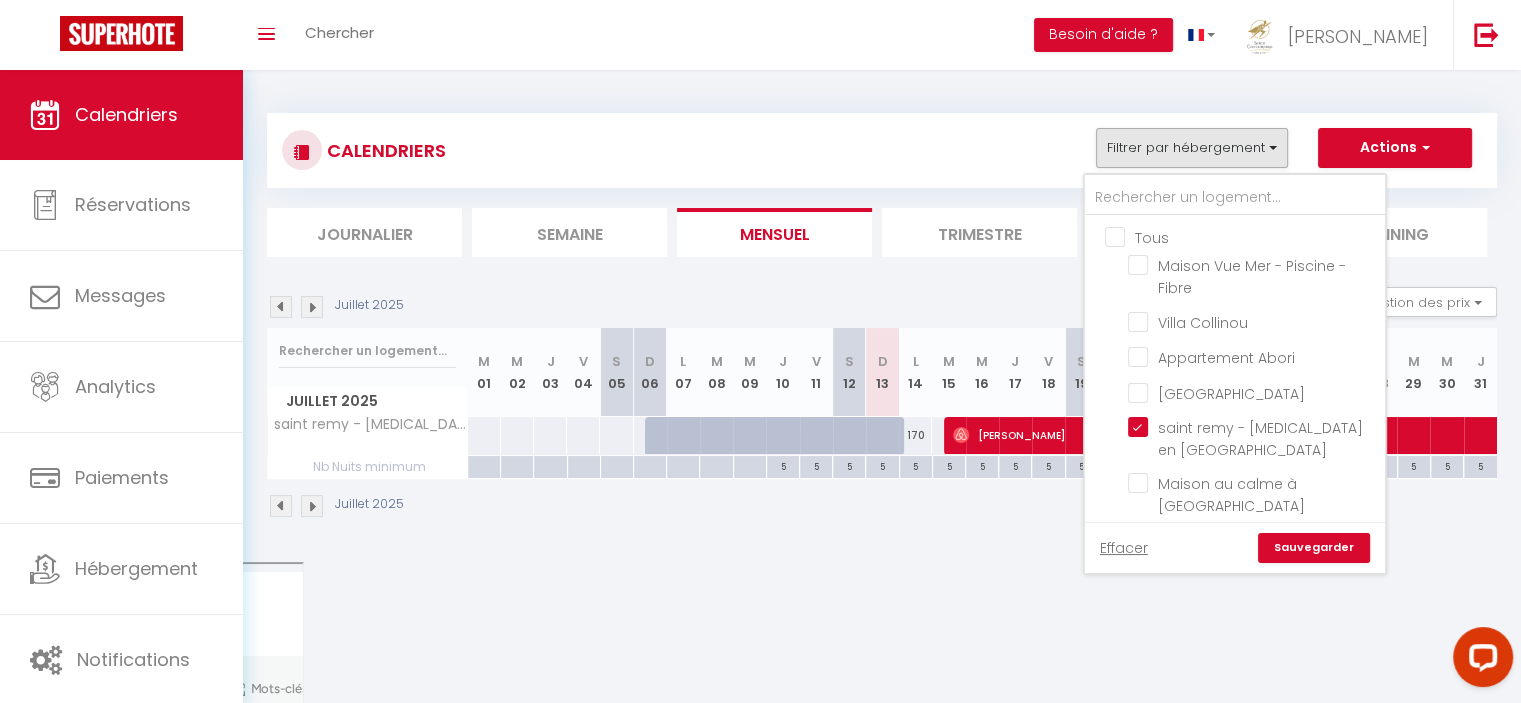click on "Tous" at bounding box center (1255, 236) 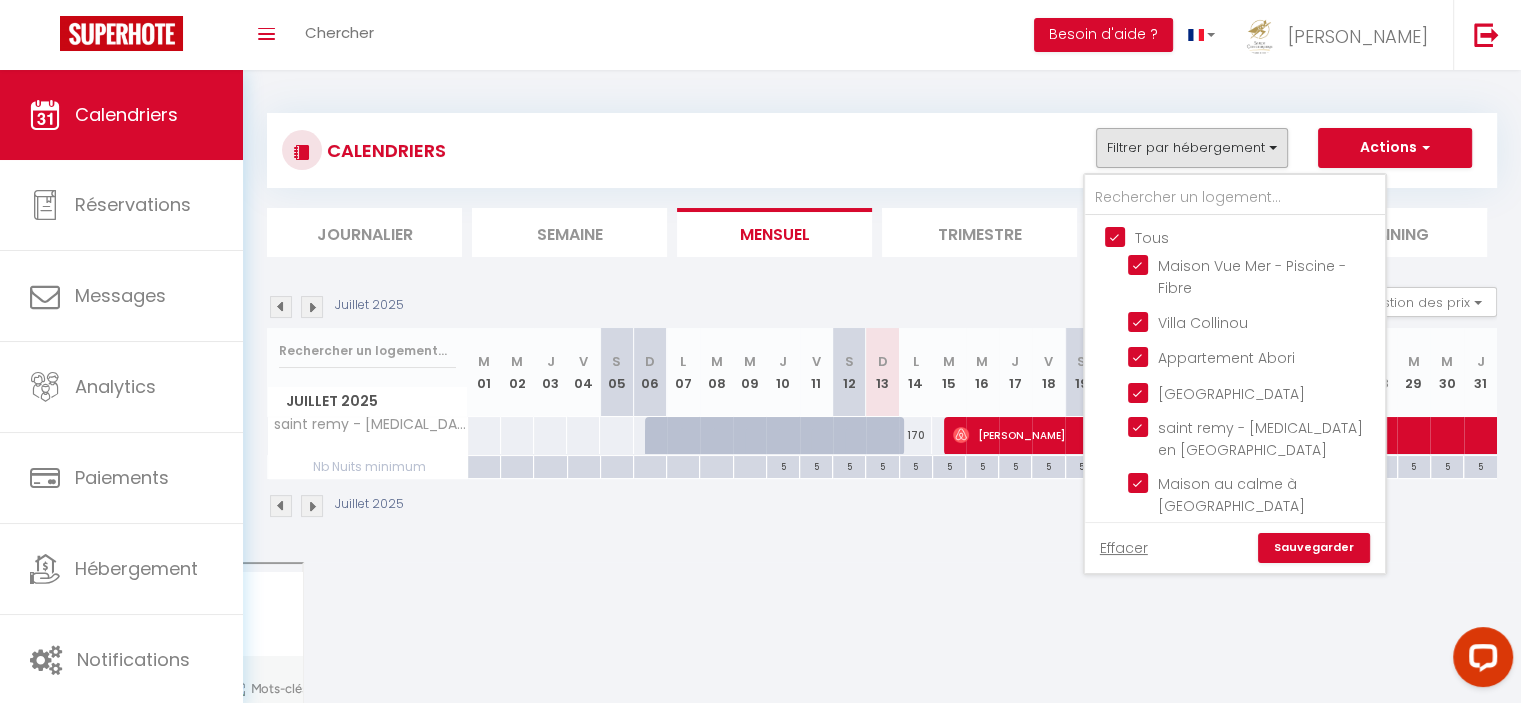 checkbox on "true" 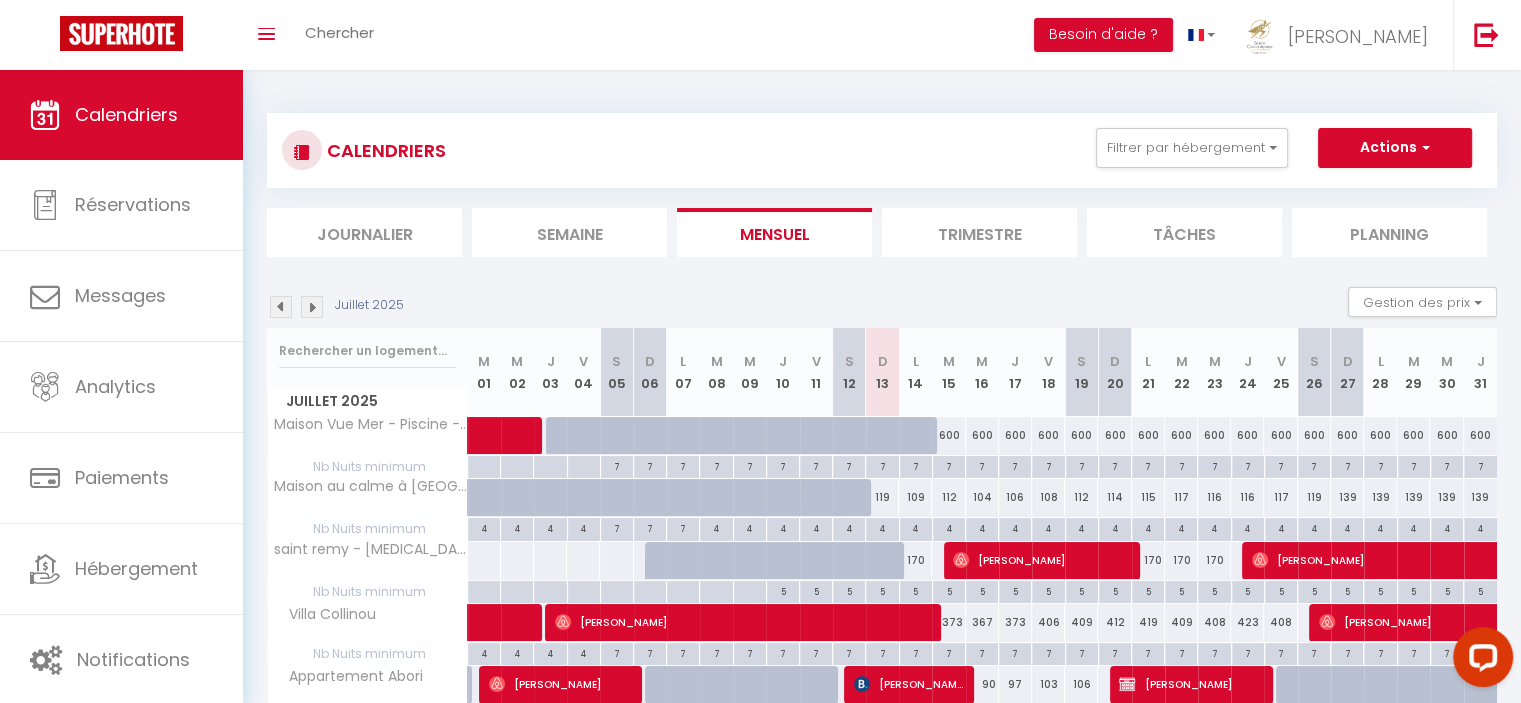 scroll, scrollTop: 167, scrollLeft: 0, axis: vertical 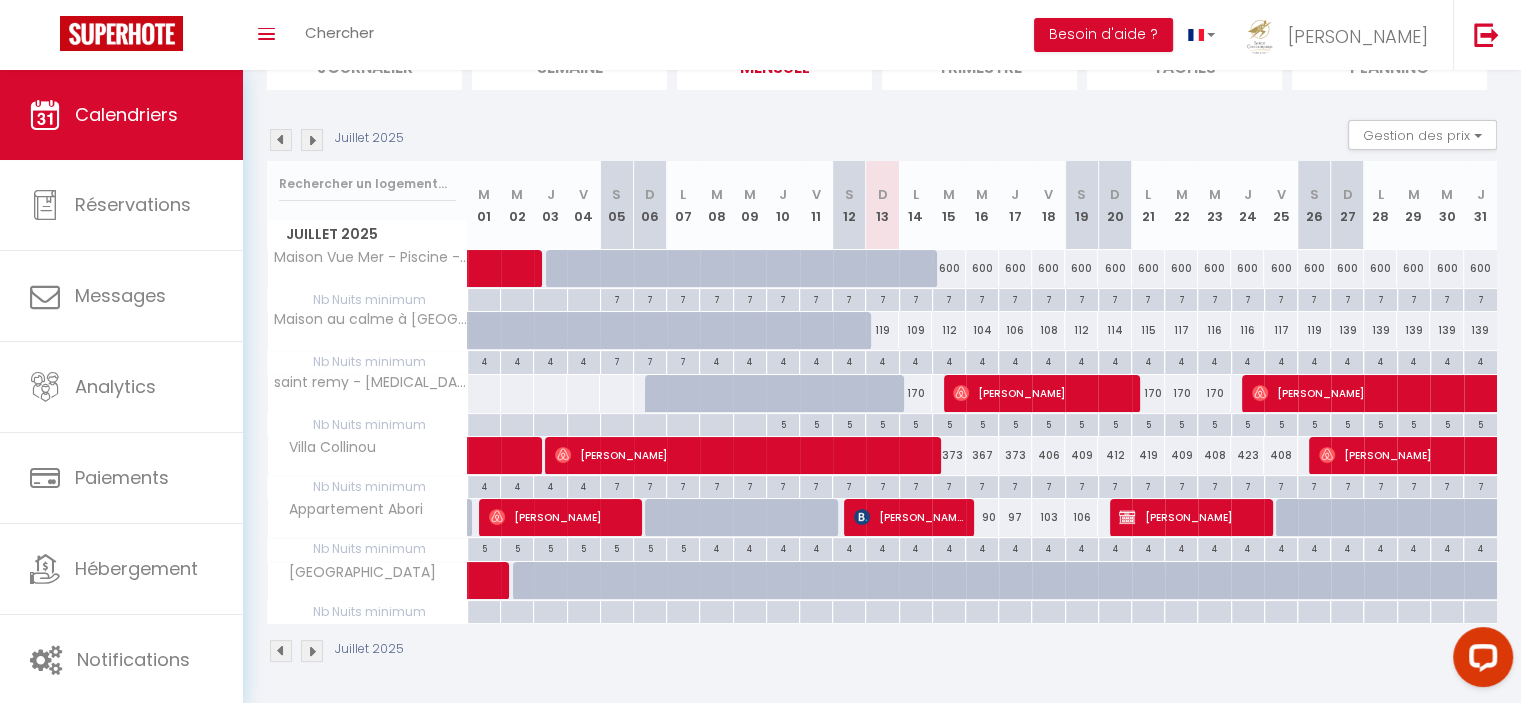 click at bounding box center [312, 140] 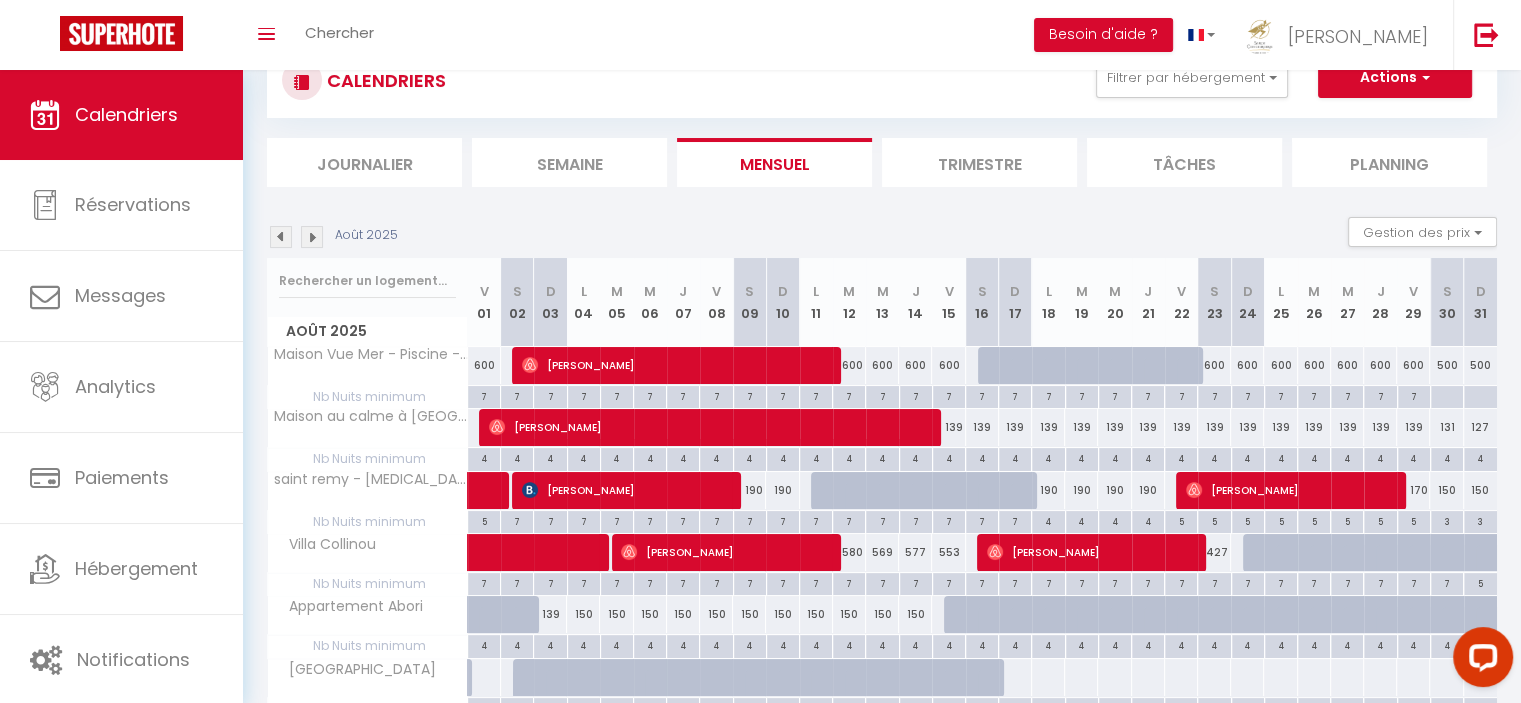 scroll, scrollTop: 167, scrollLeft: 0, axis: vertical 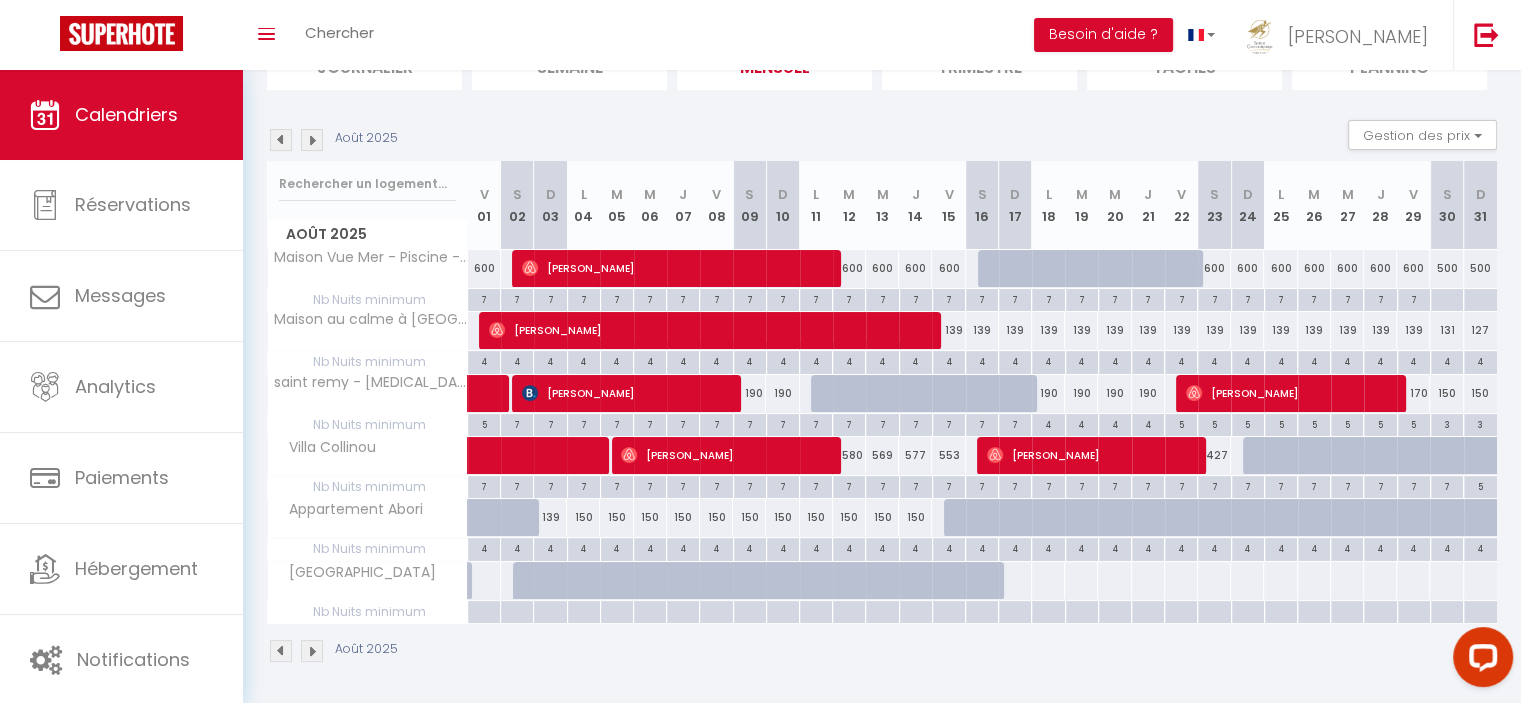 click on "7" at bounding box center [849, 485] 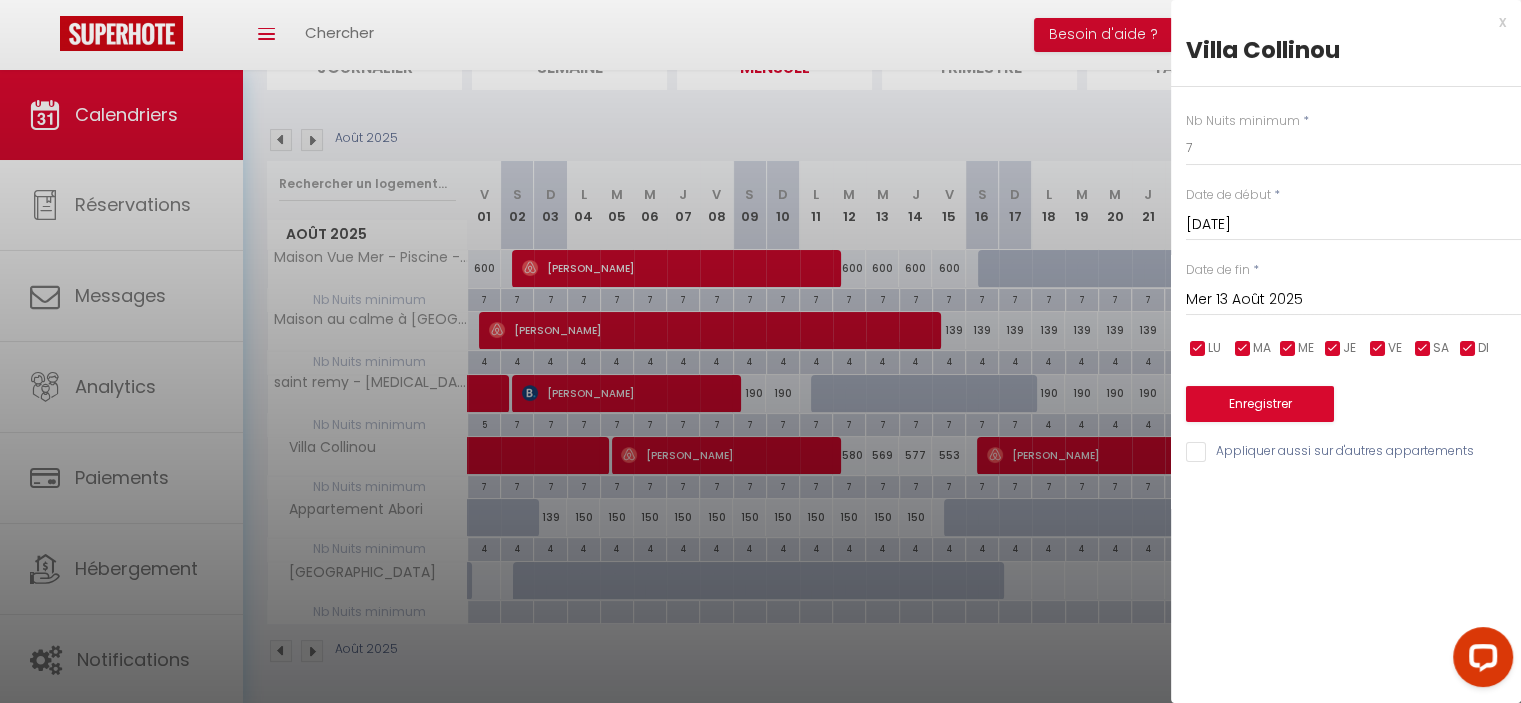 click on "Mer 13 Août 2025" at bounding box center [1353, 300] 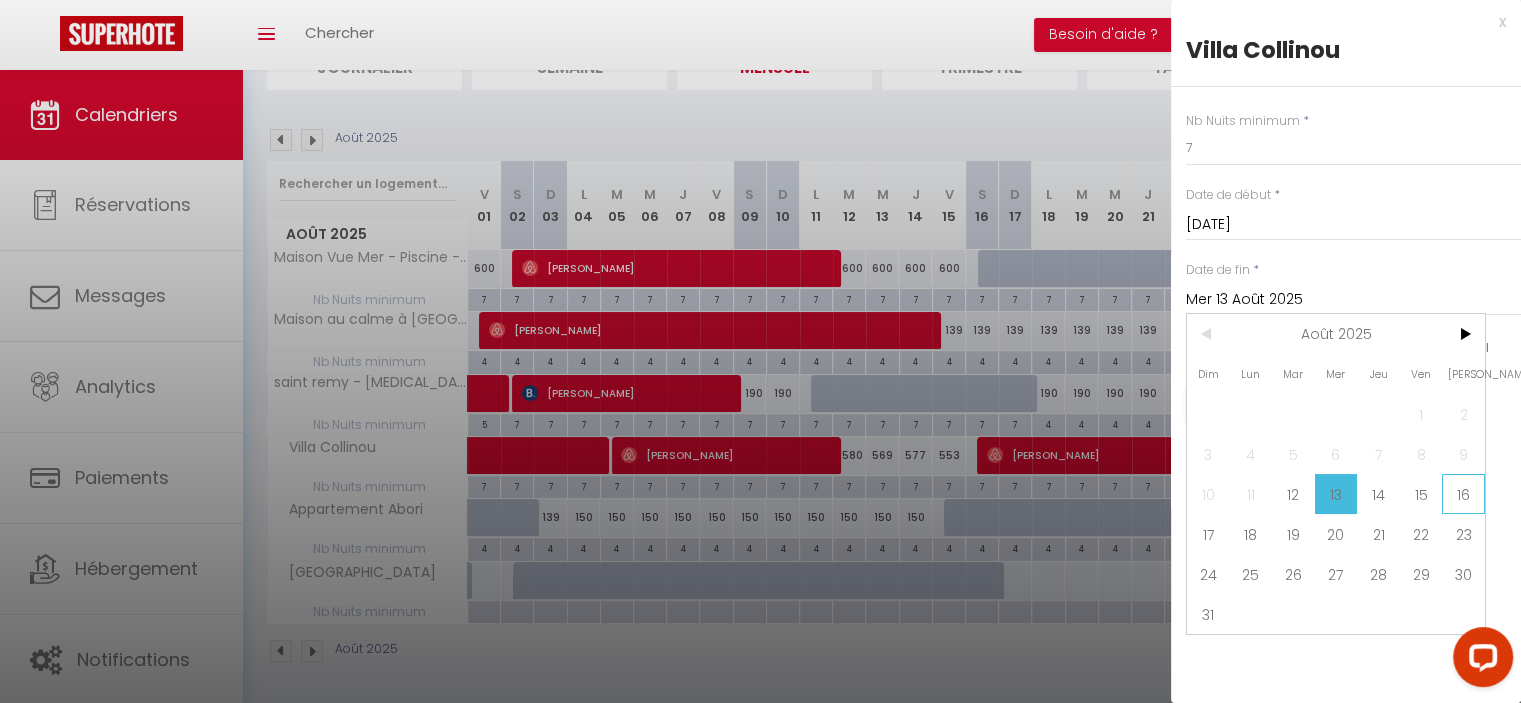 click on "16" at bounding box center (1463, 494) 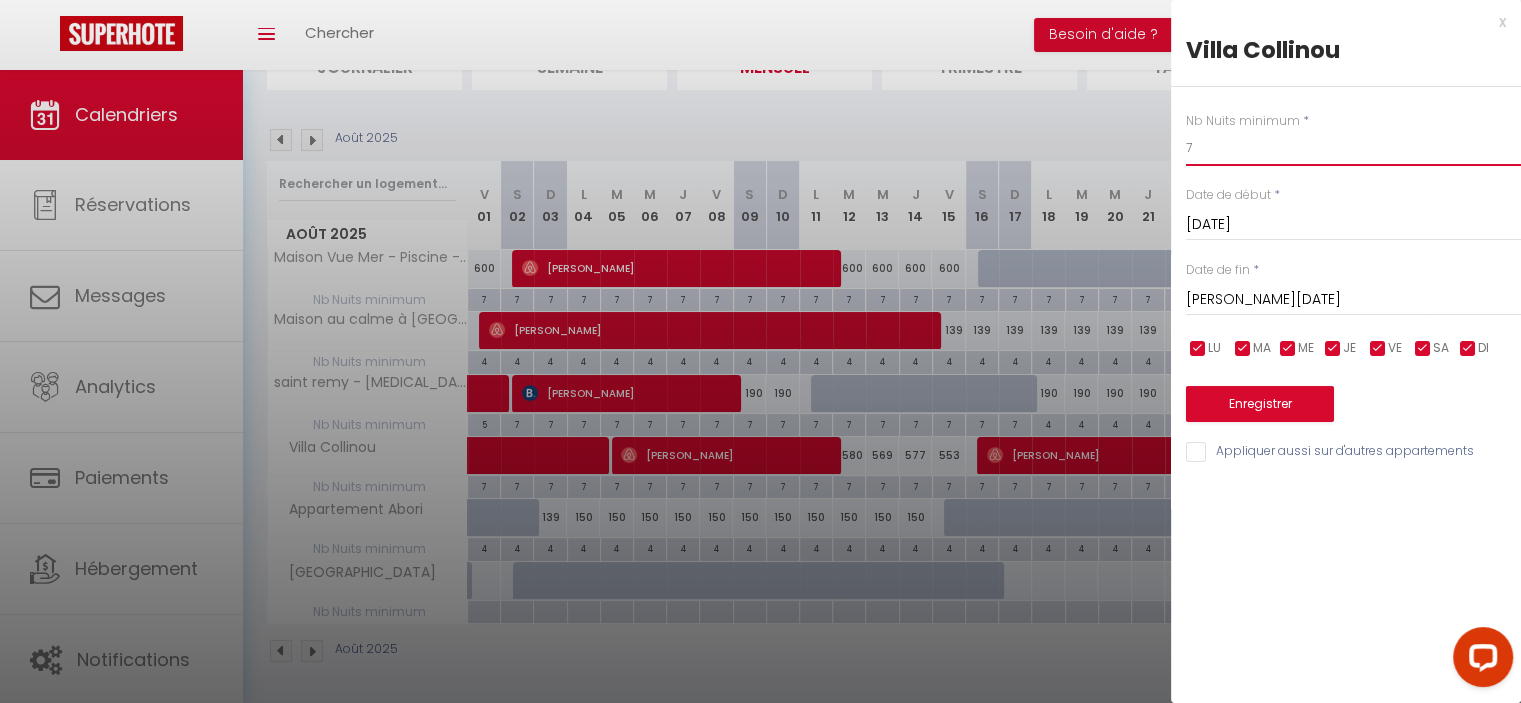 click on "7" at bounding box center [1353, 148] 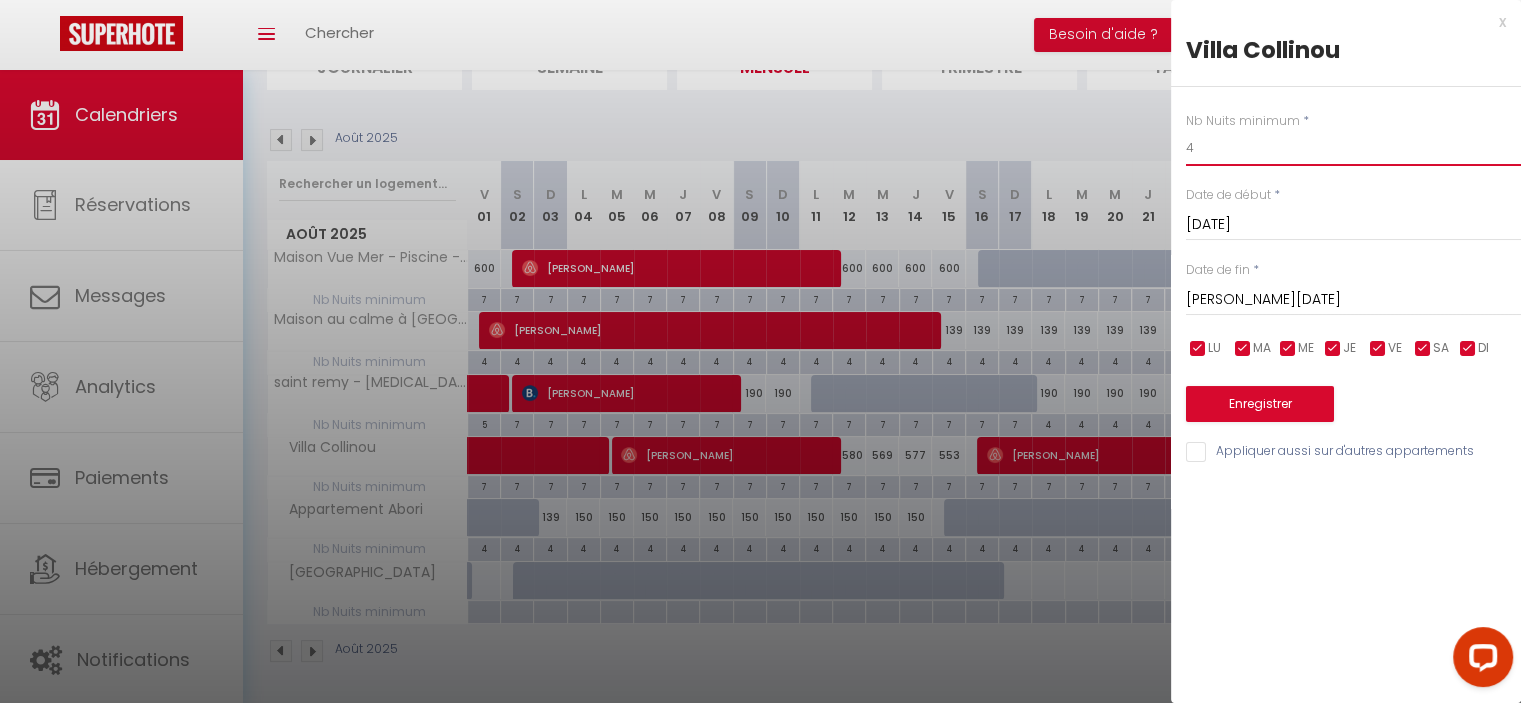 type on "4" 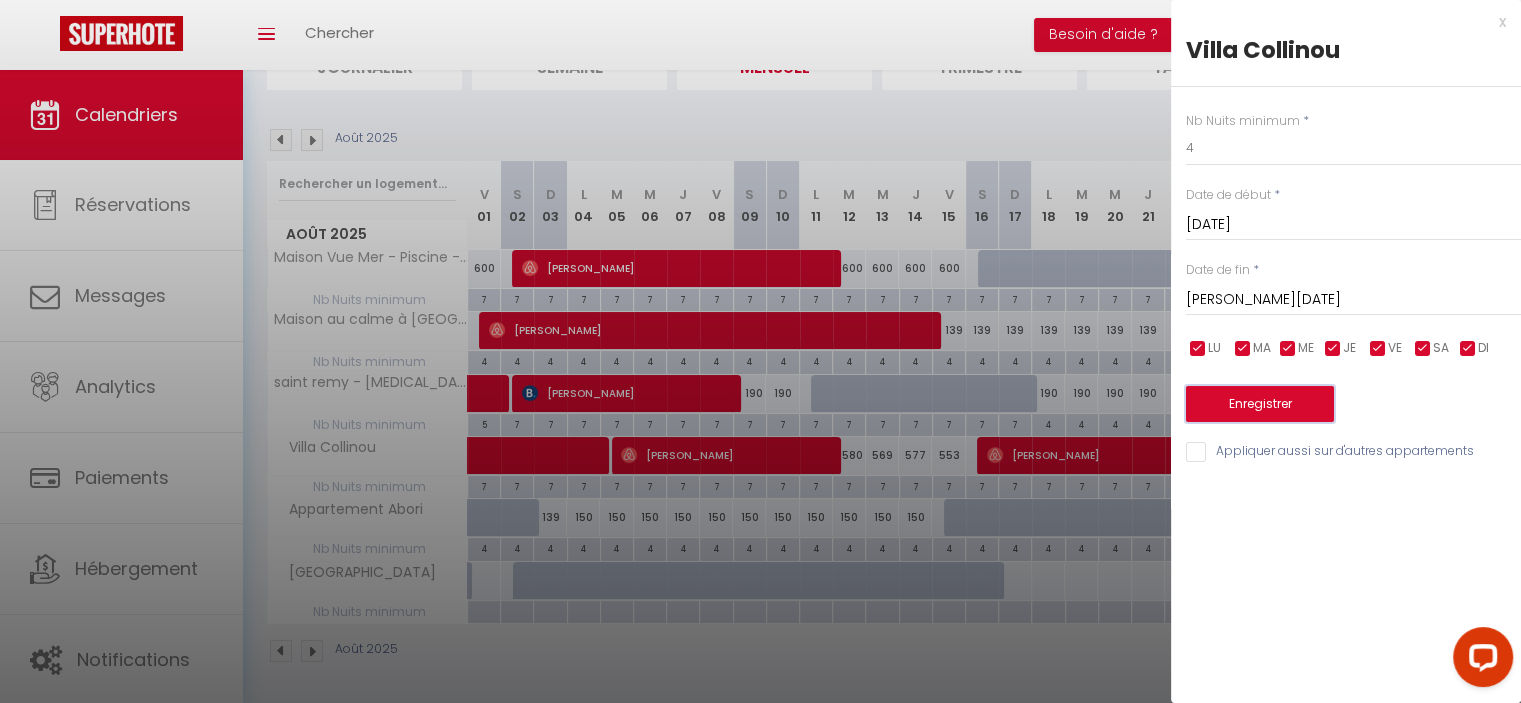 click on "Enregistrer" at bounding box center (1260, 404) 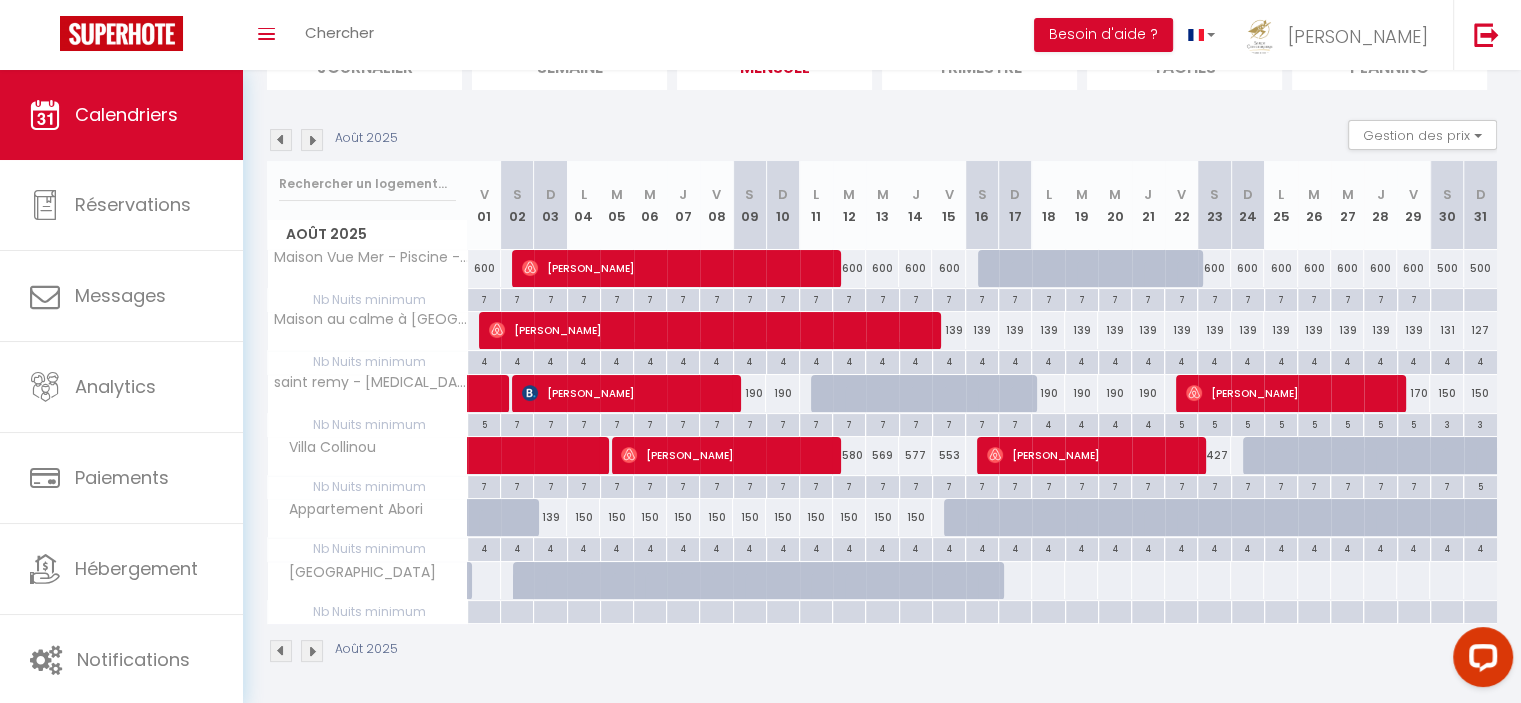 click at bounding box center [281, 140] 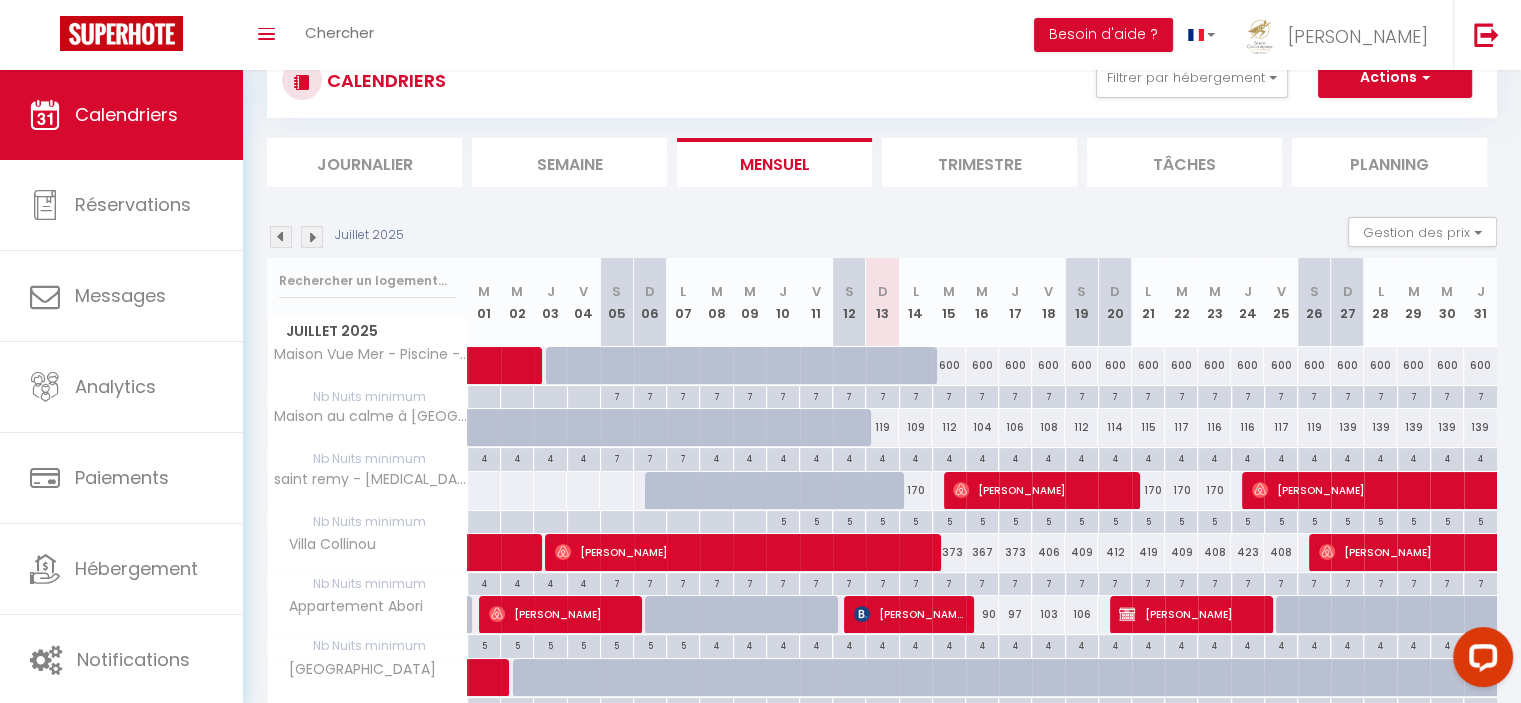 scroll, scrollTop: 167, scrollLeft: 0, axis: vertical 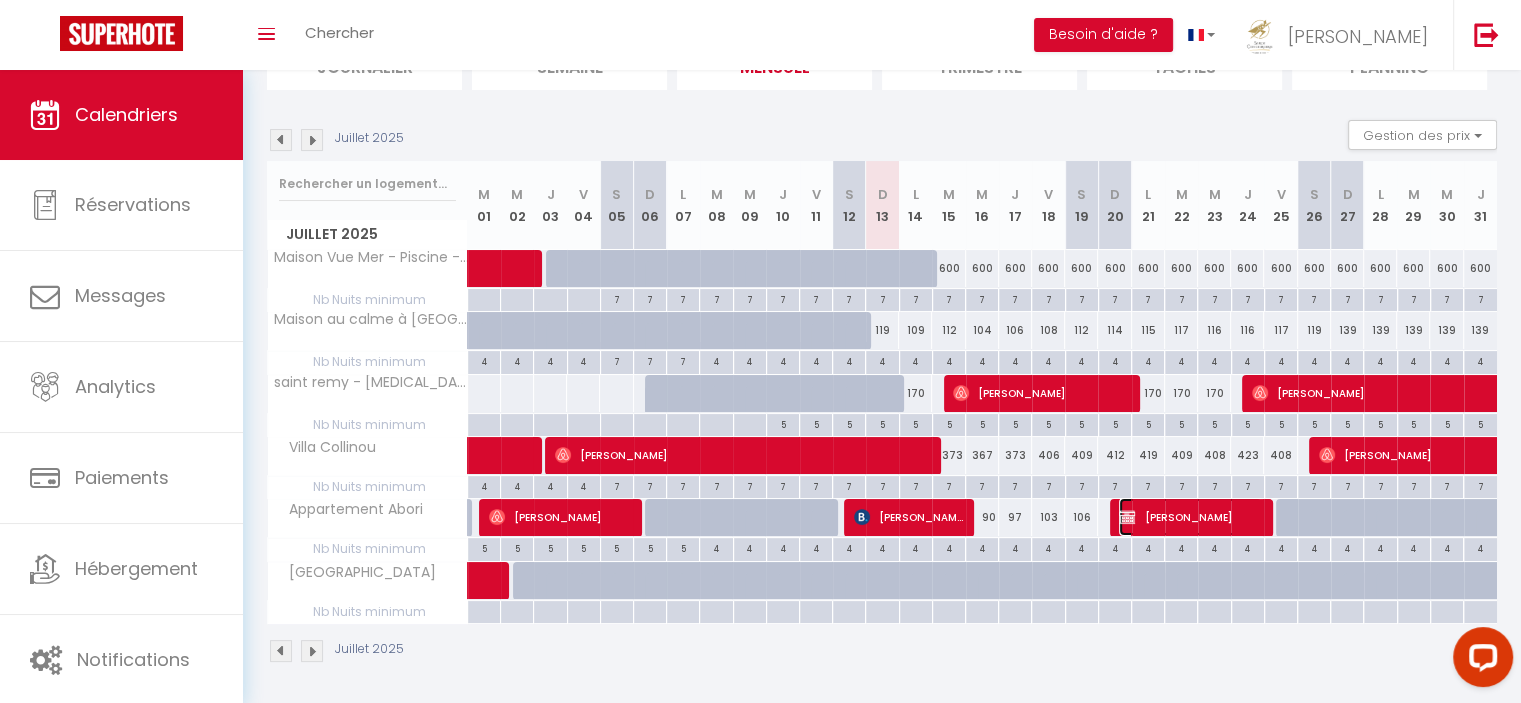 click on "[PERSON_NAME]" at bounding box center [1190, 517] 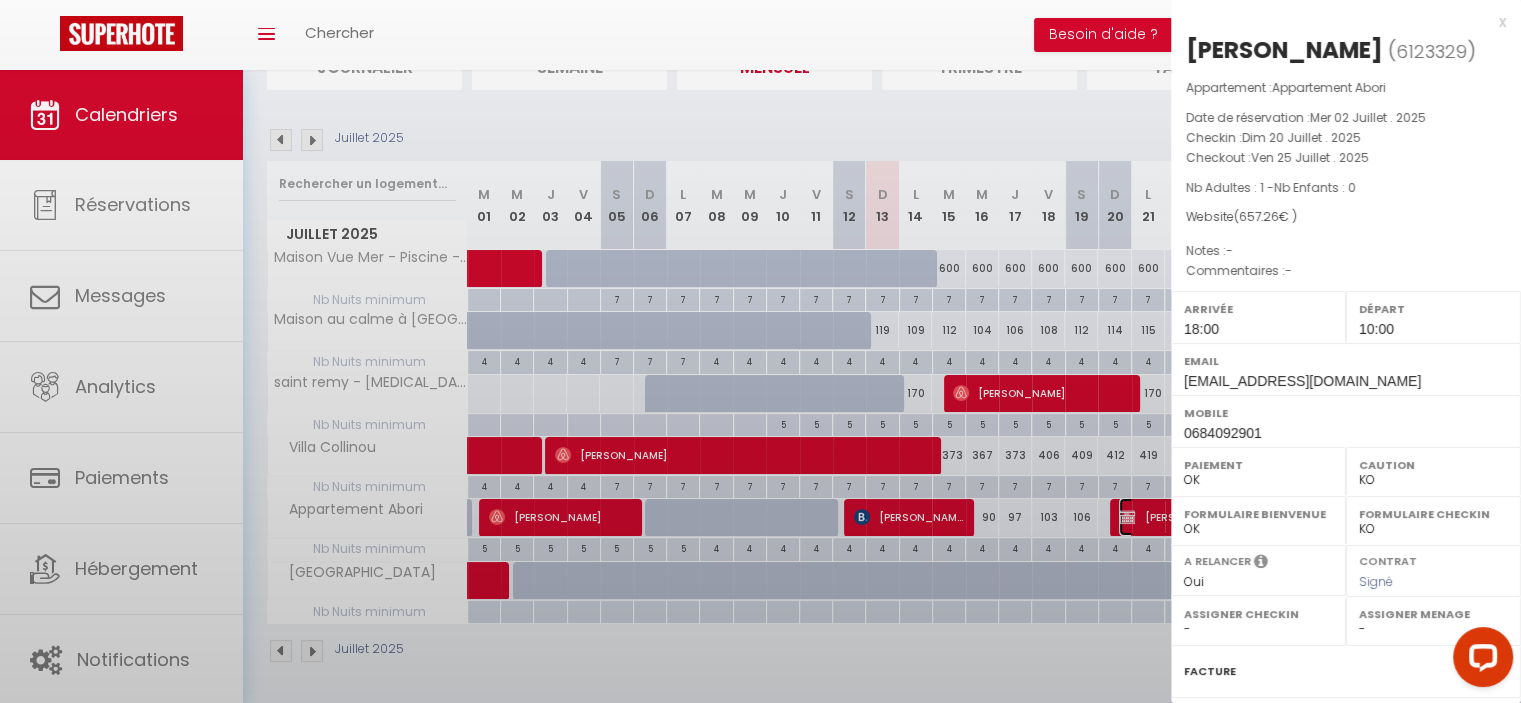 select on "40037" 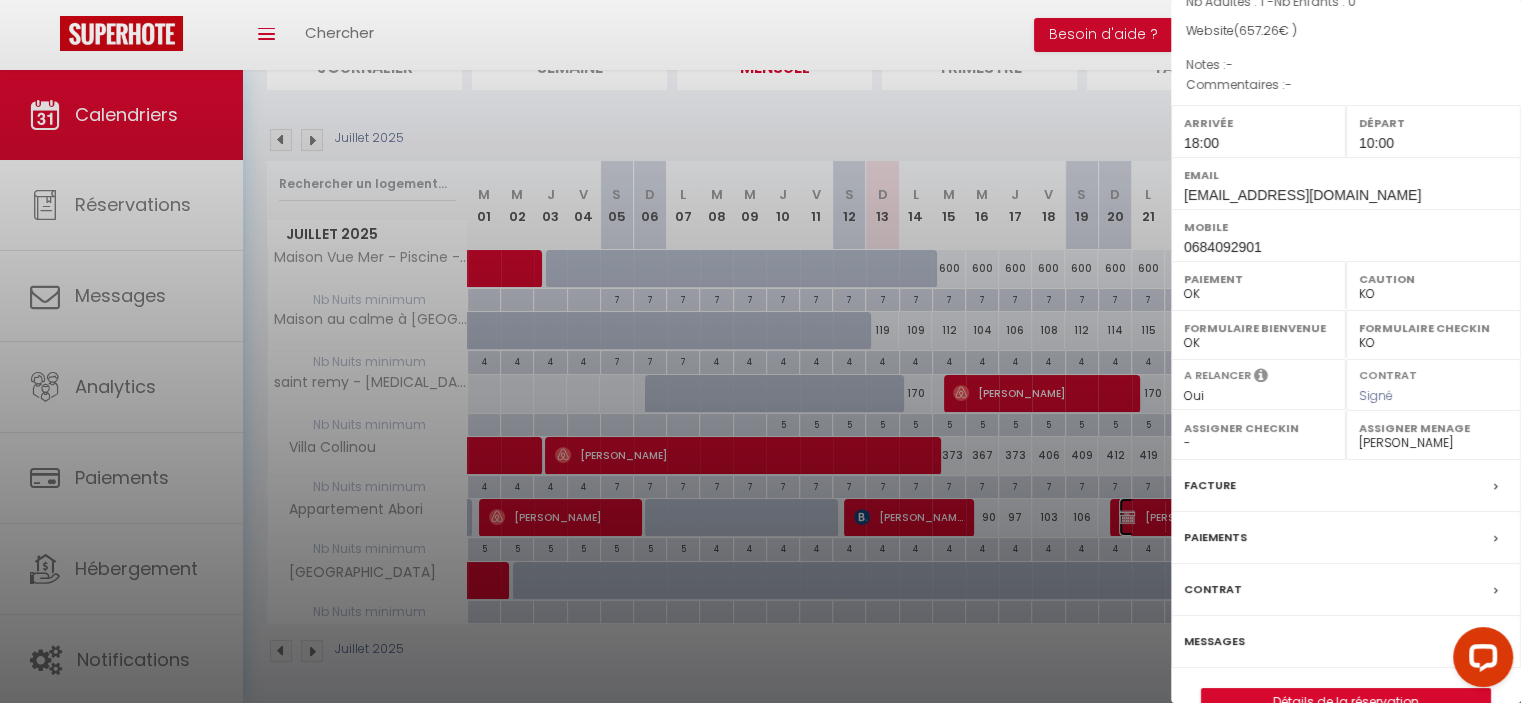 scroll, scrollTop: 225, scrollLeft: 0, axis: vertical 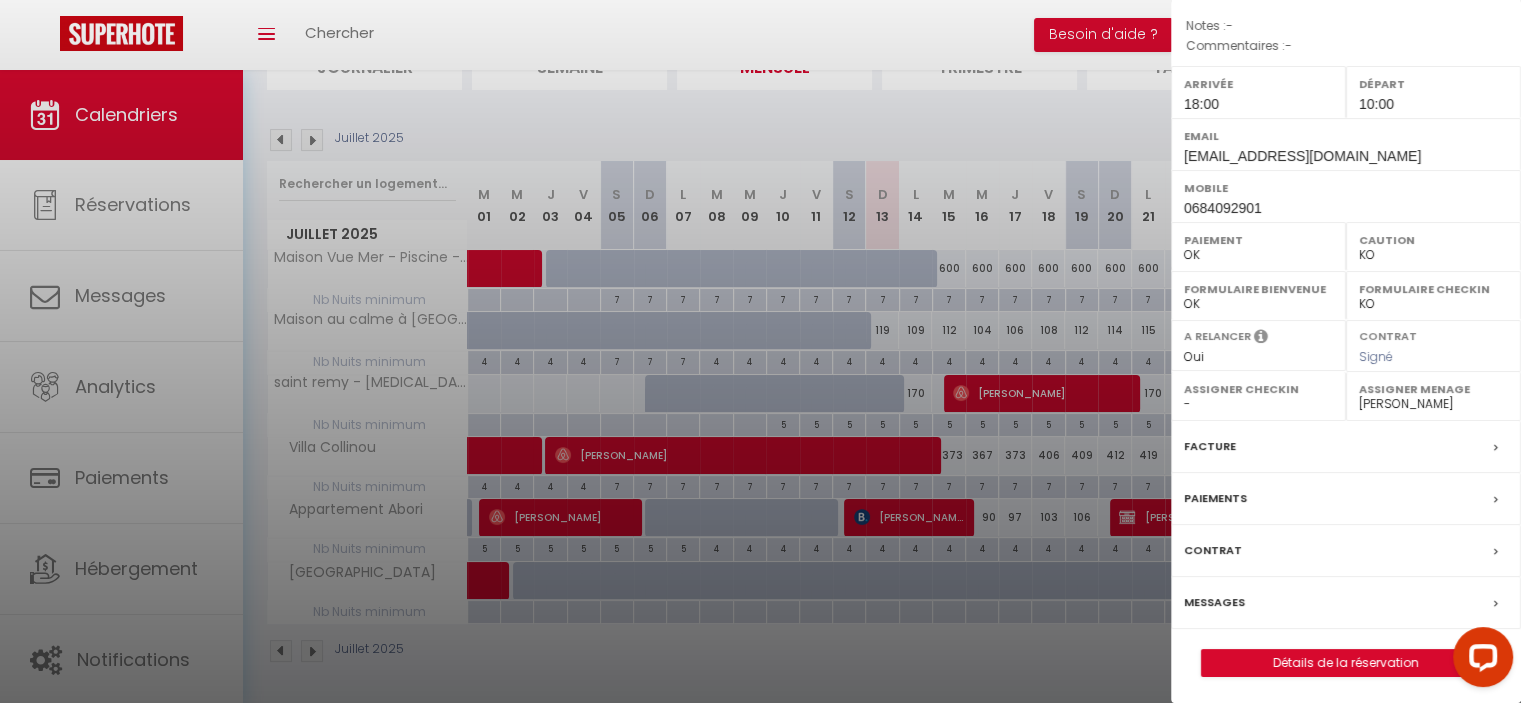 click on "Messages" at bounding box center [1346, 603] 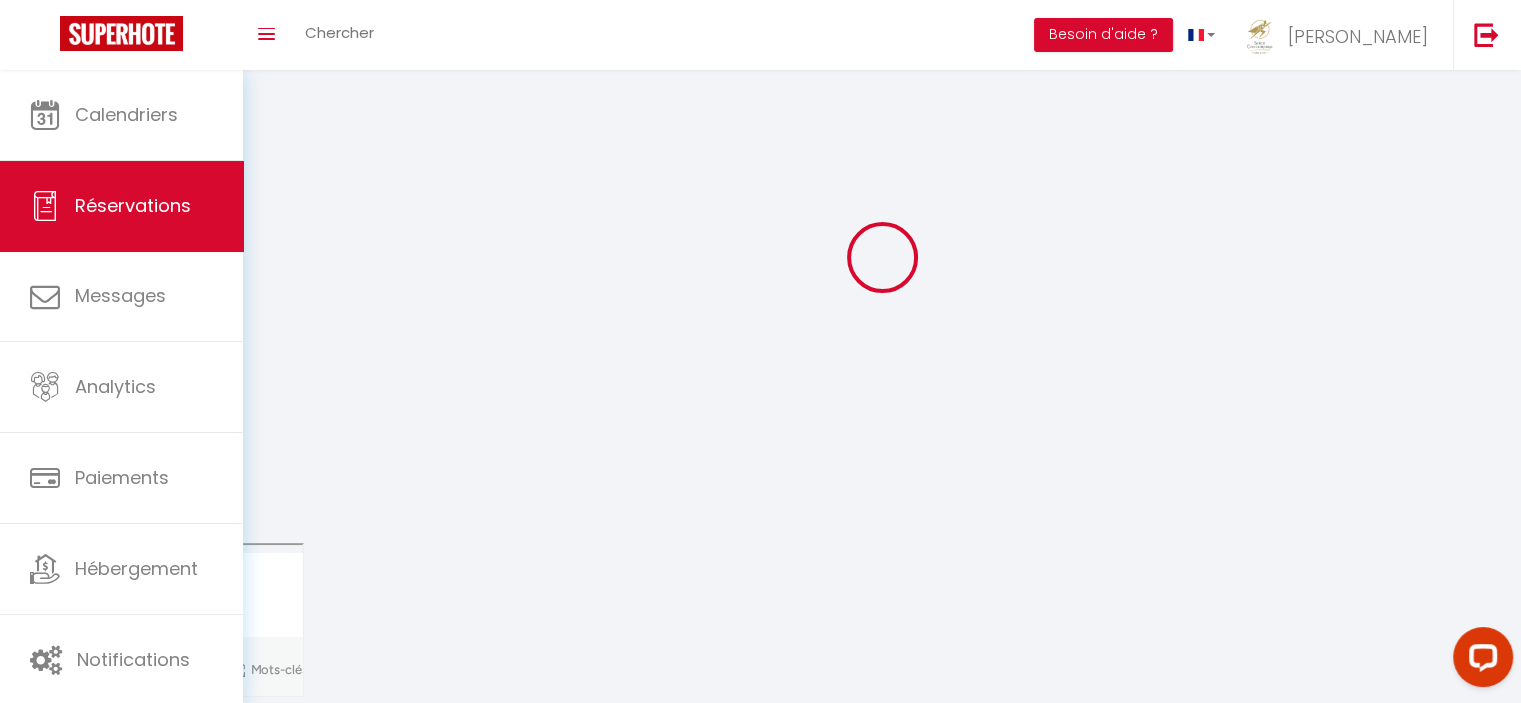 scroll, scrollTop: 0, scrollLeft: 0, axis: both 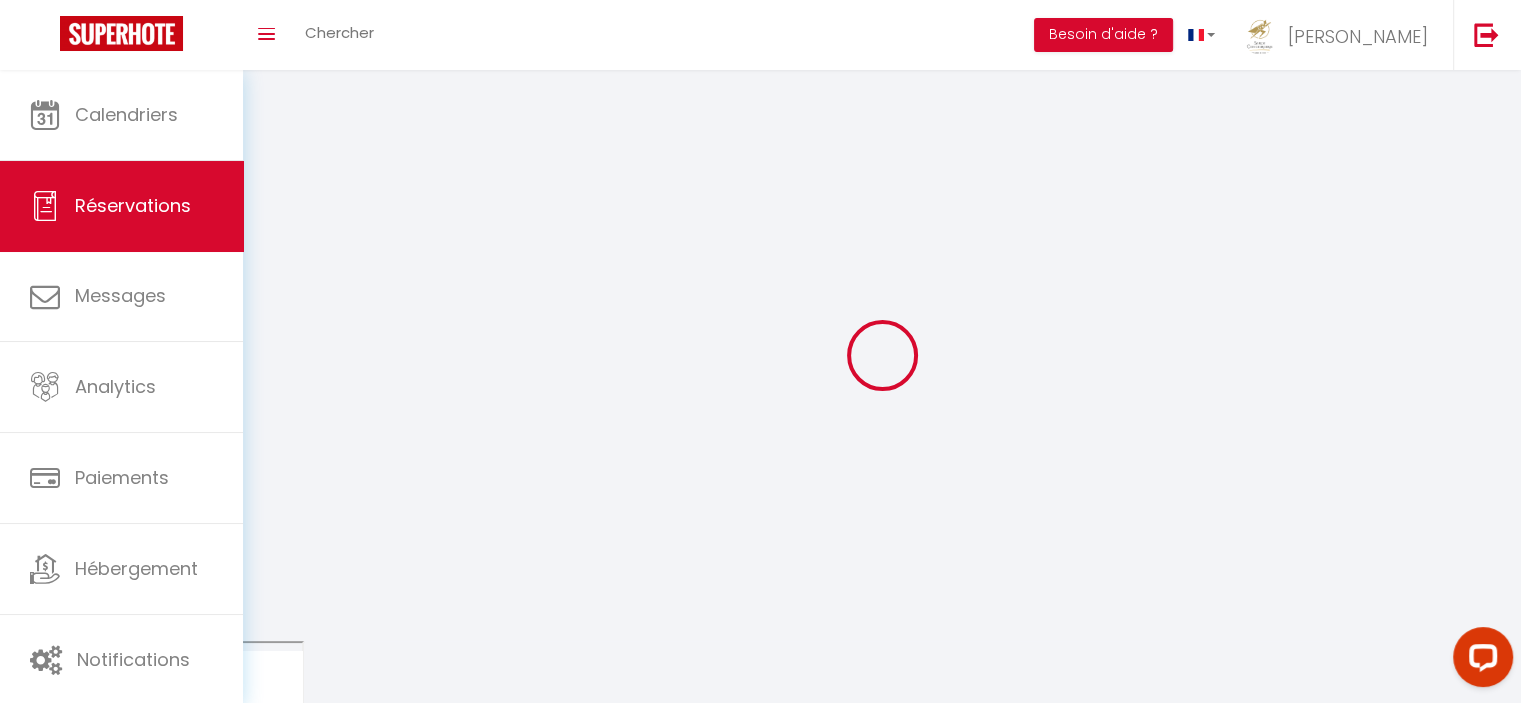 select 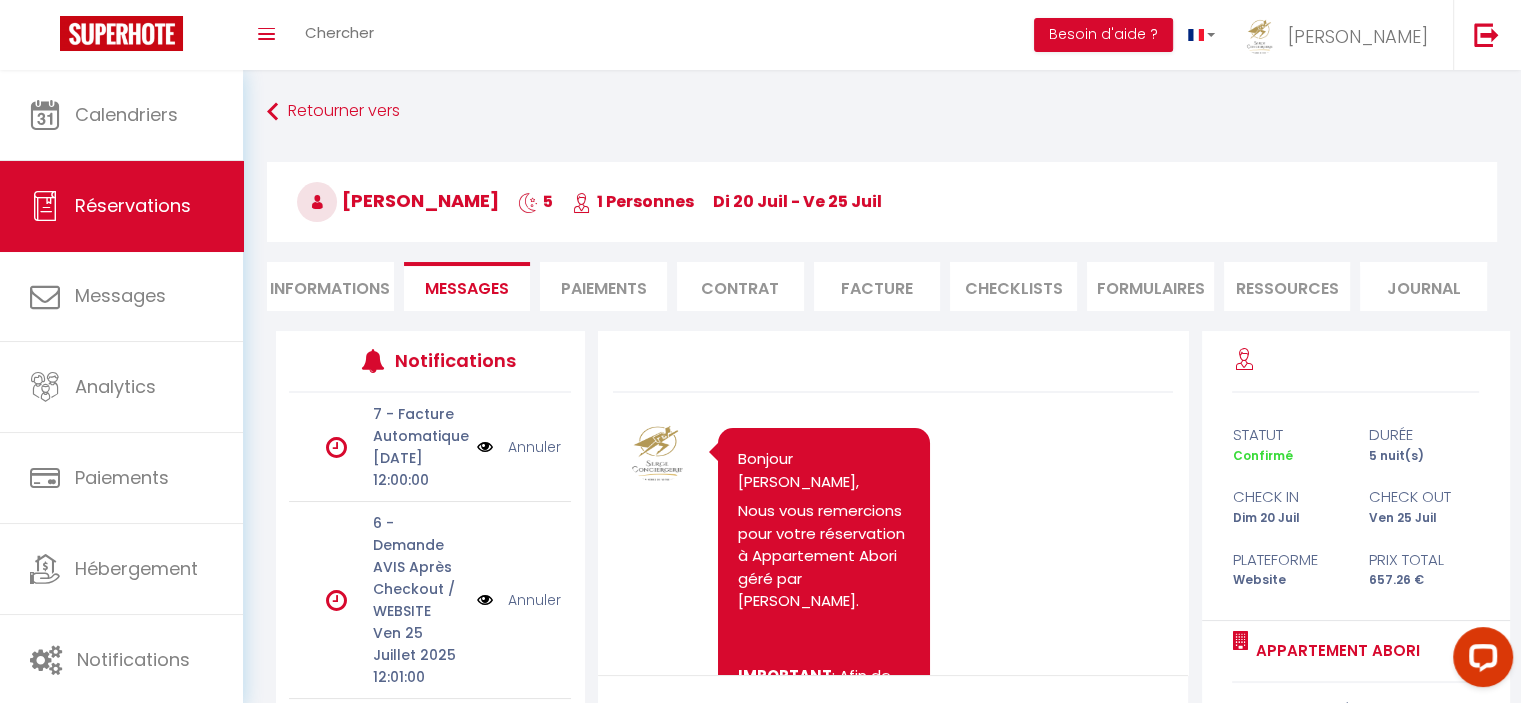scroll, scrollTop: 4869, scrollLeft: 0, axis: vertical 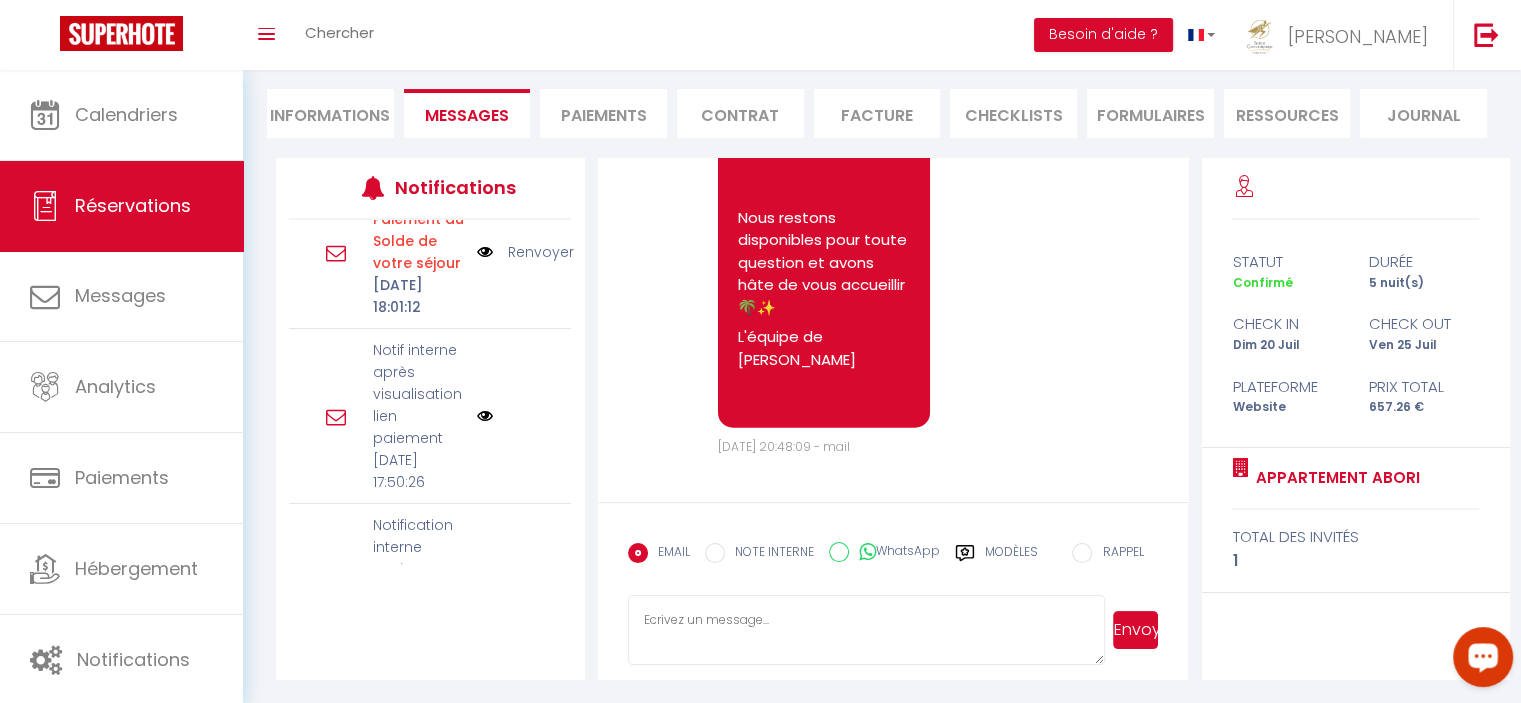 click at bounding box center (485, 252) 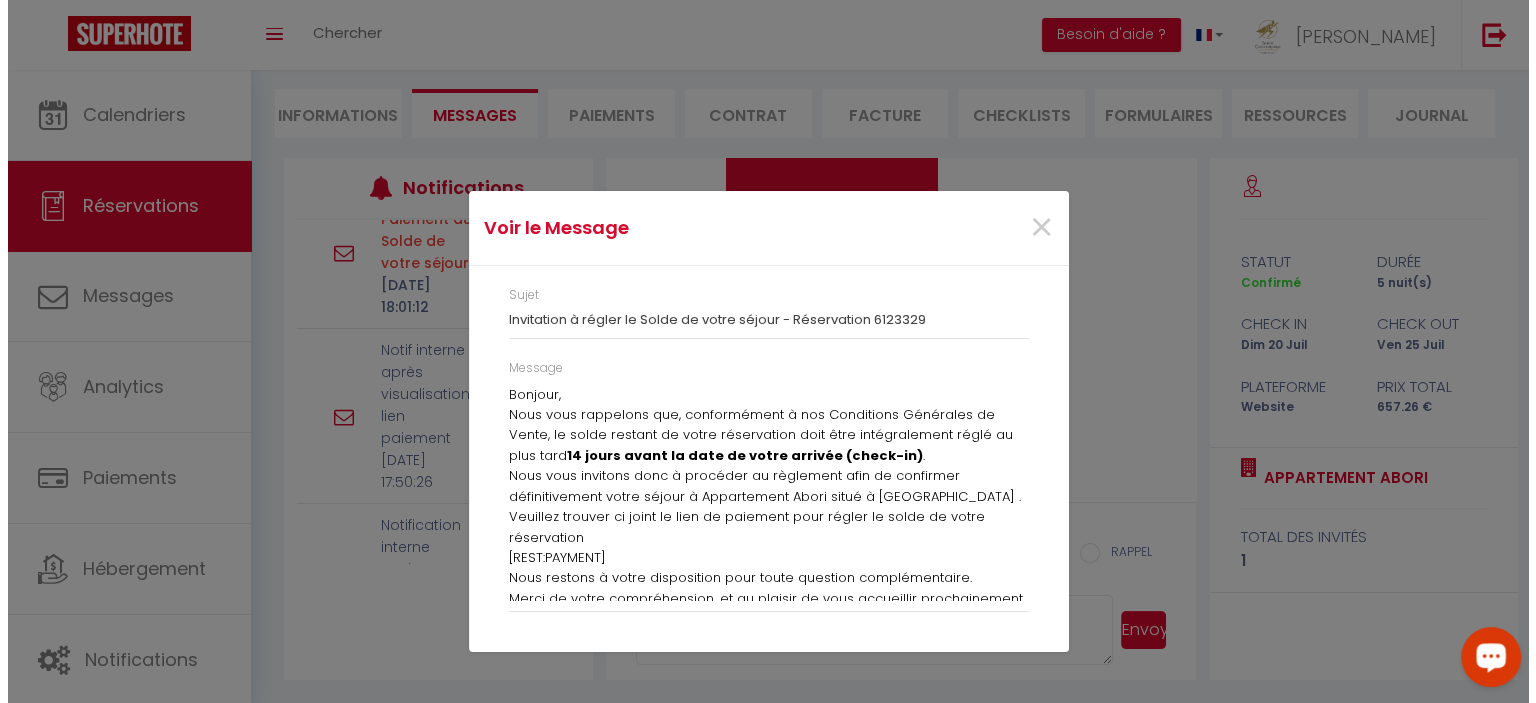 scroll, scrollTop: 4779, scrollLeft: 0, axis: vertical 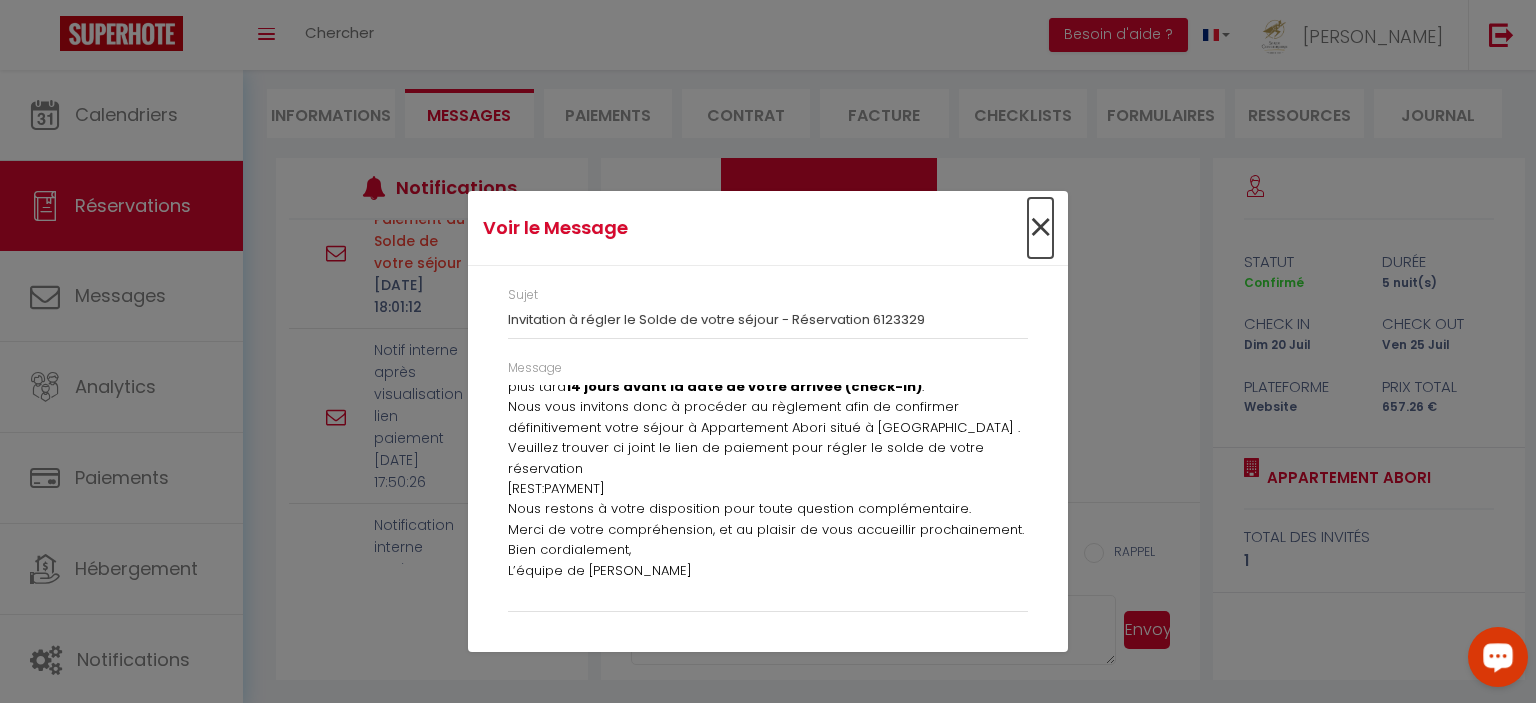 click on "×" at bounding box center [1040, 228] 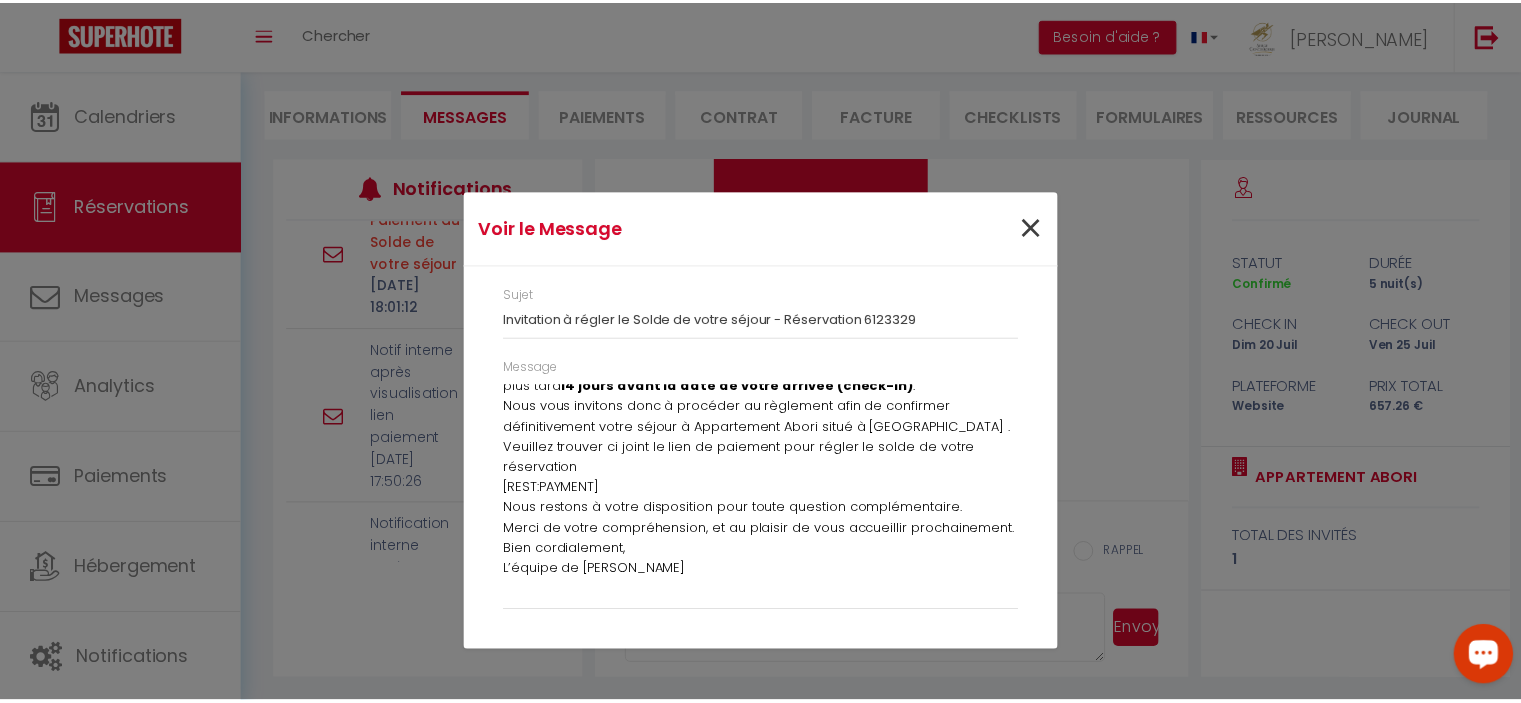 scroll, scrollTop: 4869, scrollLeft: 0, axis: vertical 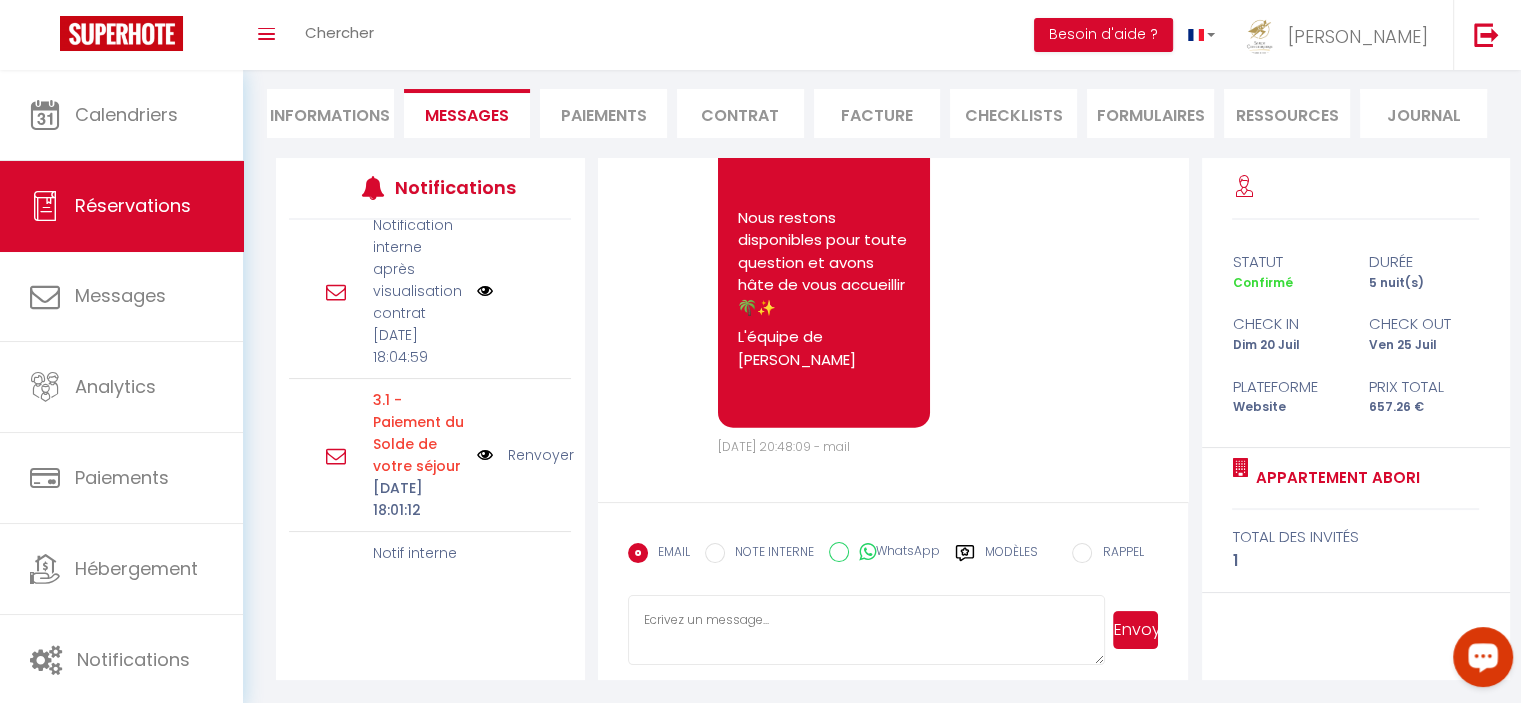 click at bounding box center (485, 291) 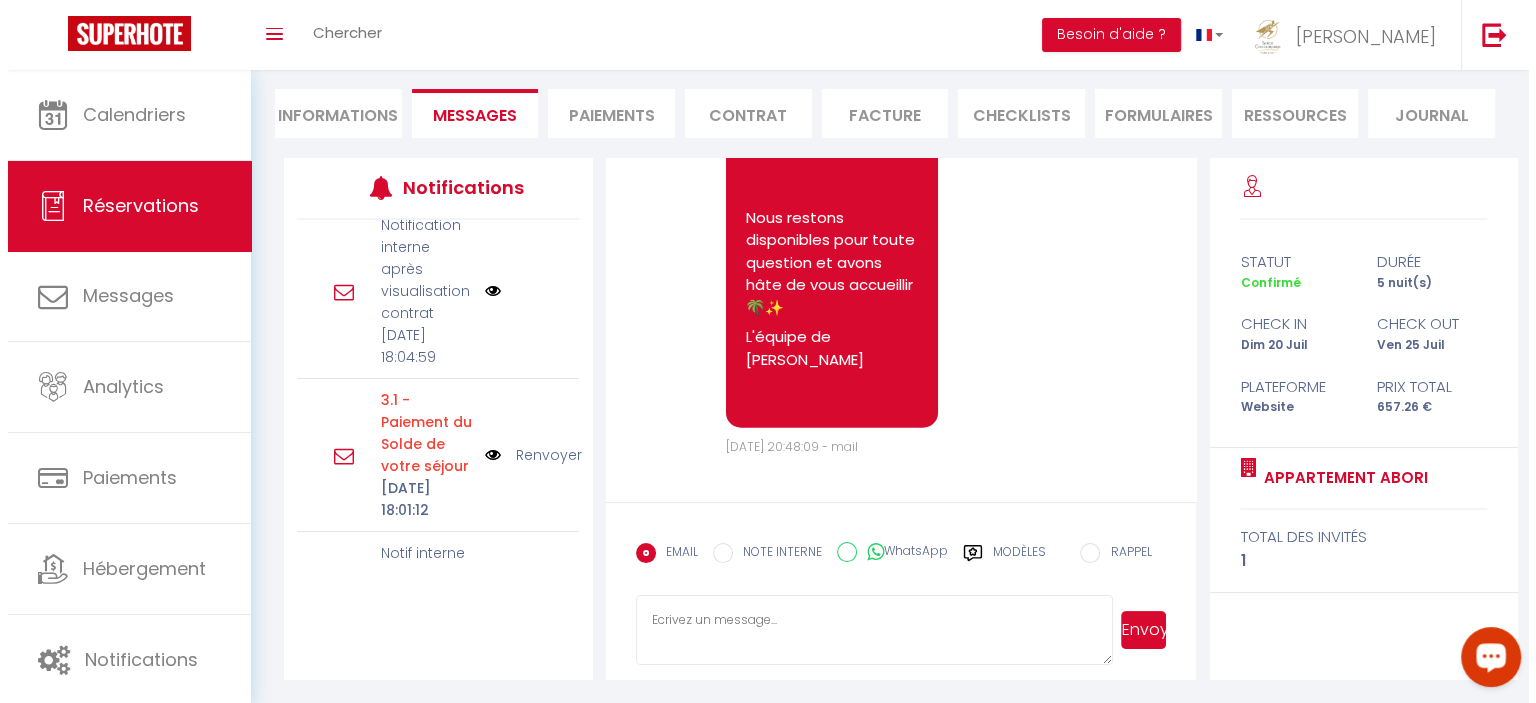 scroll, scrollTop: 4779, scrollLeft: 0, axis: vertical 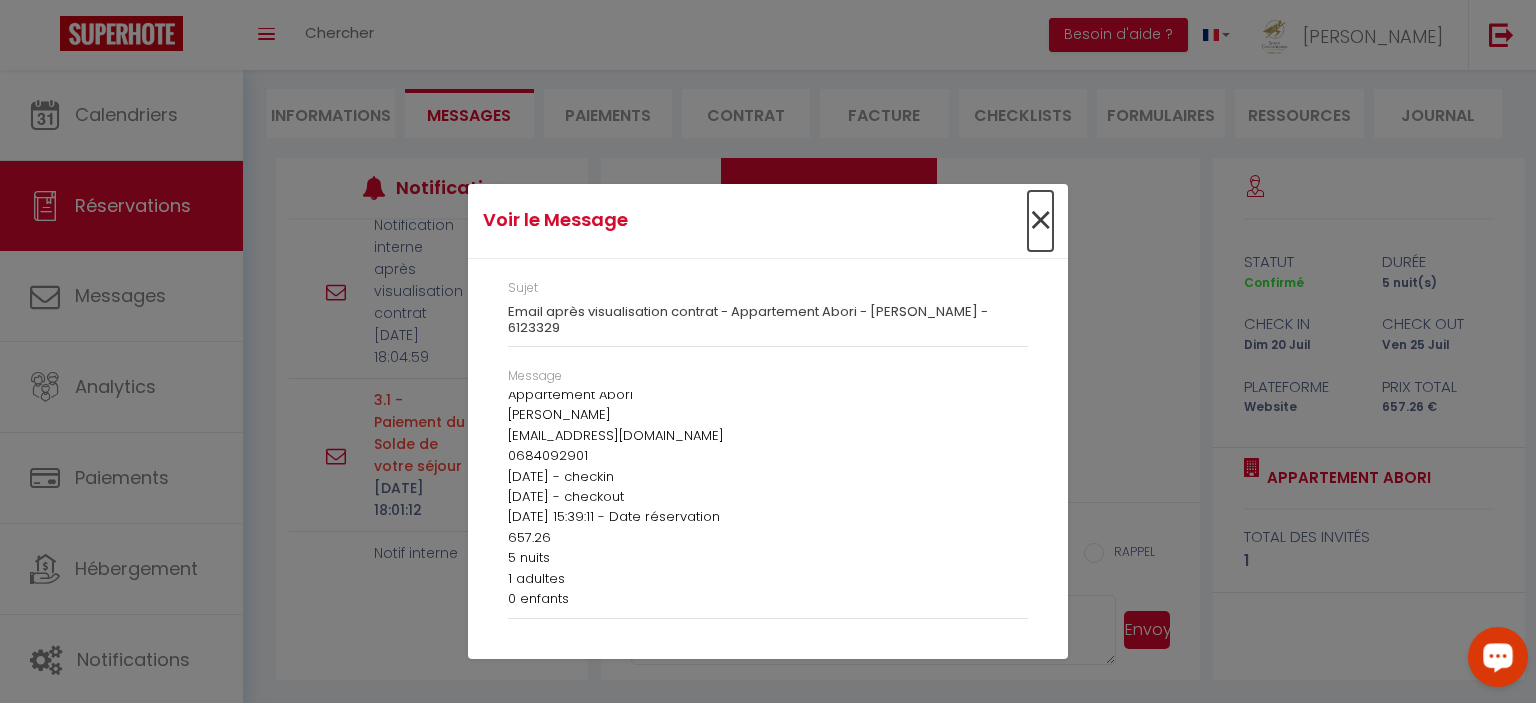 click on "×" at bounding box center (1040, 221) 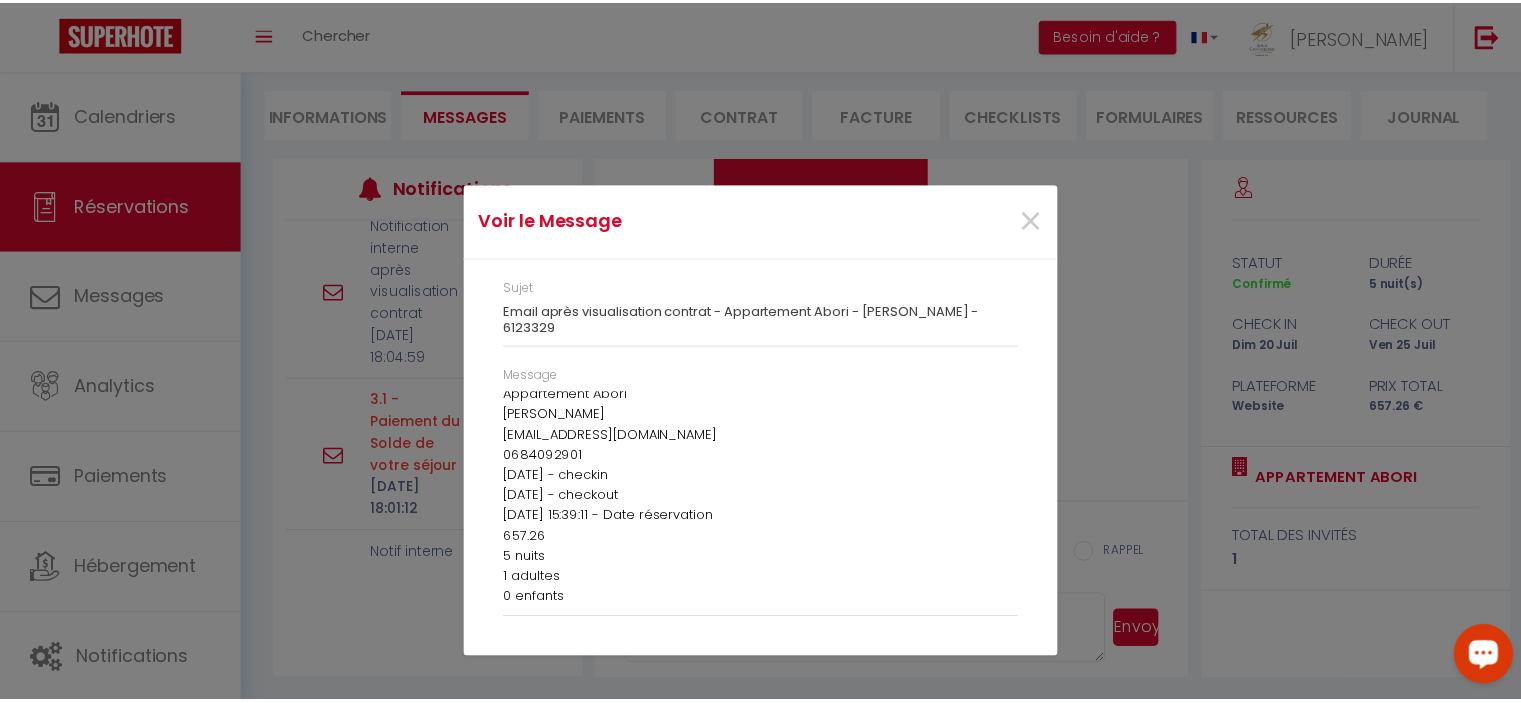 scroll, scrollTop: 4869, scrollLeft: 0, axis: vertical 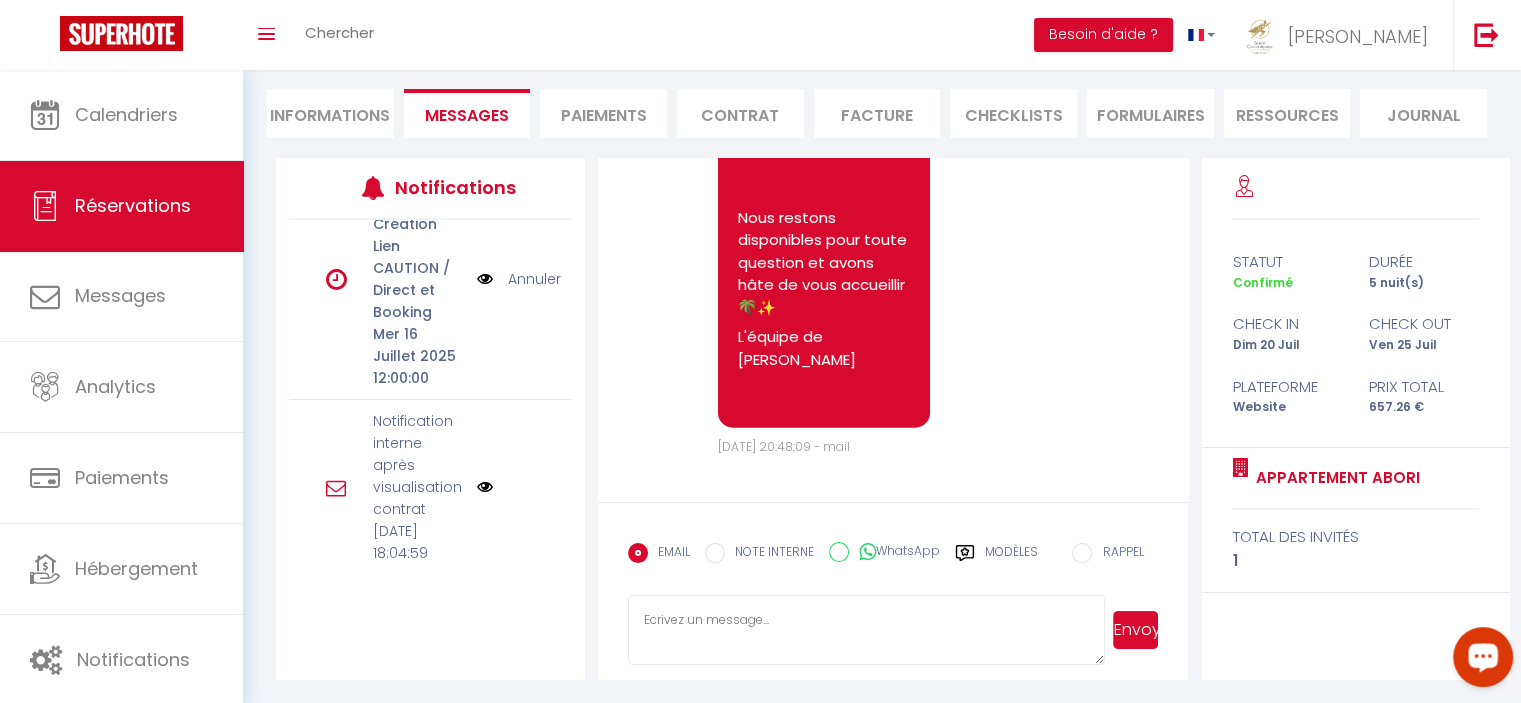 click on "INFO INTERNE Création Lien CAUTION / Direct et Booking   [DATE] 12:00:00     Annuler" at bounding box center (430, 279) 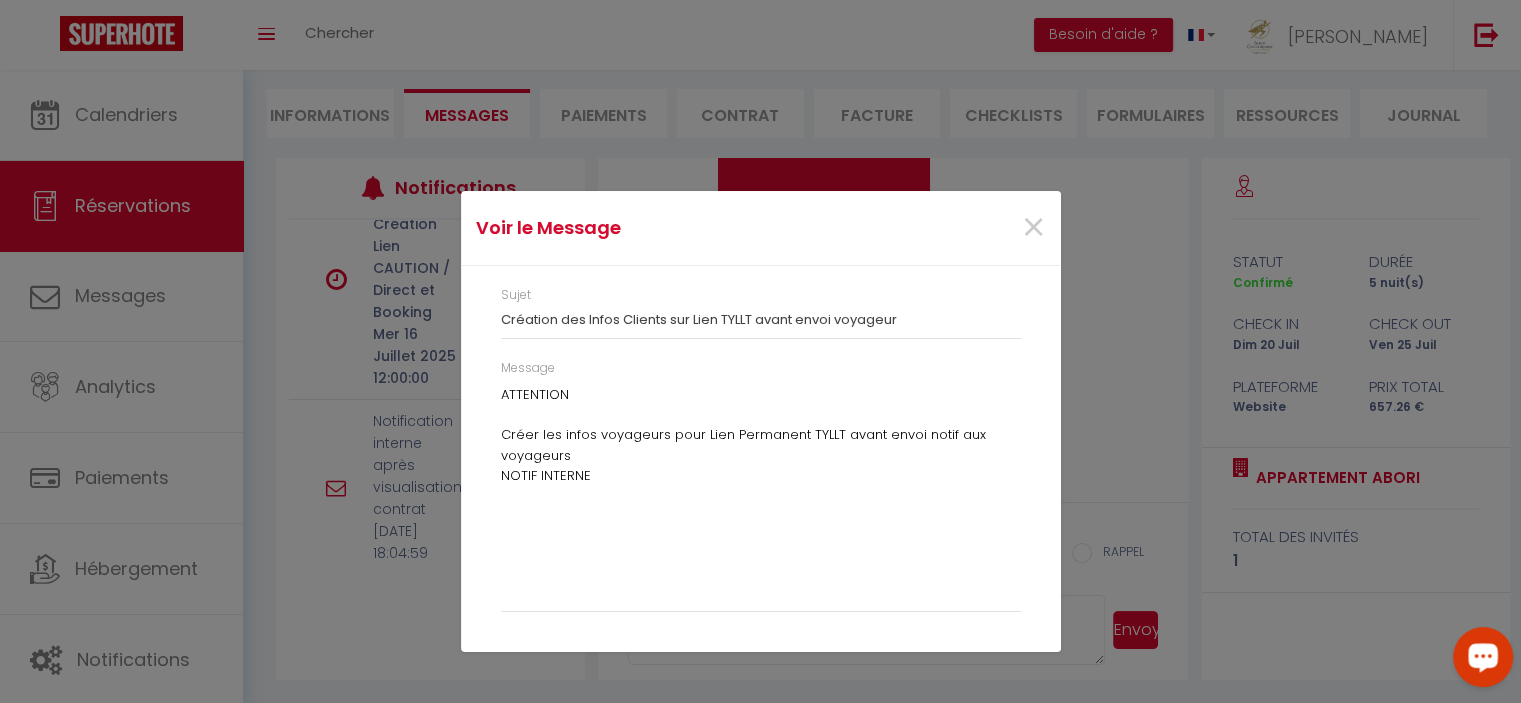scroll, scrollTop: 4779, scrollLeft: 0, axis: vertical 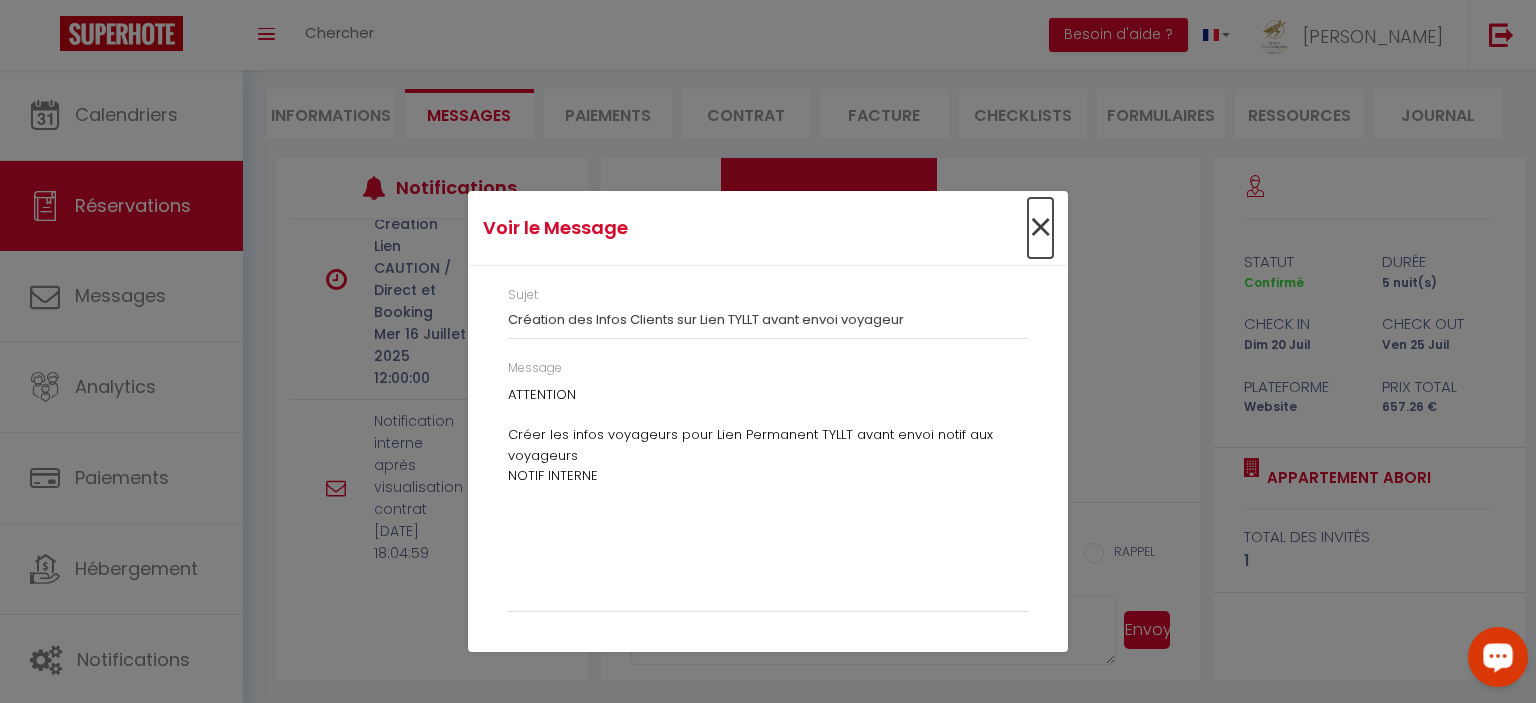 click on "×" at bounding box center (1040, 228) 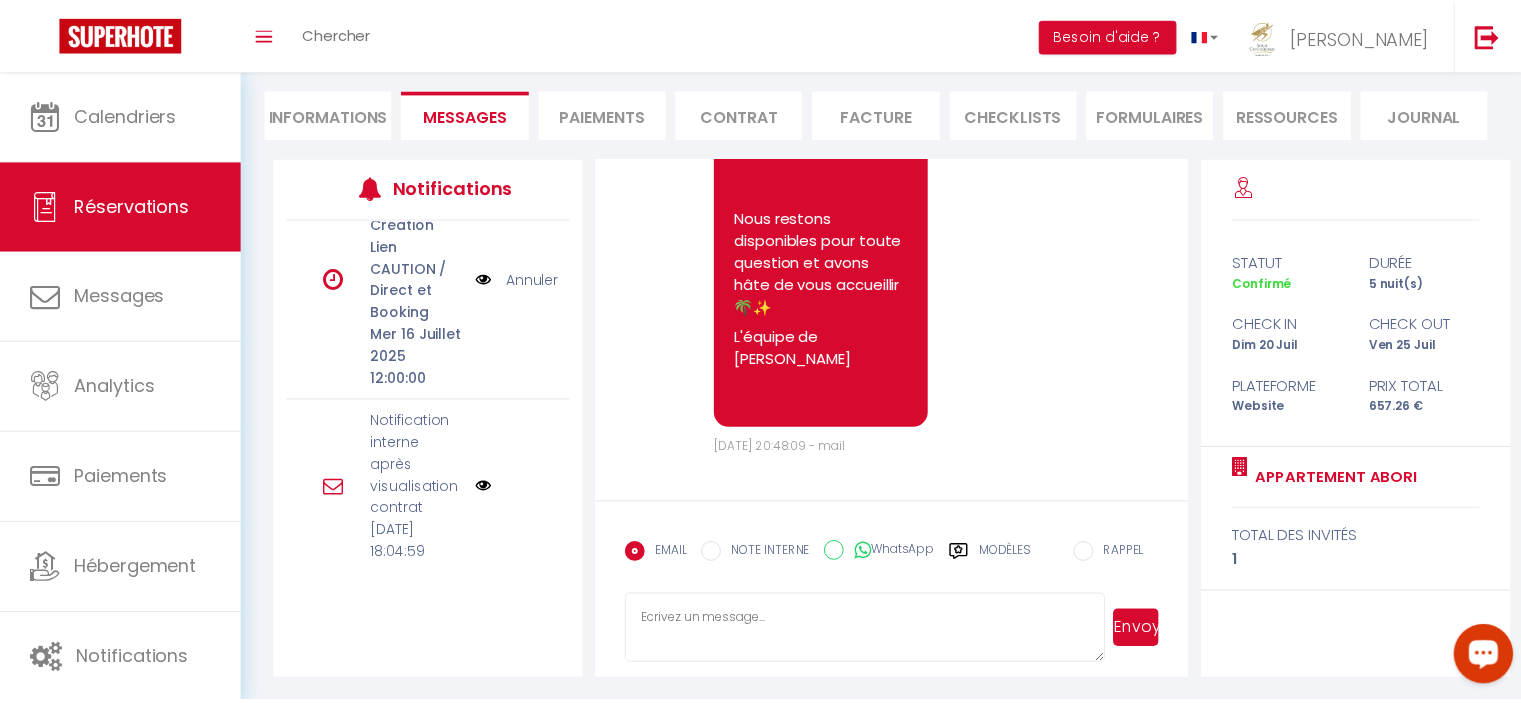 scroll, scrollTop: 4869, scrollLeft: 0, axis: vertical 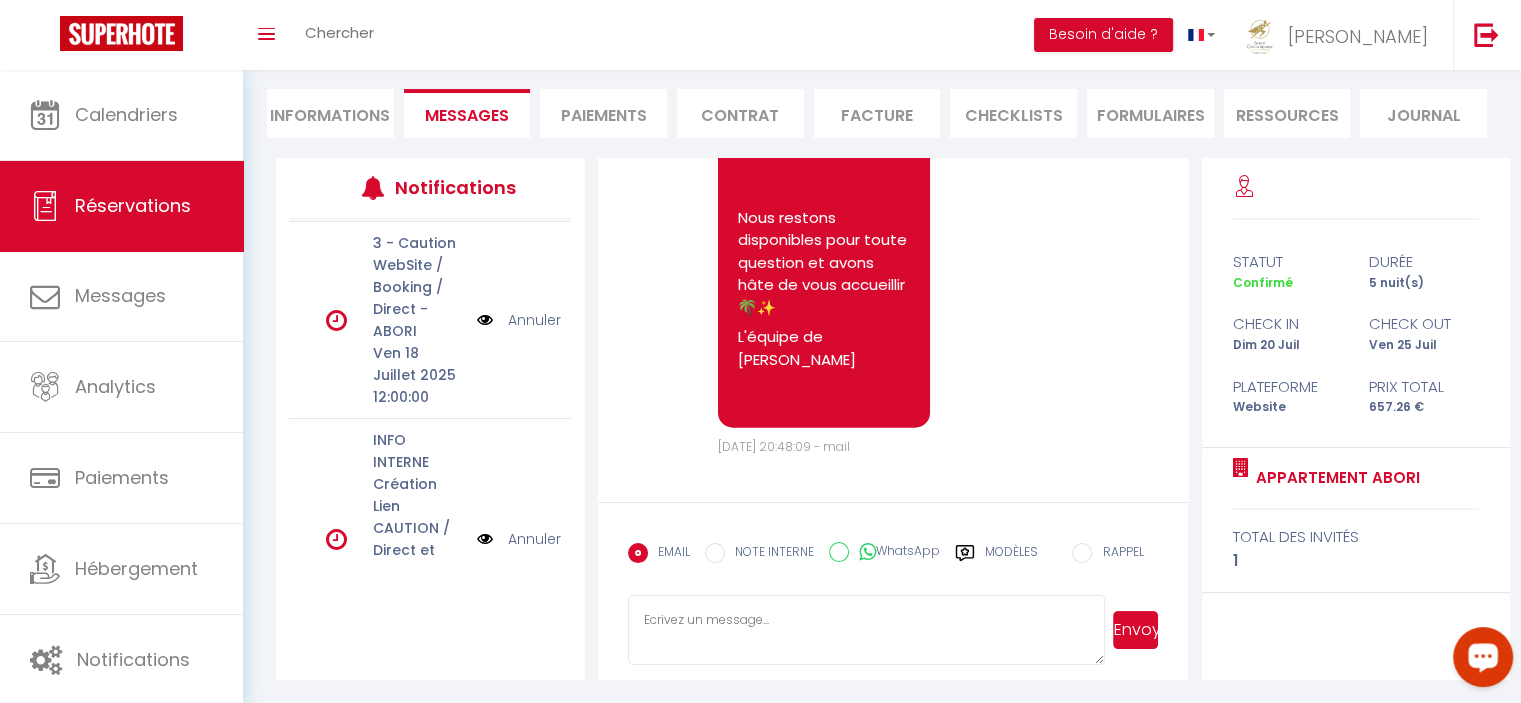 click at bounding box center (485, 320) 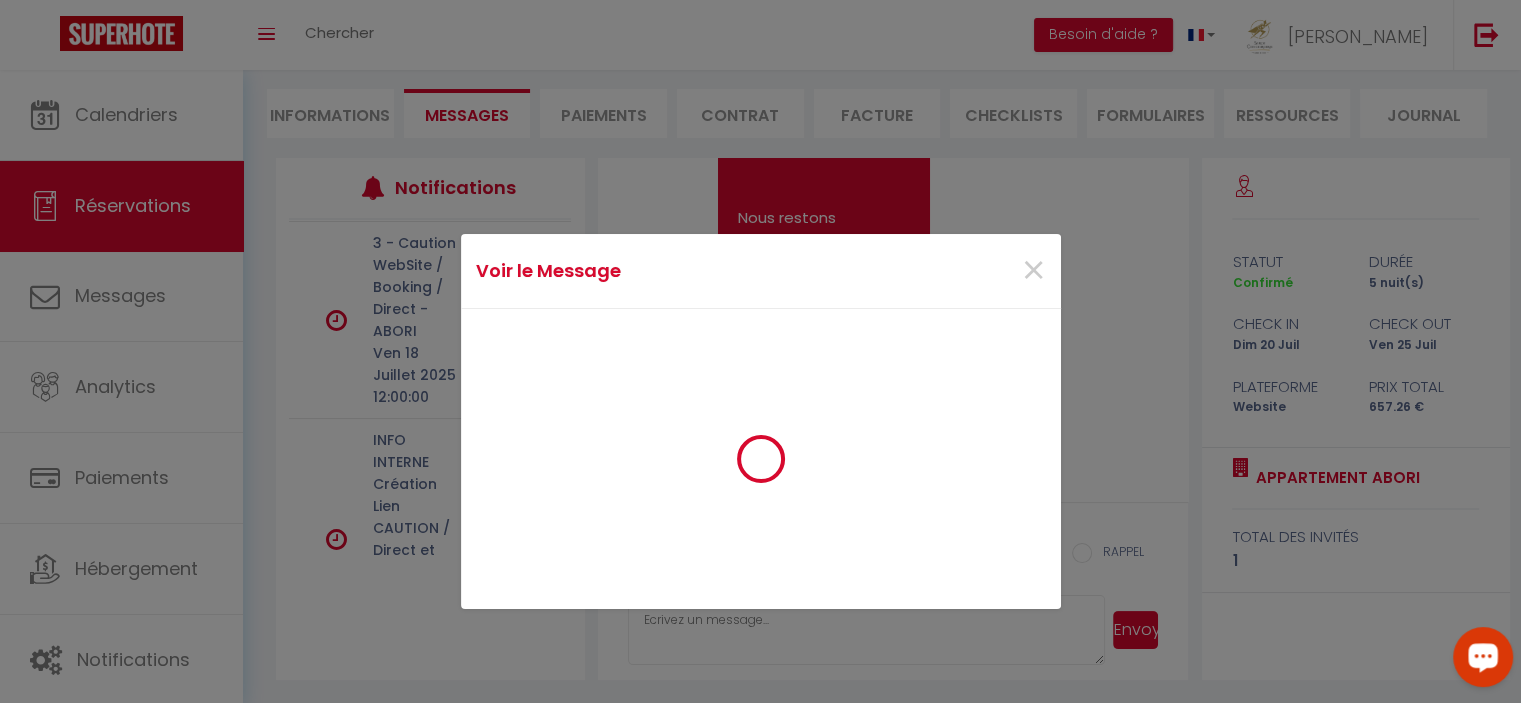 scroll, scrollTop: 4779, scrollLeft: 0, axis: vertical 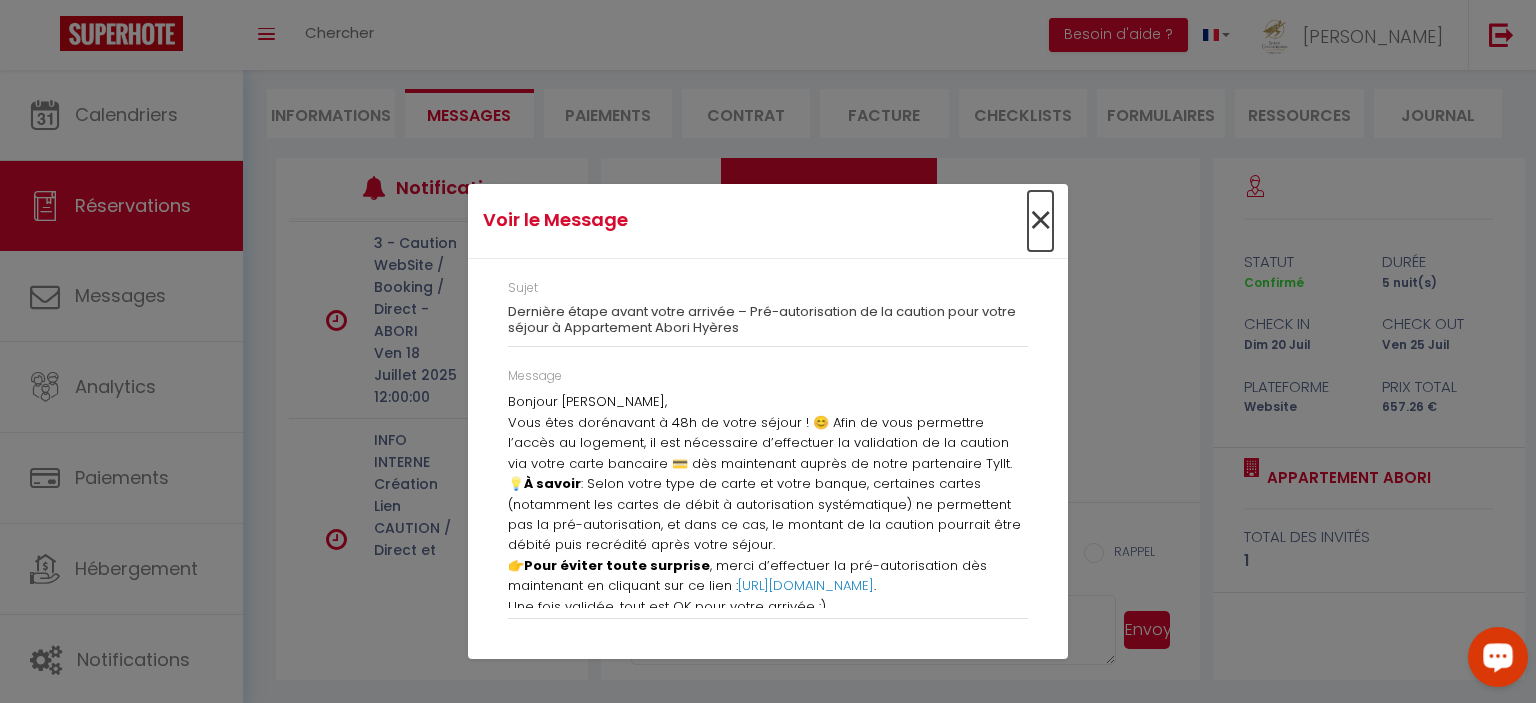 click on "×" at bounding box center [1040, 221] 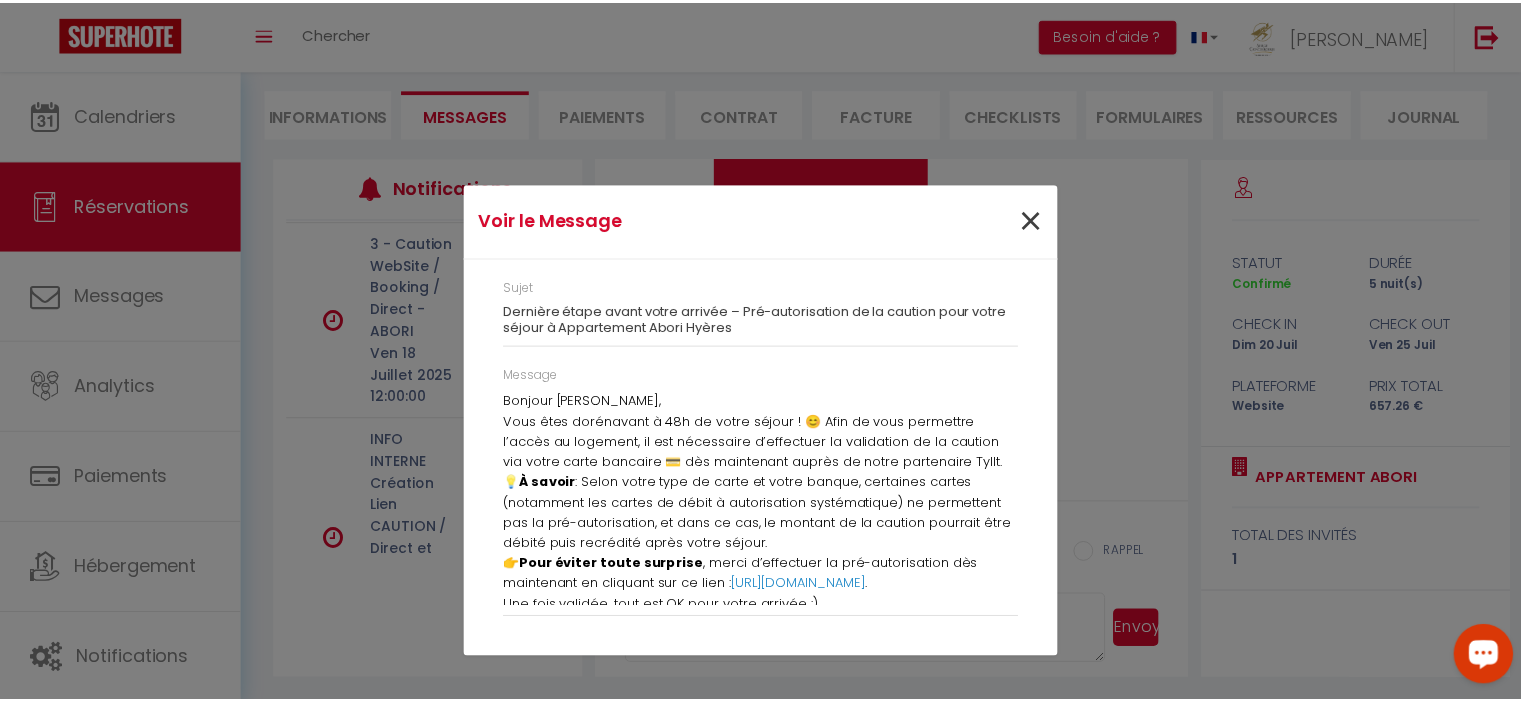 scroll, scrollTop: 4869, scrollLeft: 0, axis: vertical 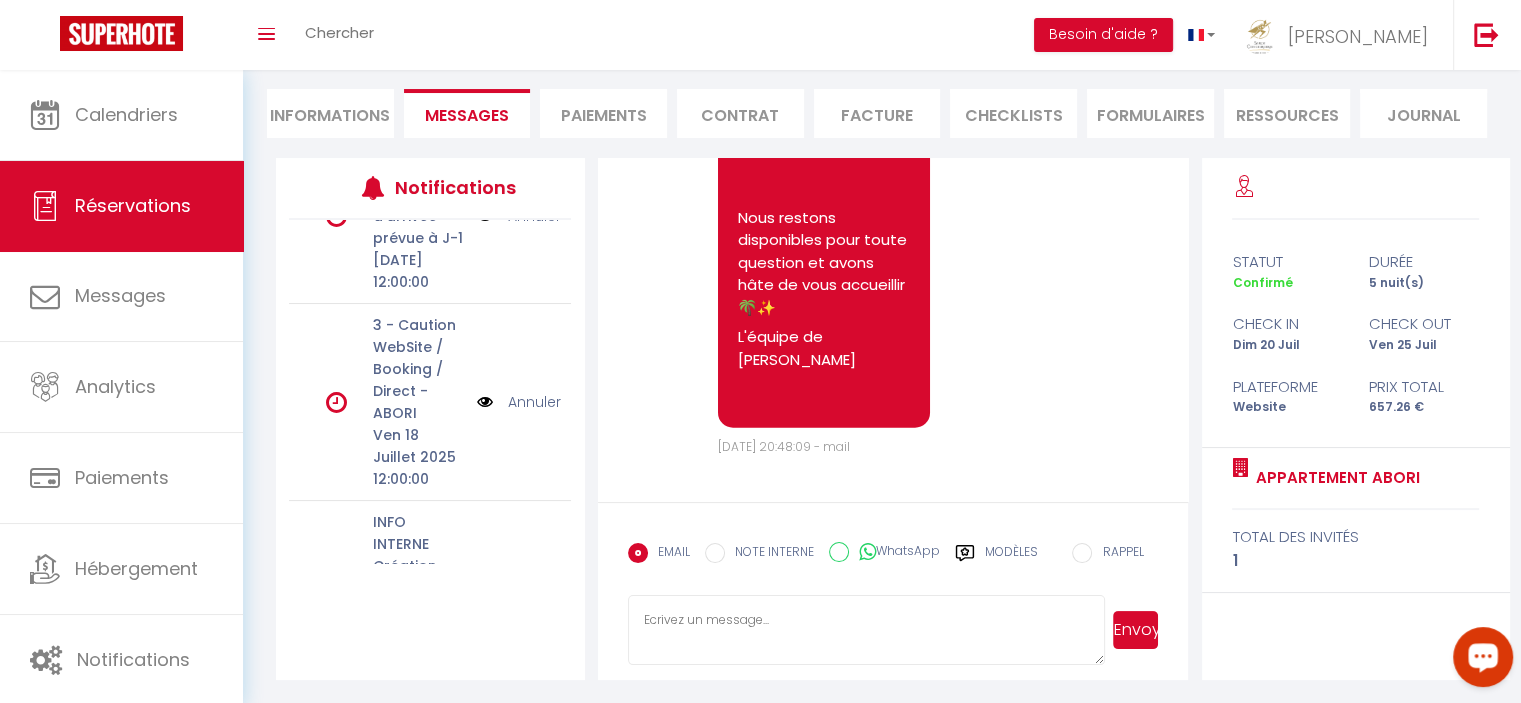 click at bounding box center (485, 216) 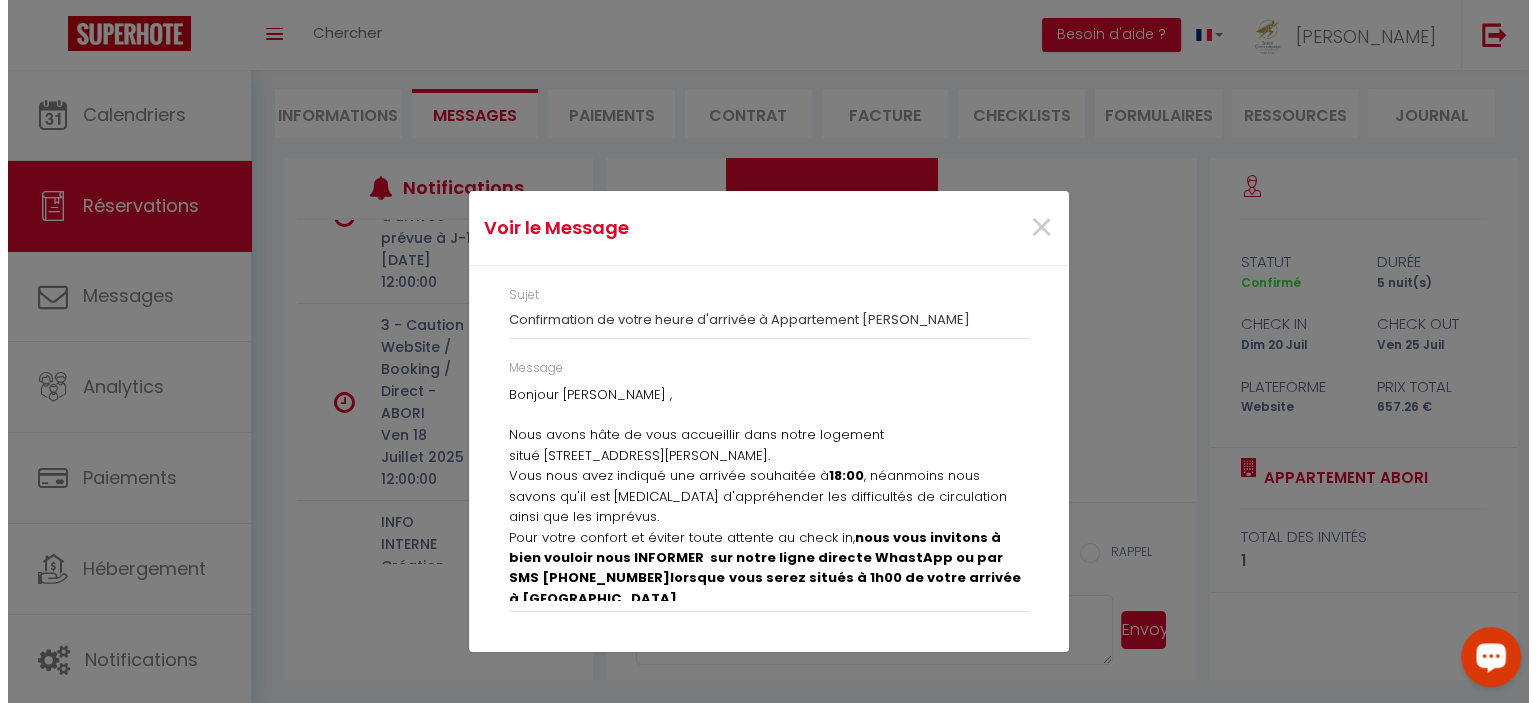 scroll, scrollTop: 4779, scrollLeft: 0, axis: vertical 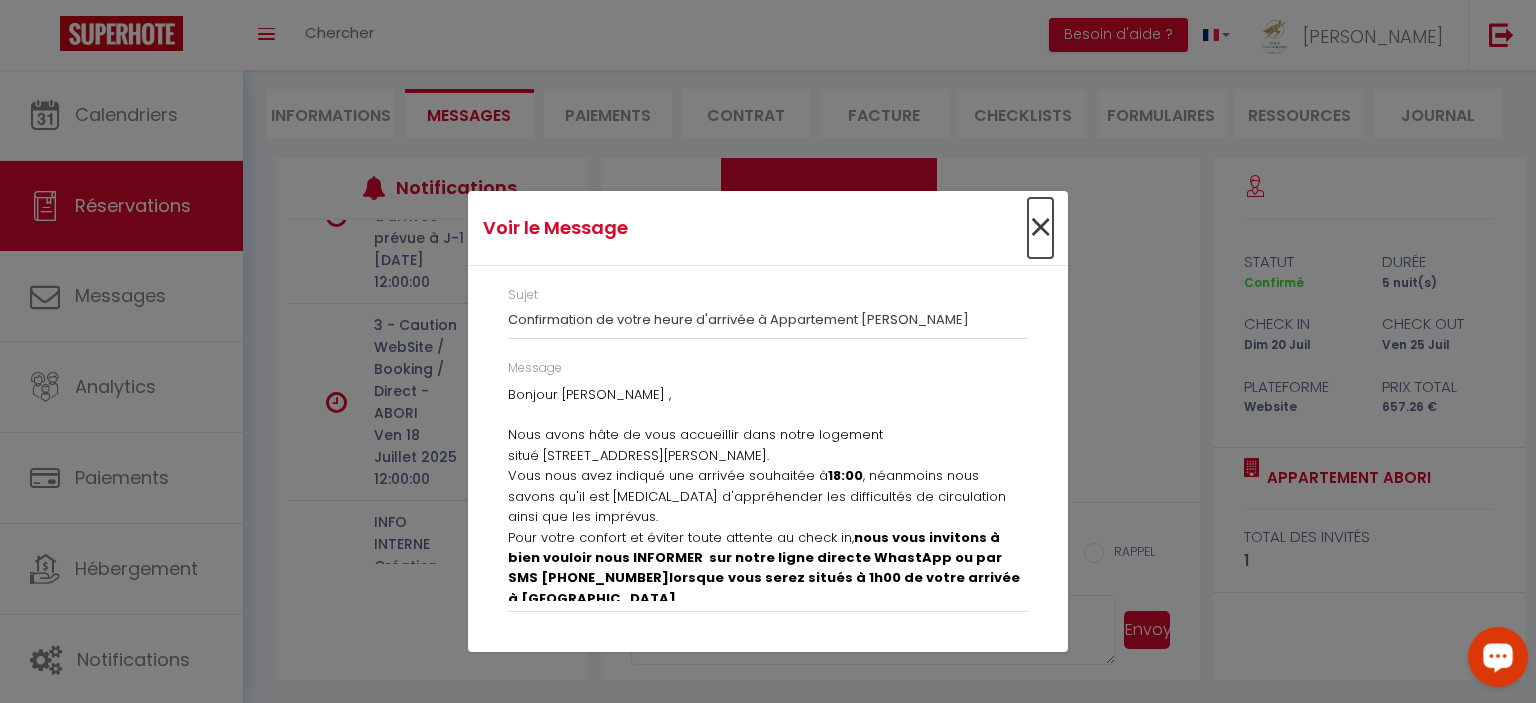 click on "×" at bounding box center (1040, 228) 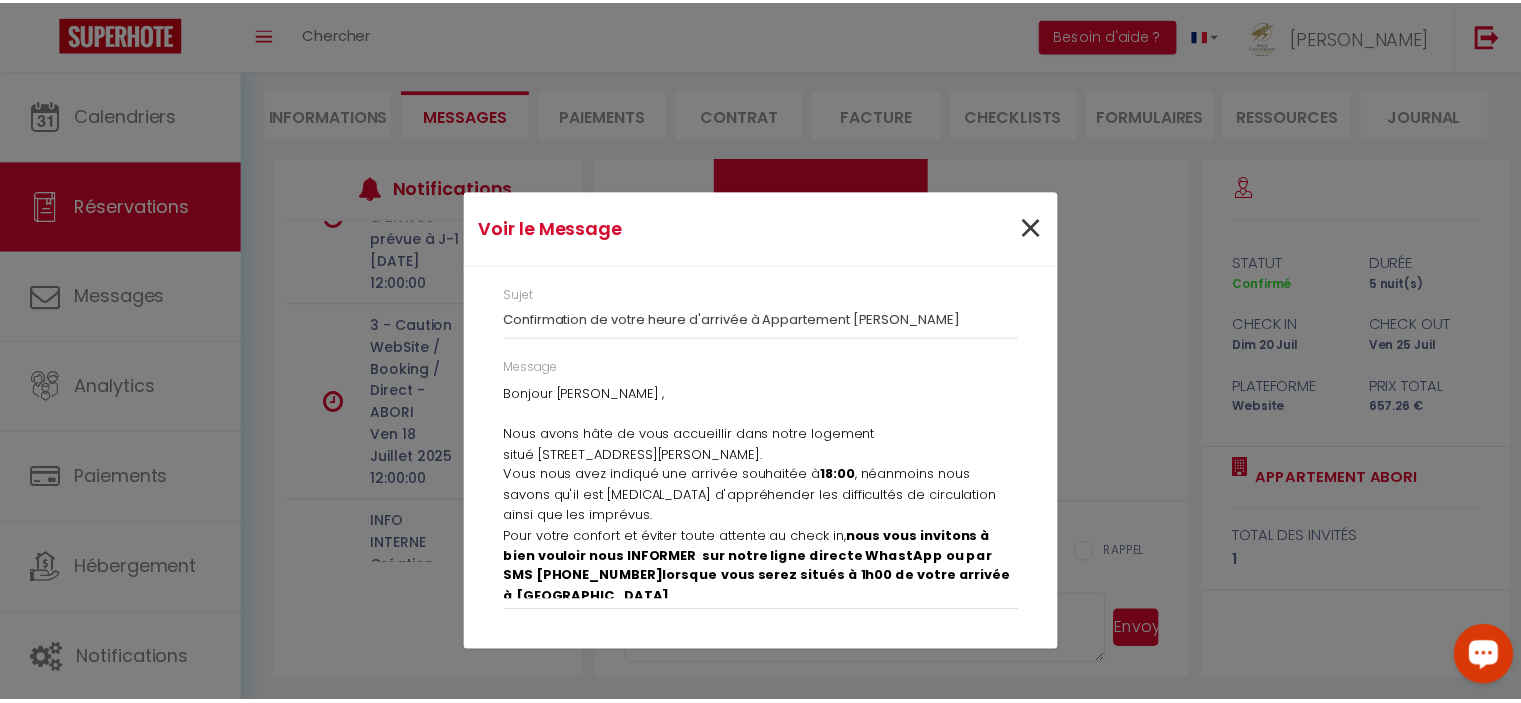 scroll, scrollTop: 4869, scrollLeft: 0, axis: vertical 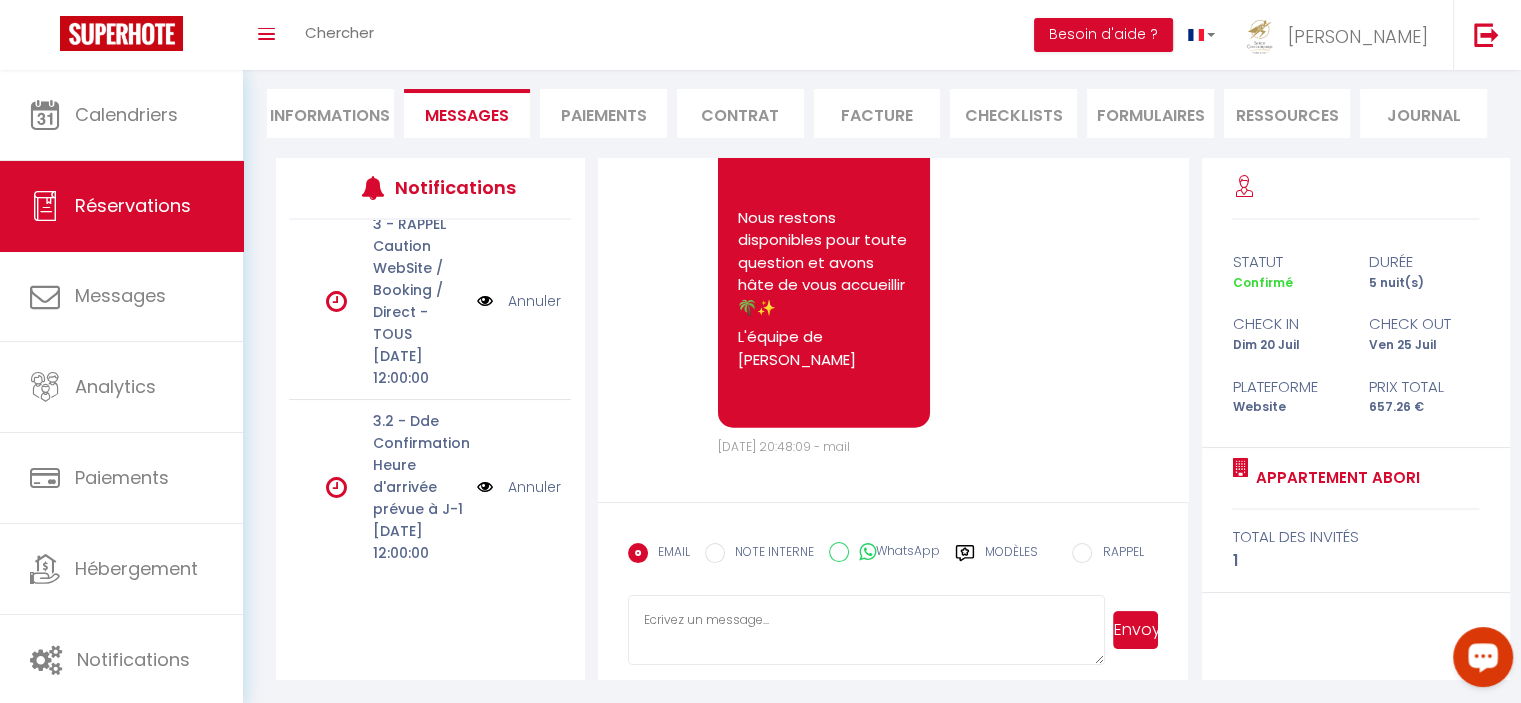 click at bounding box center [485, 301] 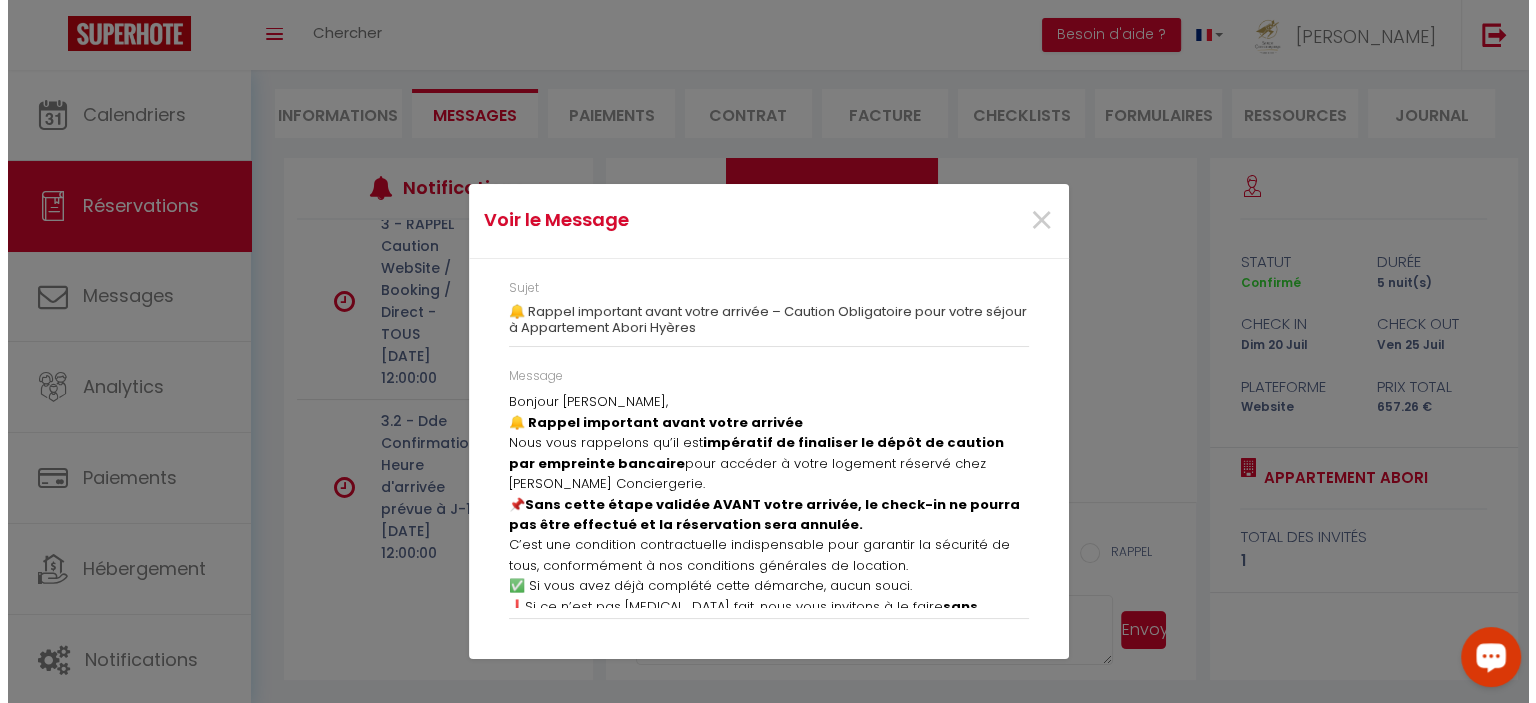 scroll, scrollTop: 4779, scrollLeft: 0, axis: vertical 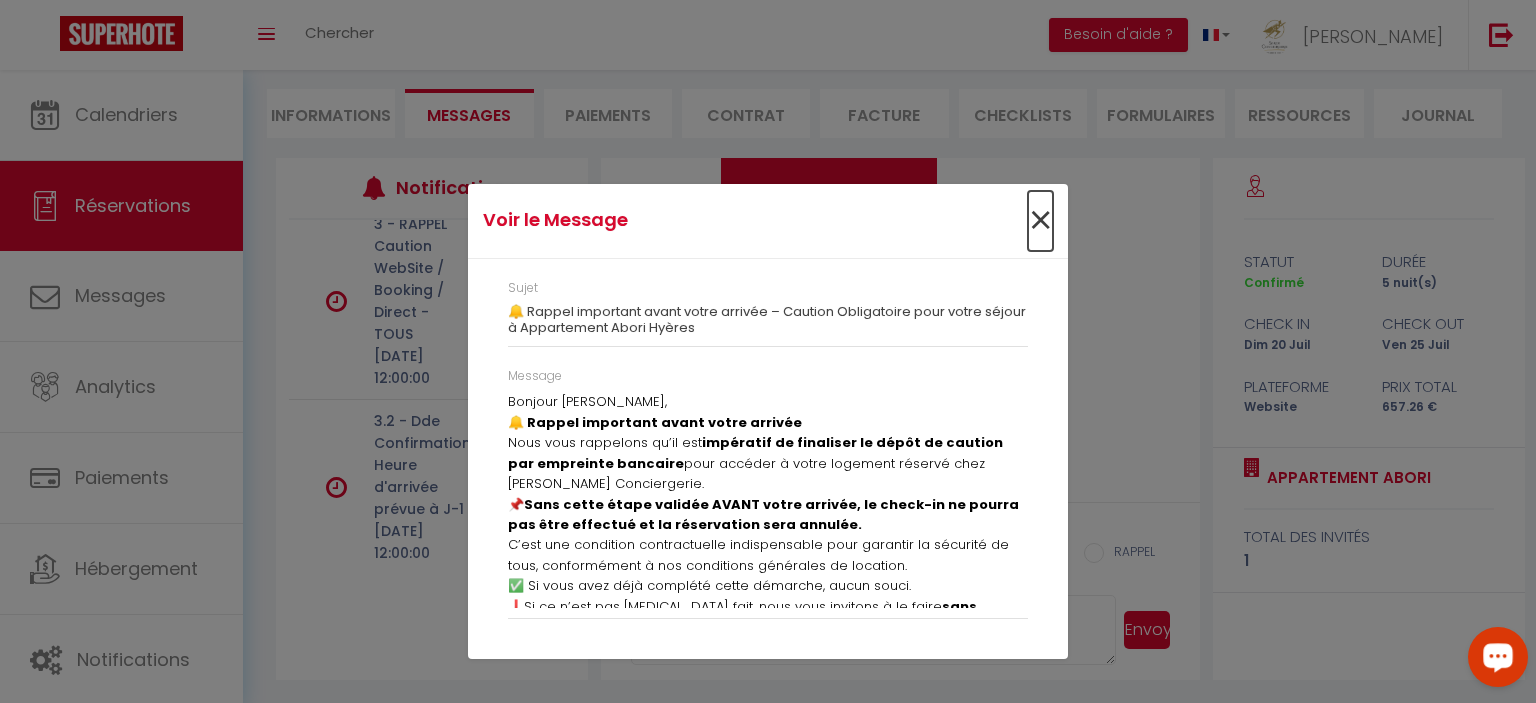 click on "×" at bounding box center [1040, 221] 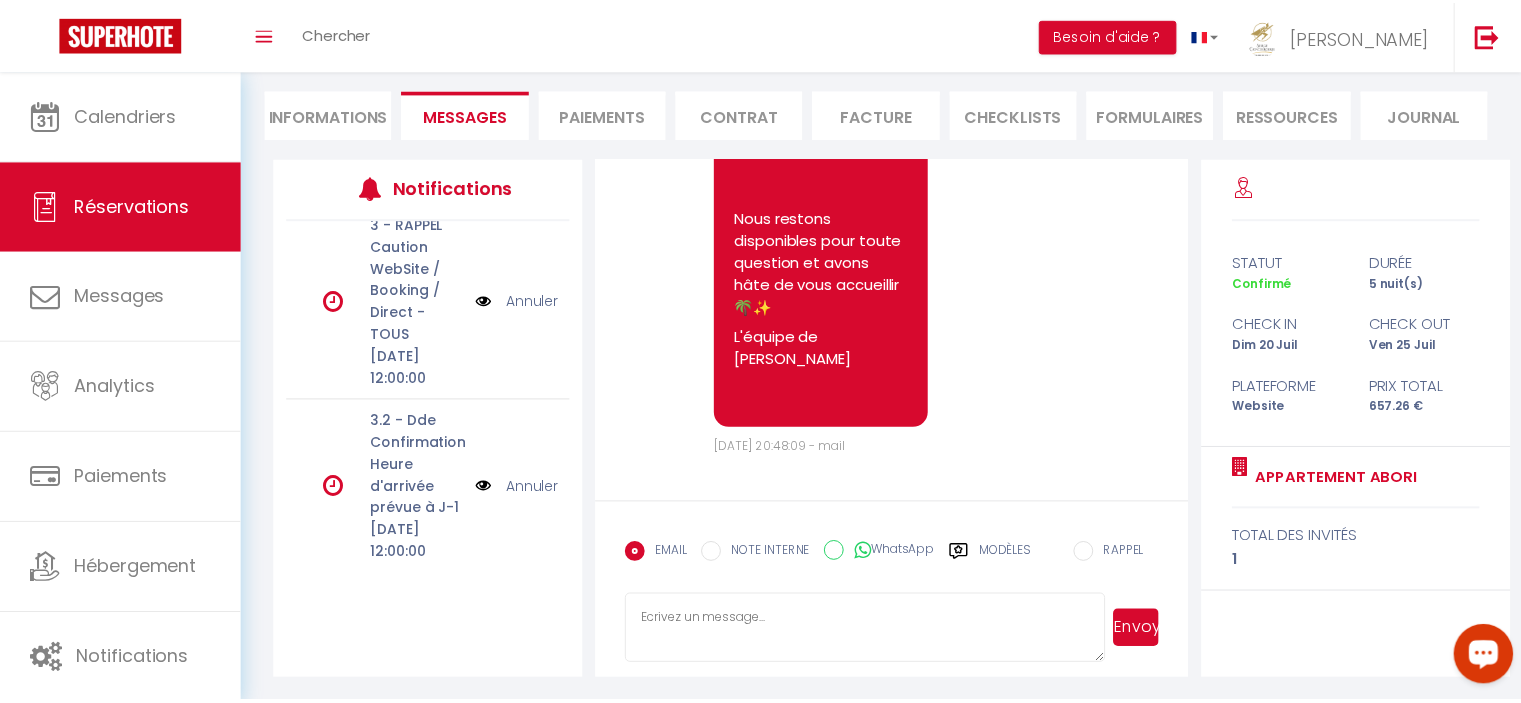 scroll, scrollTop: 4869, scrollLeft: 0, axis: vertical 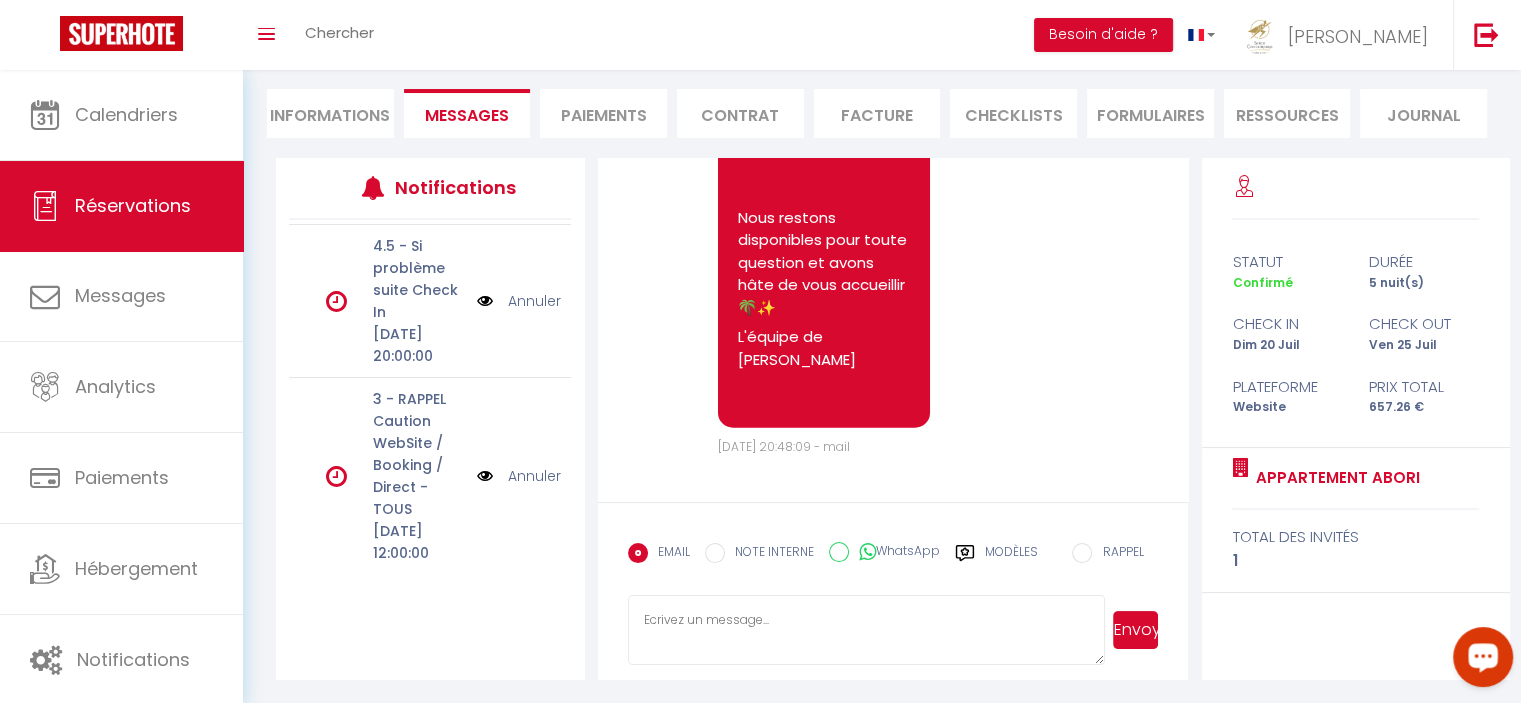 click on "4.5 - Si problème suite Check In   [DATE] 20:00:00" at bounding box center [419, 301] 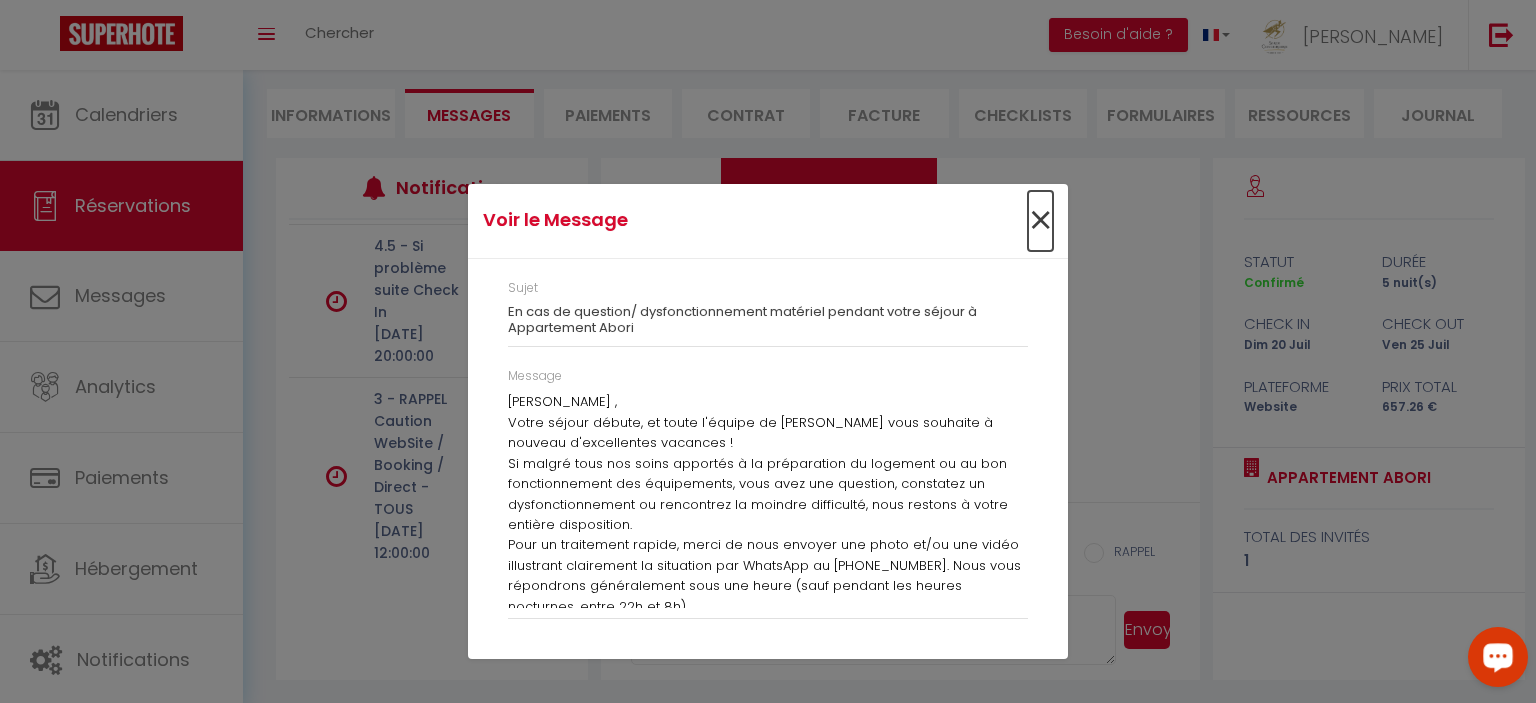 click on "×" at bounding box center (1040, 221) 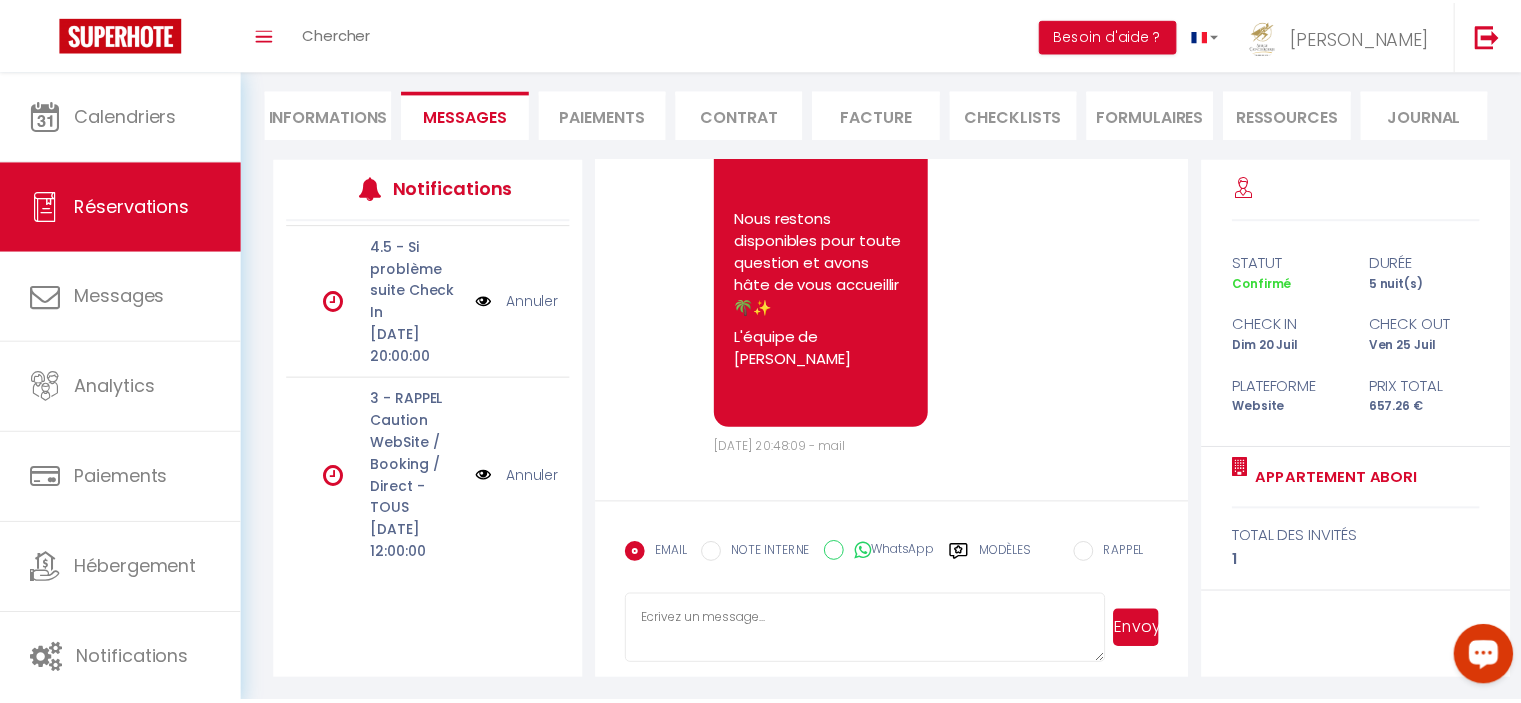 scroll, scrollTop: 4869, scrollLeft: 0, axis: vertical 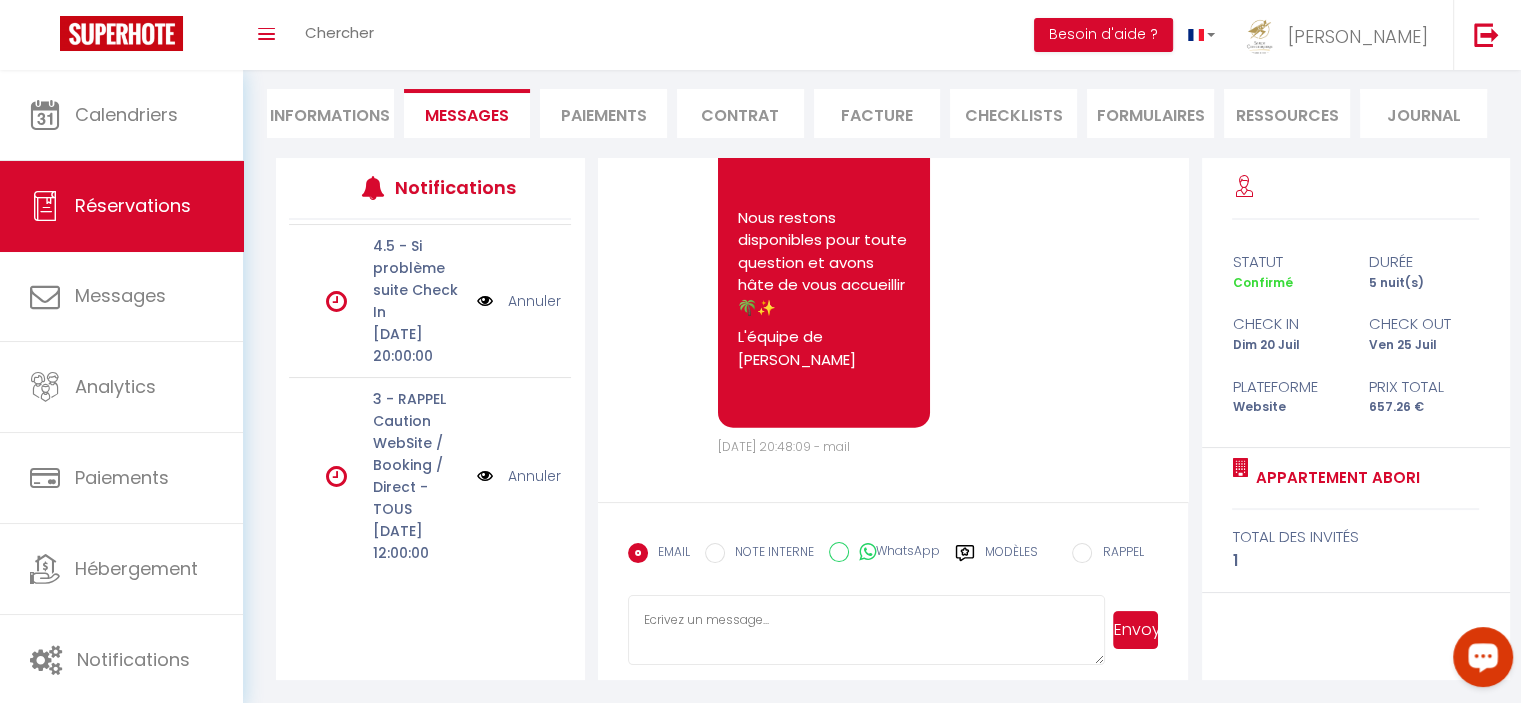 click on "Annuler" at bounding box center [534, 301] 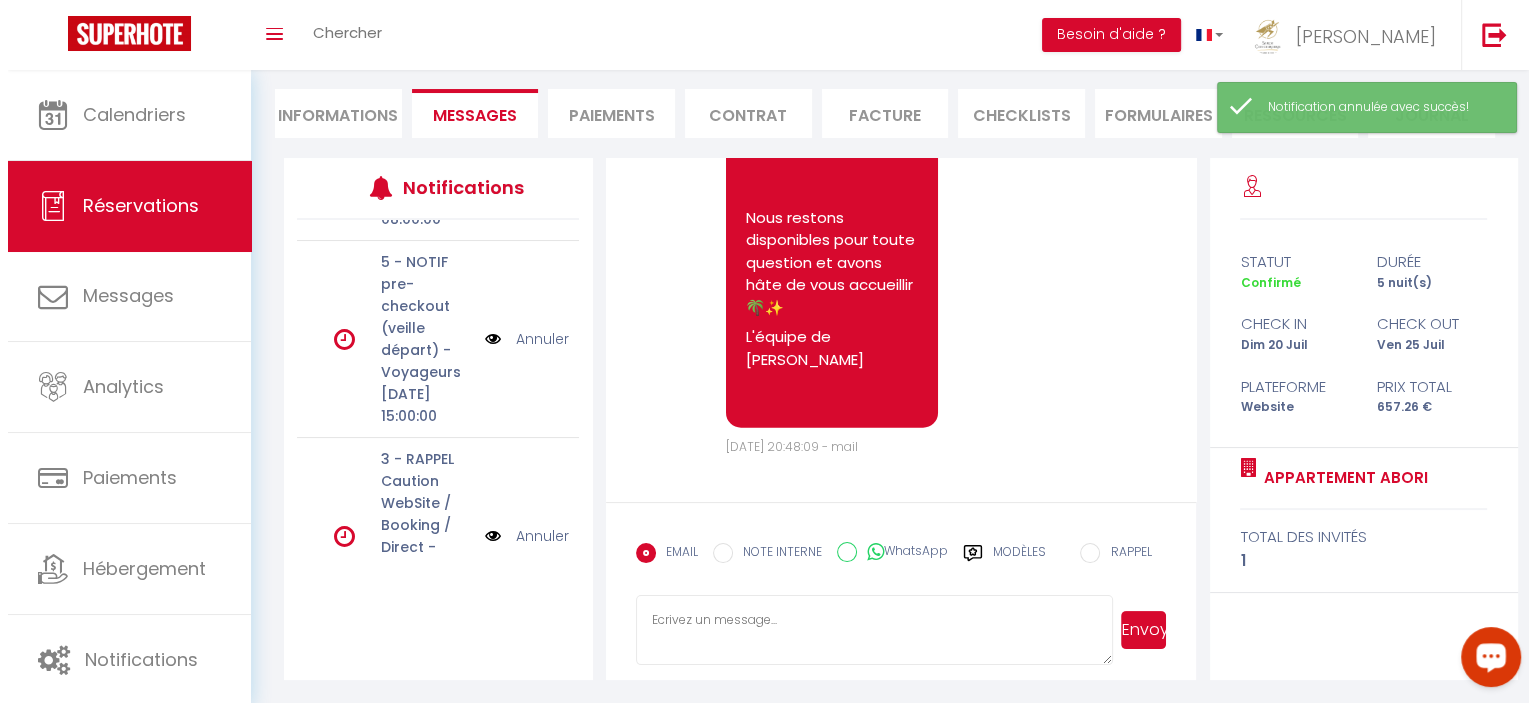 scroll, scrollTop: 652, scrollLeft: 0, axis: vertical 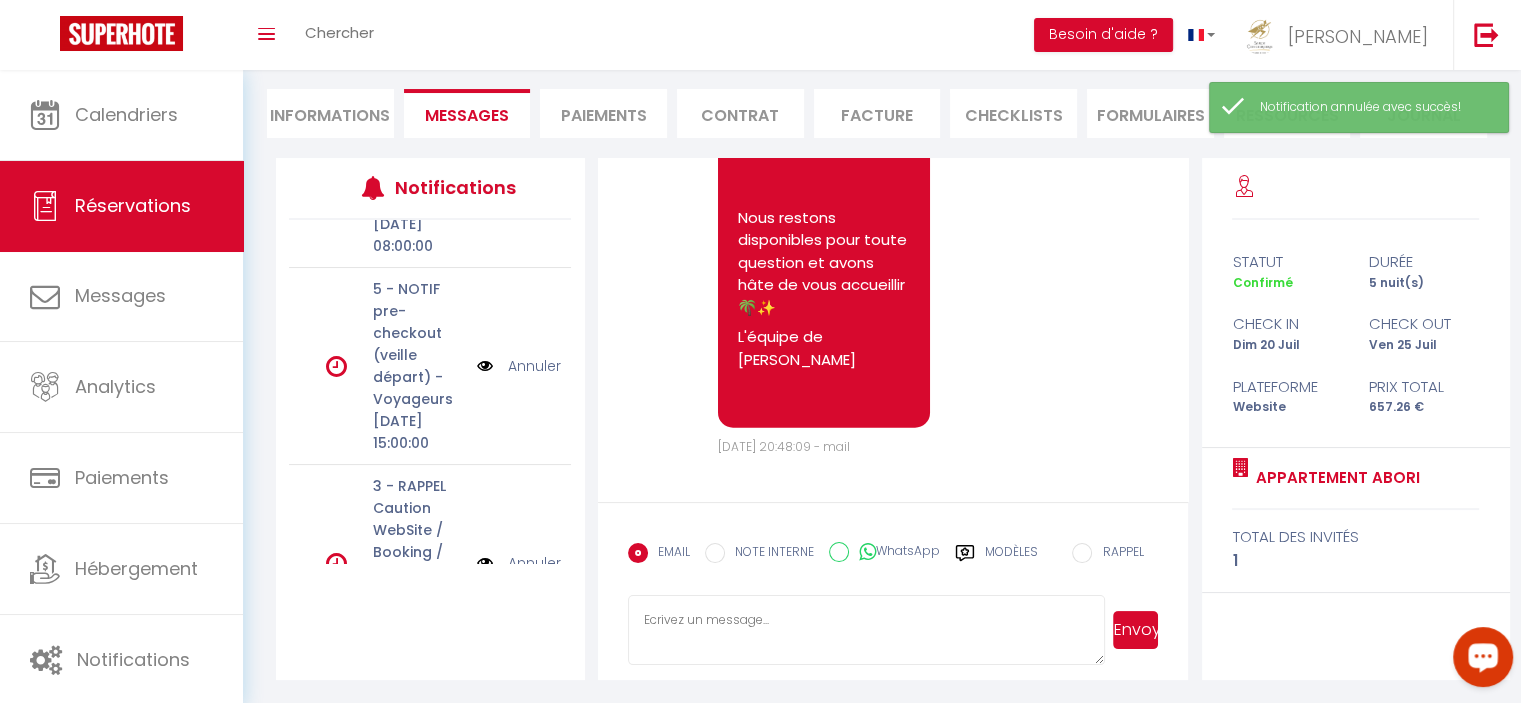 click on "5 - NOTIF pre-checkout (veille départ) - Voyageurs   [DATE] 15:00:00" at bounding box center [419, 366] 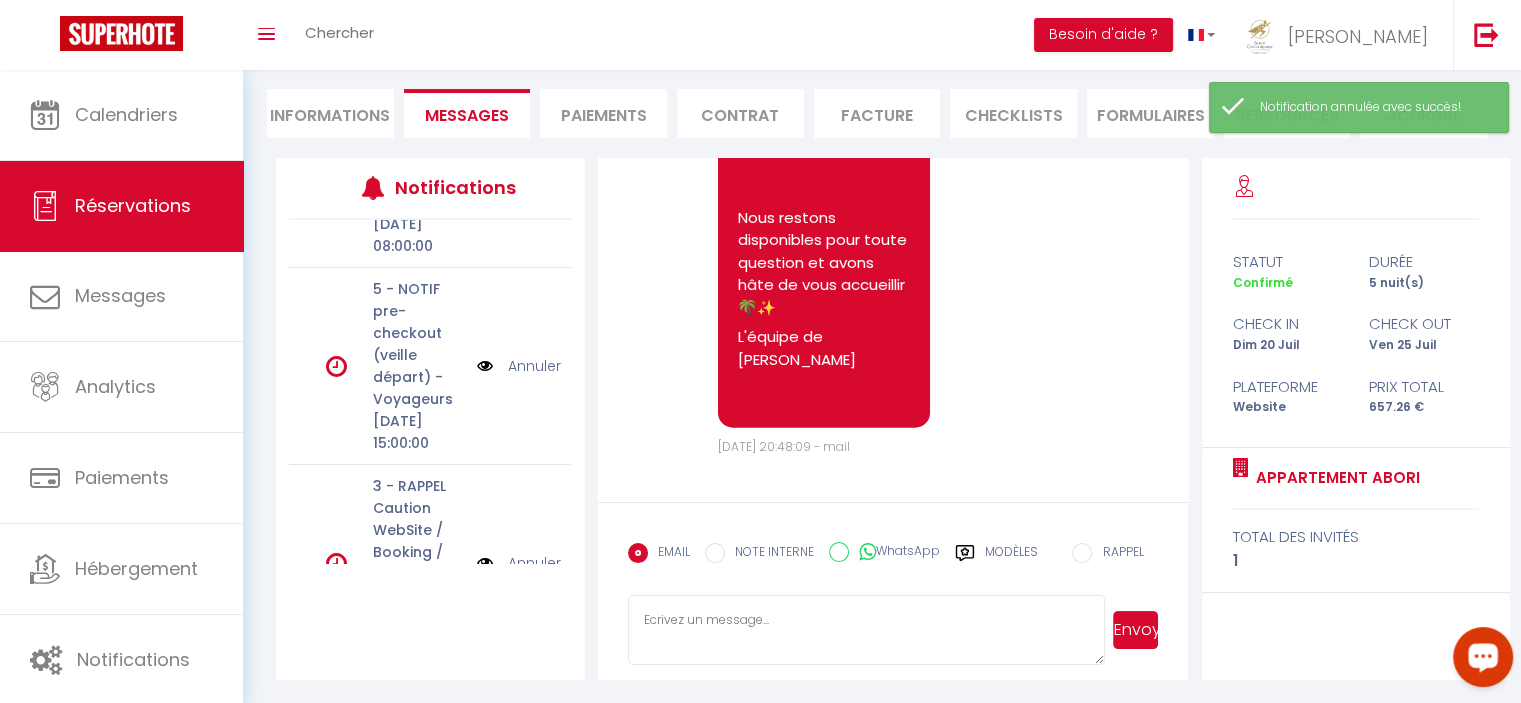 click at bounding box center [485, 366] 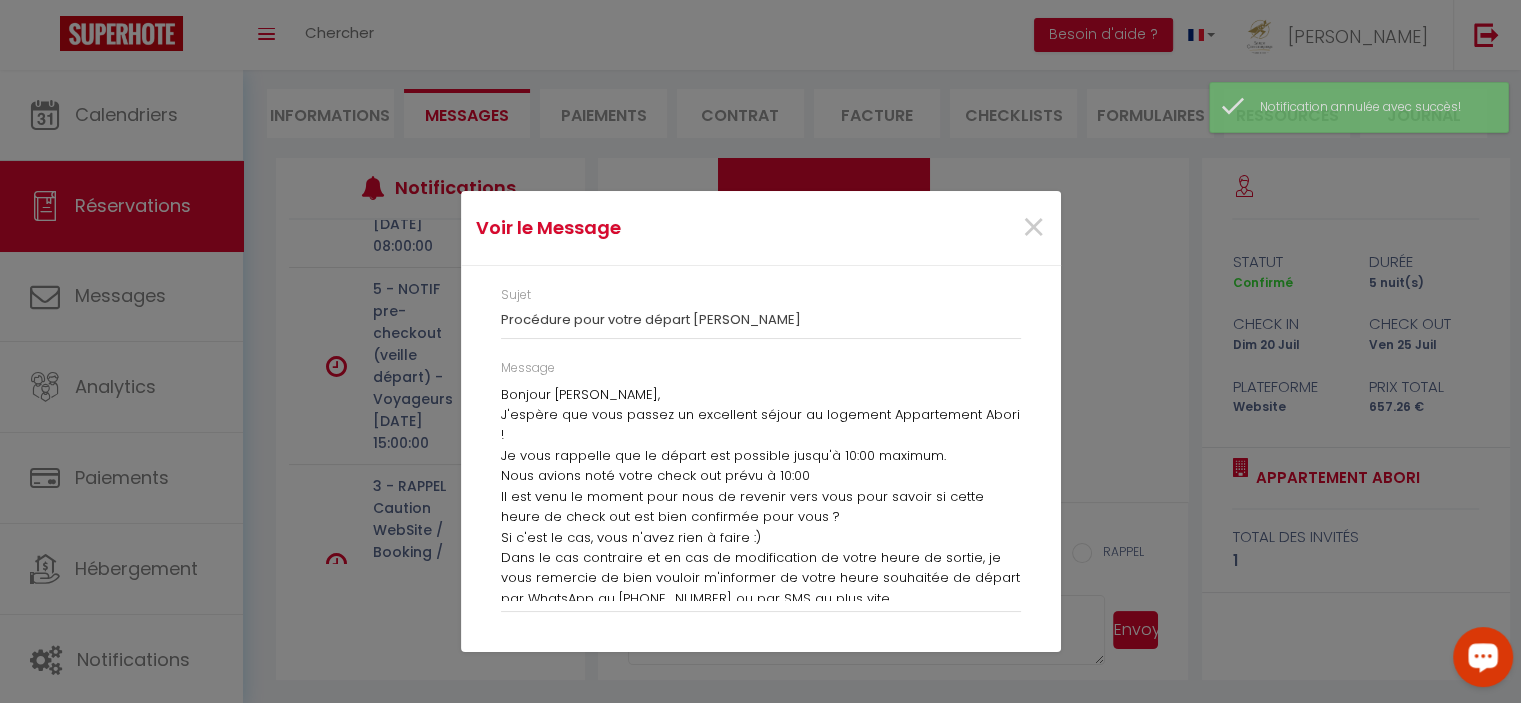 scroll, scrollTop: 4779, scrollLeft: 0, axis: vertical 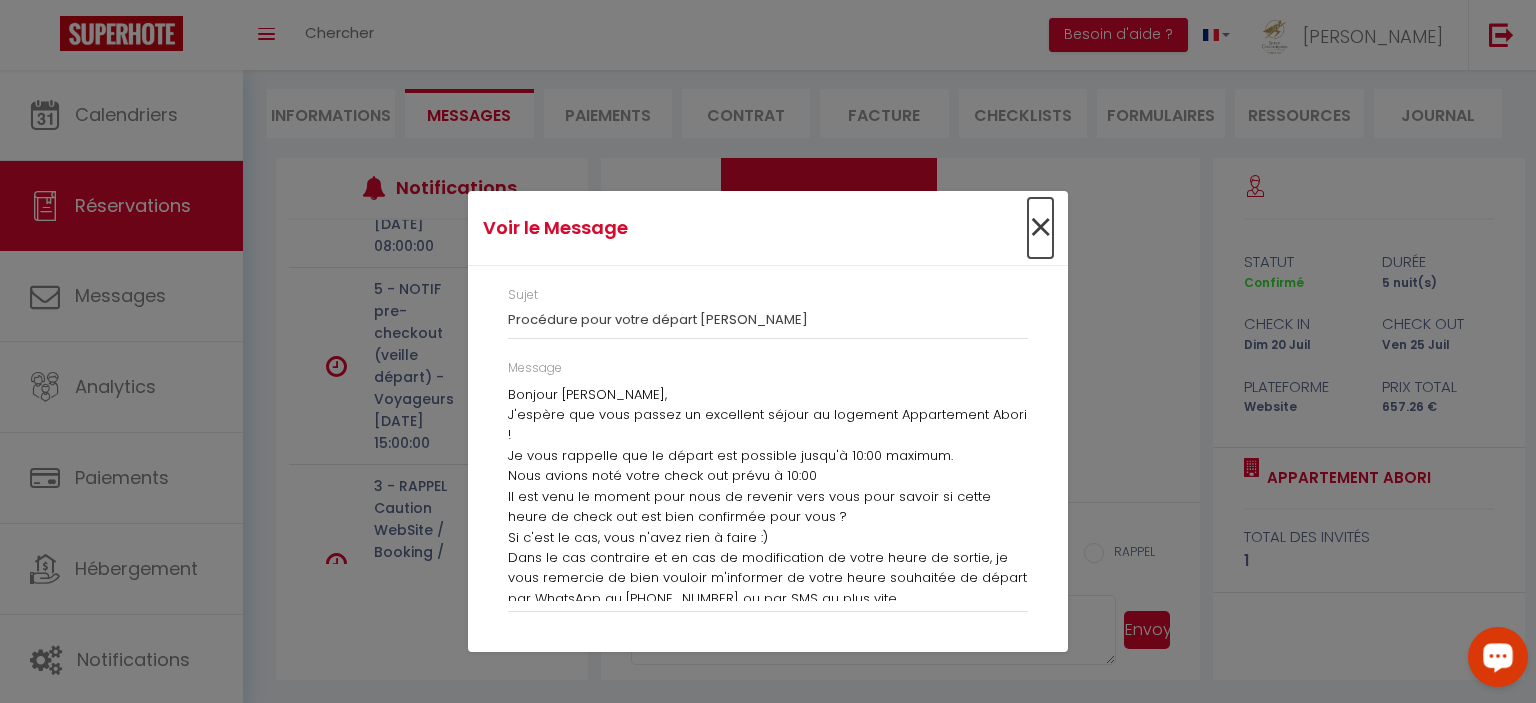 click on "×" at bounding box center [1040, 228] 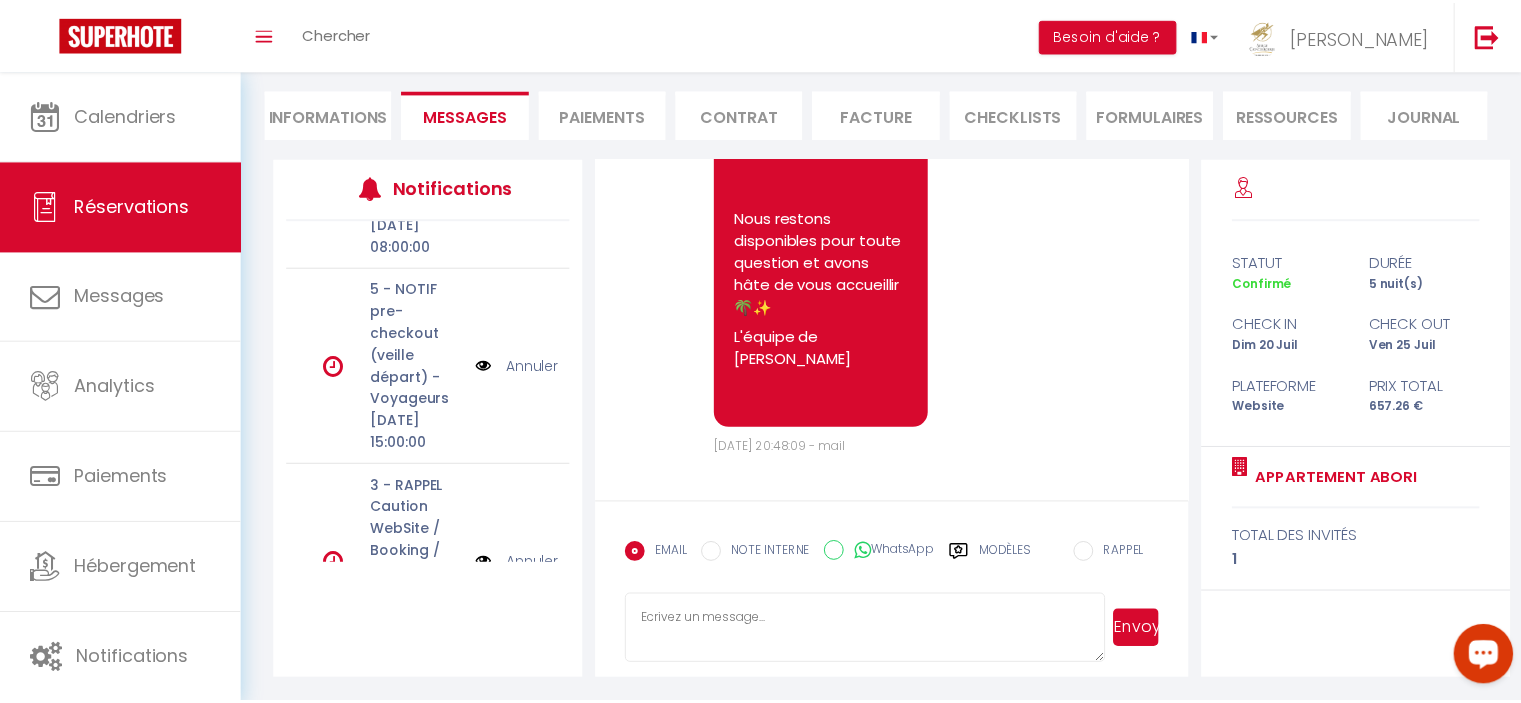 scroll, scrollTop: 4869, scrollLeft: 0, axis: vertical 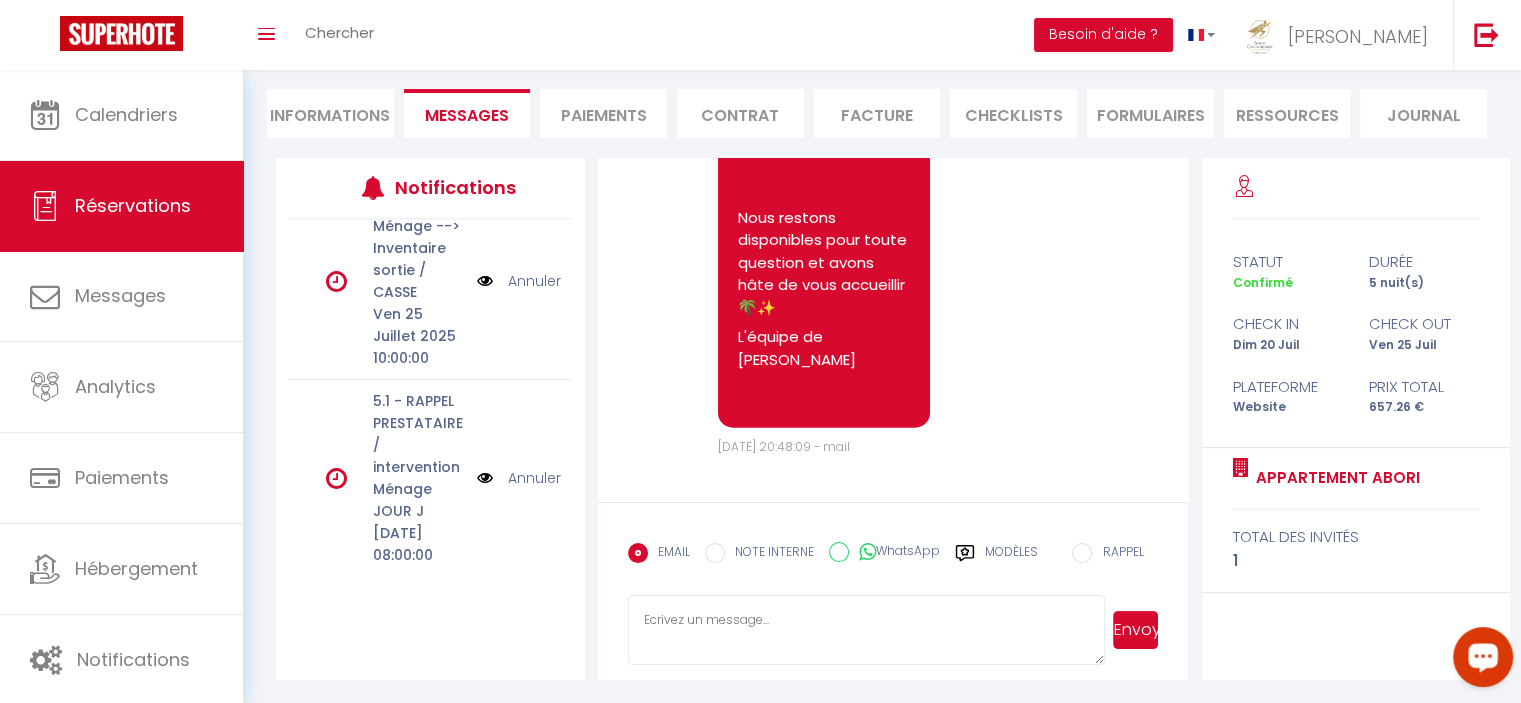 click on "Annuler" at bounding box center (534, 281) 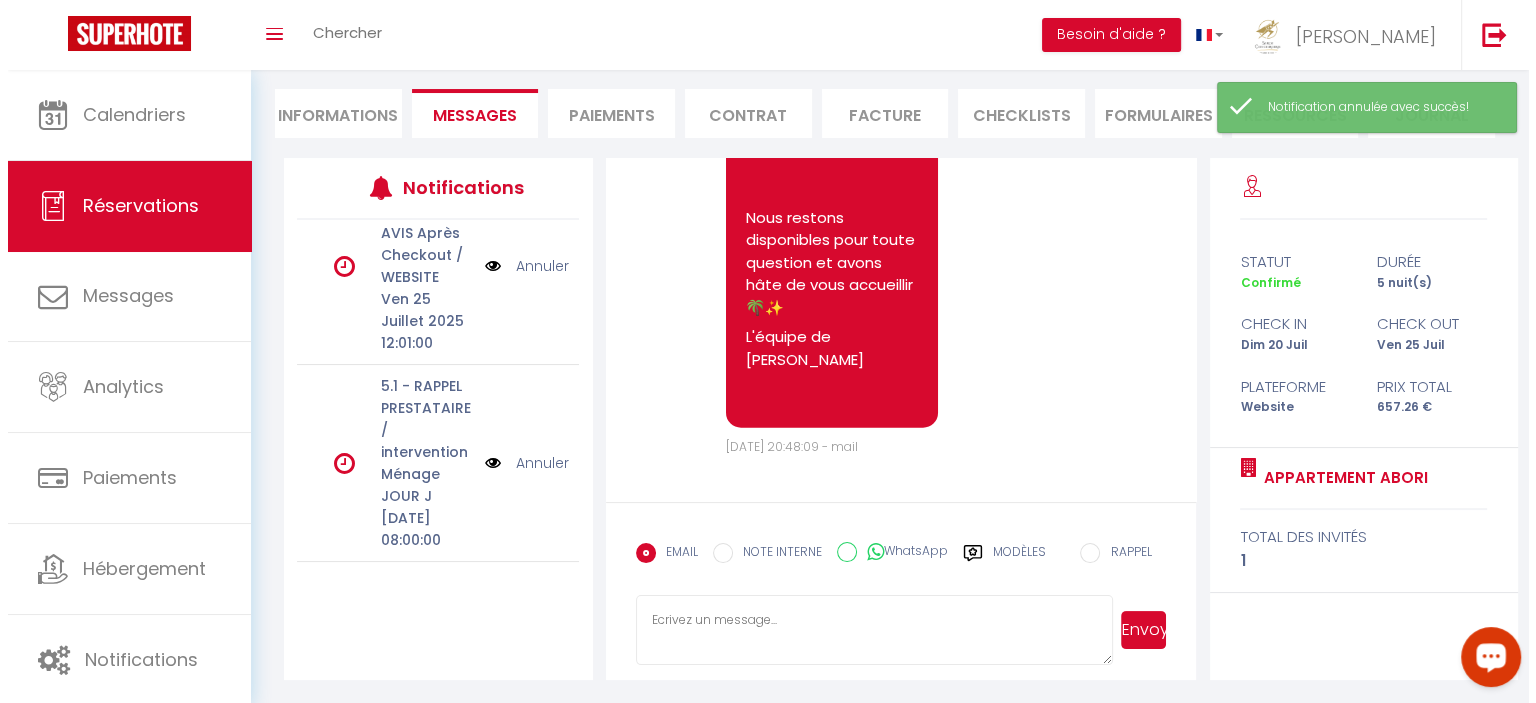 scroll, scrollTop: 60, scrollLeft: 0, axis: vertical 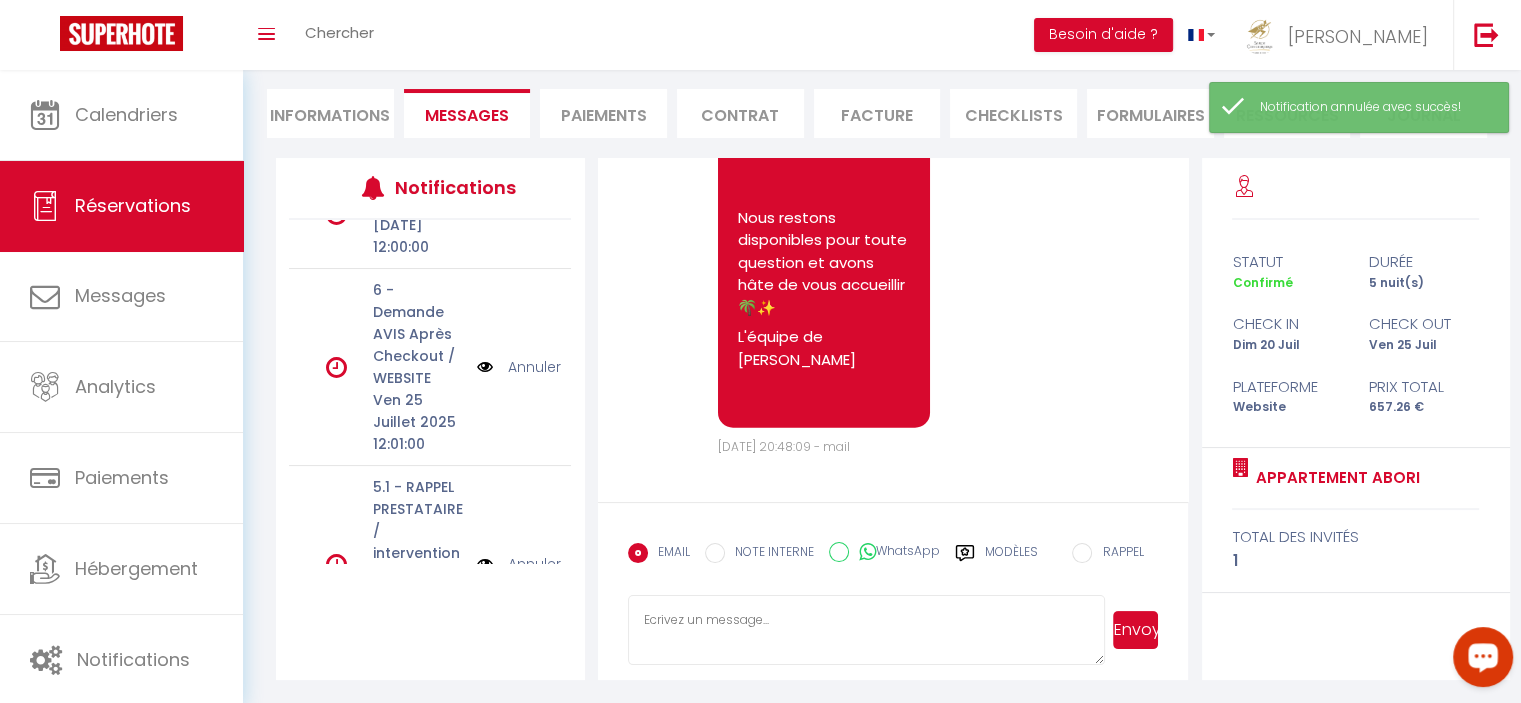 click at bounding box center (485, 367) 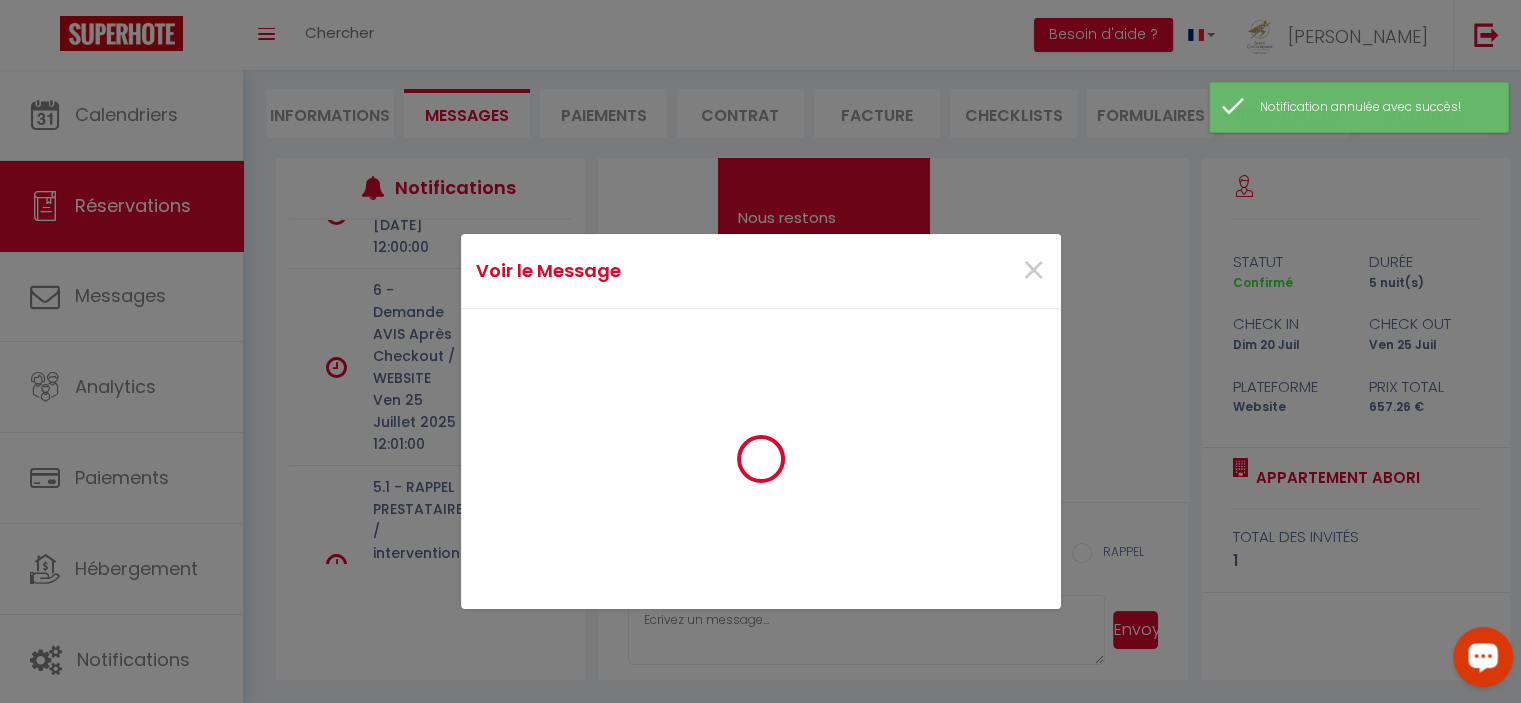 scroll, scrollTop: 4779, scrollLeft: 0, axis: vertical 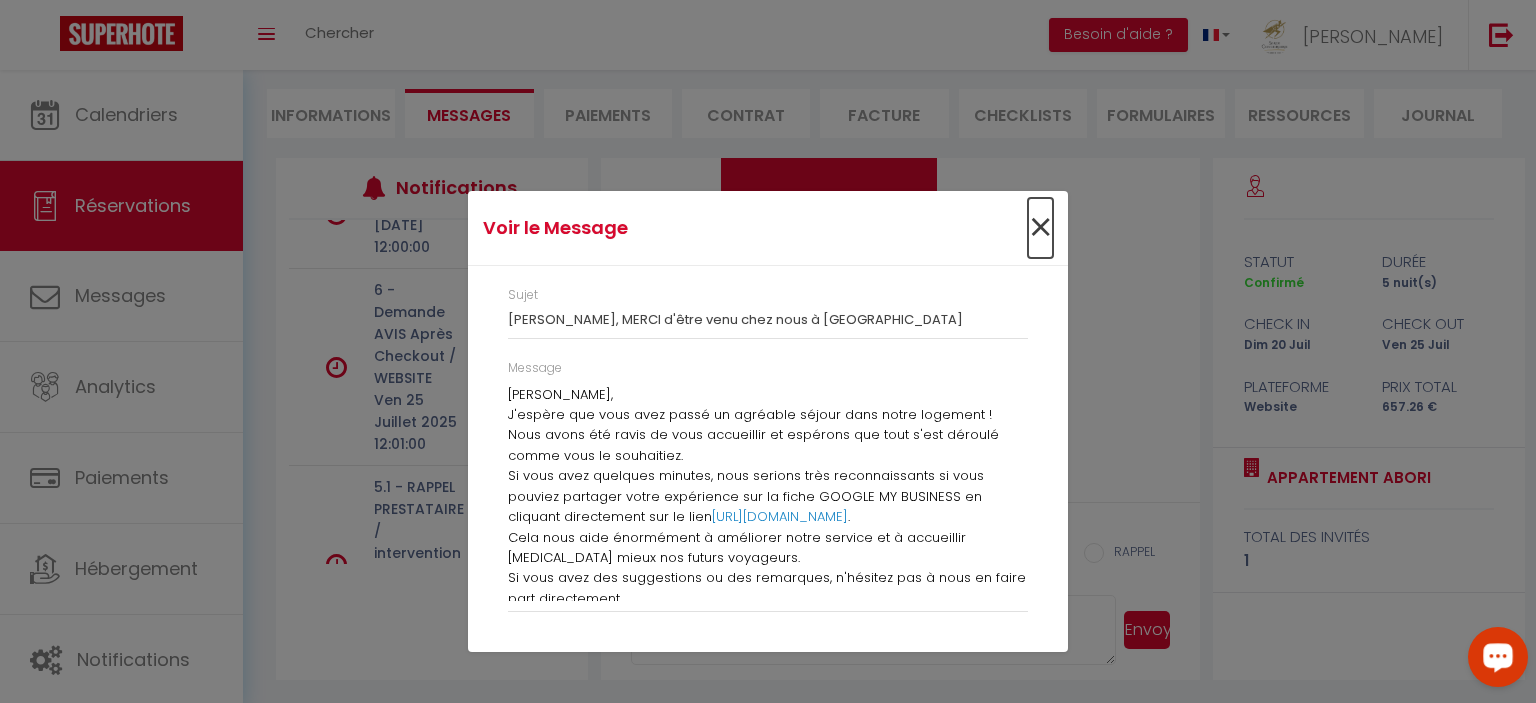 click on "×" at bounding box center [1040, 228] 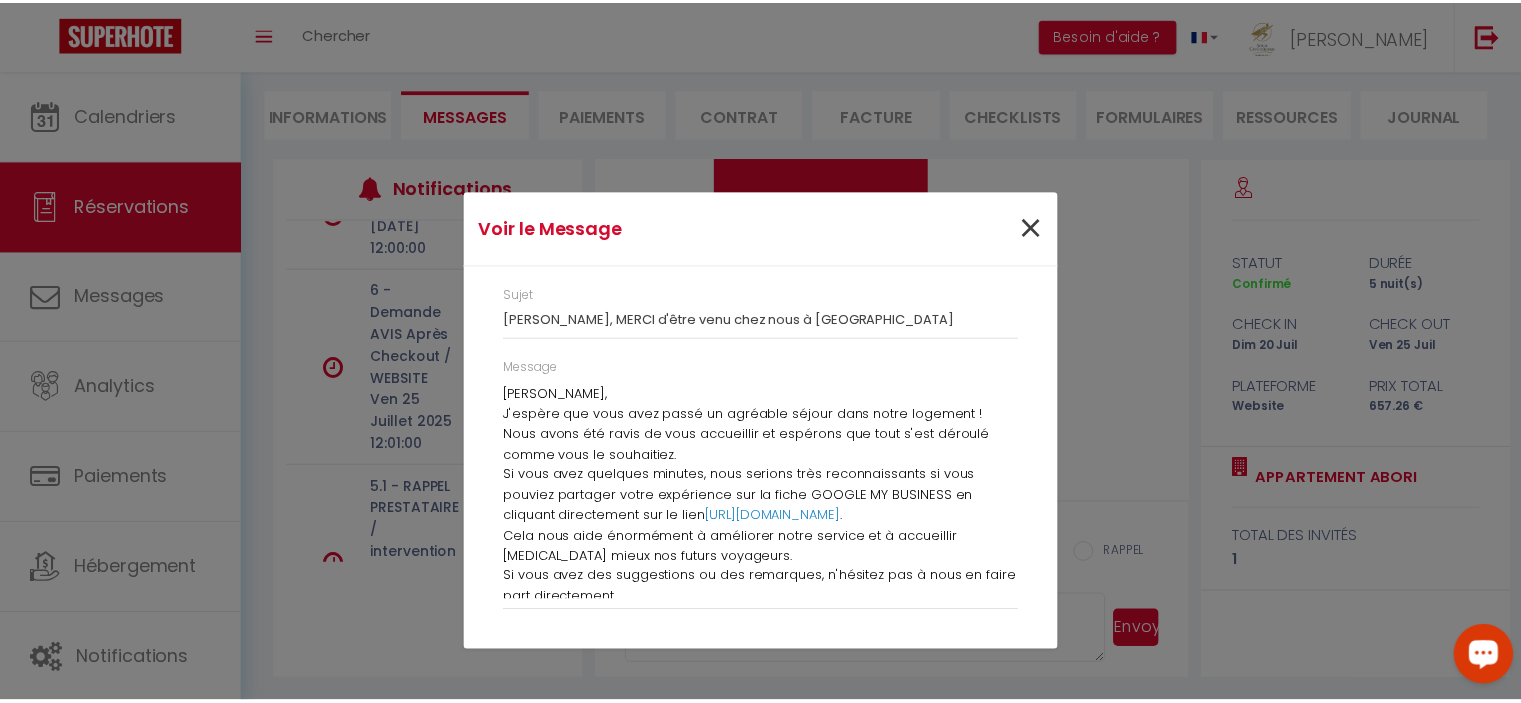 scroll, scrollTop: 4869, scrollLeft: 0, axis: vertical 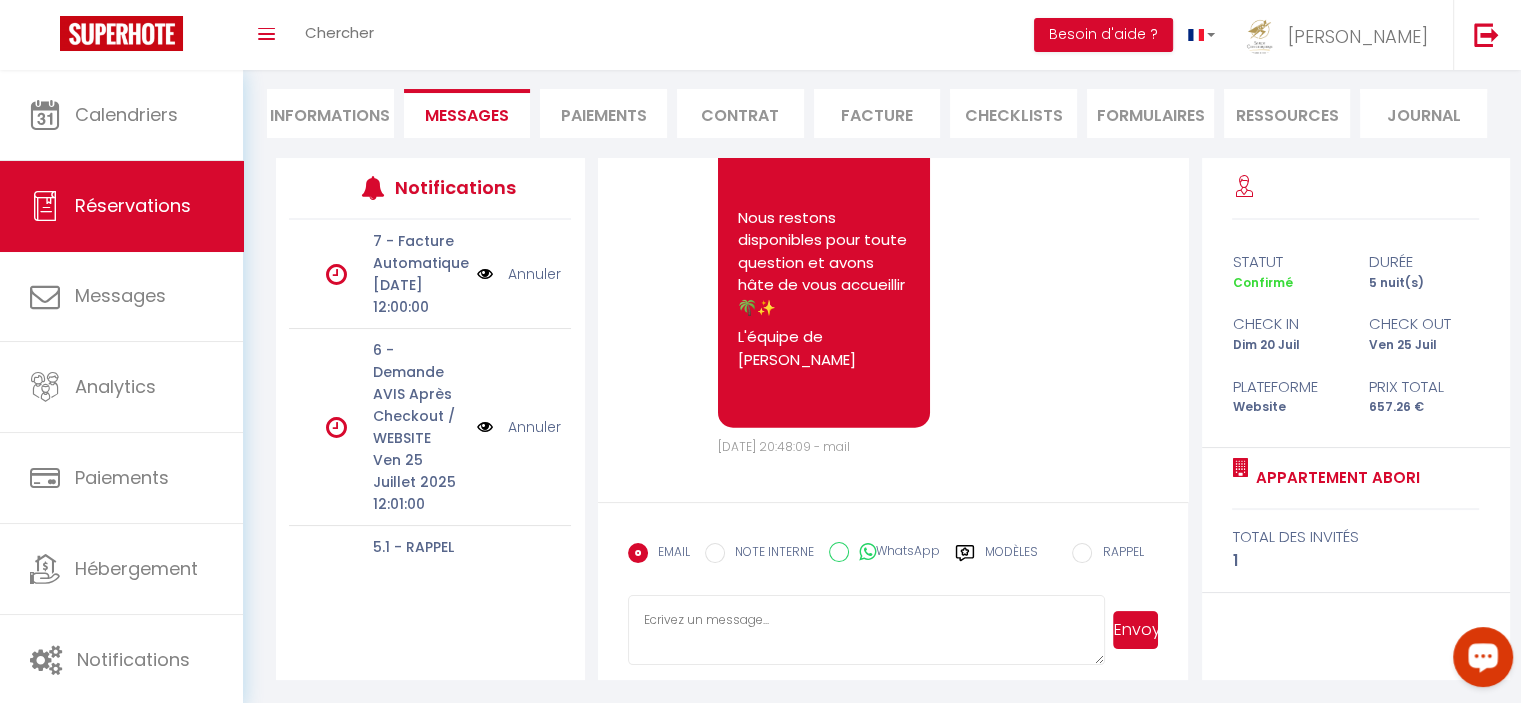 click at bounding box center (485, 274) 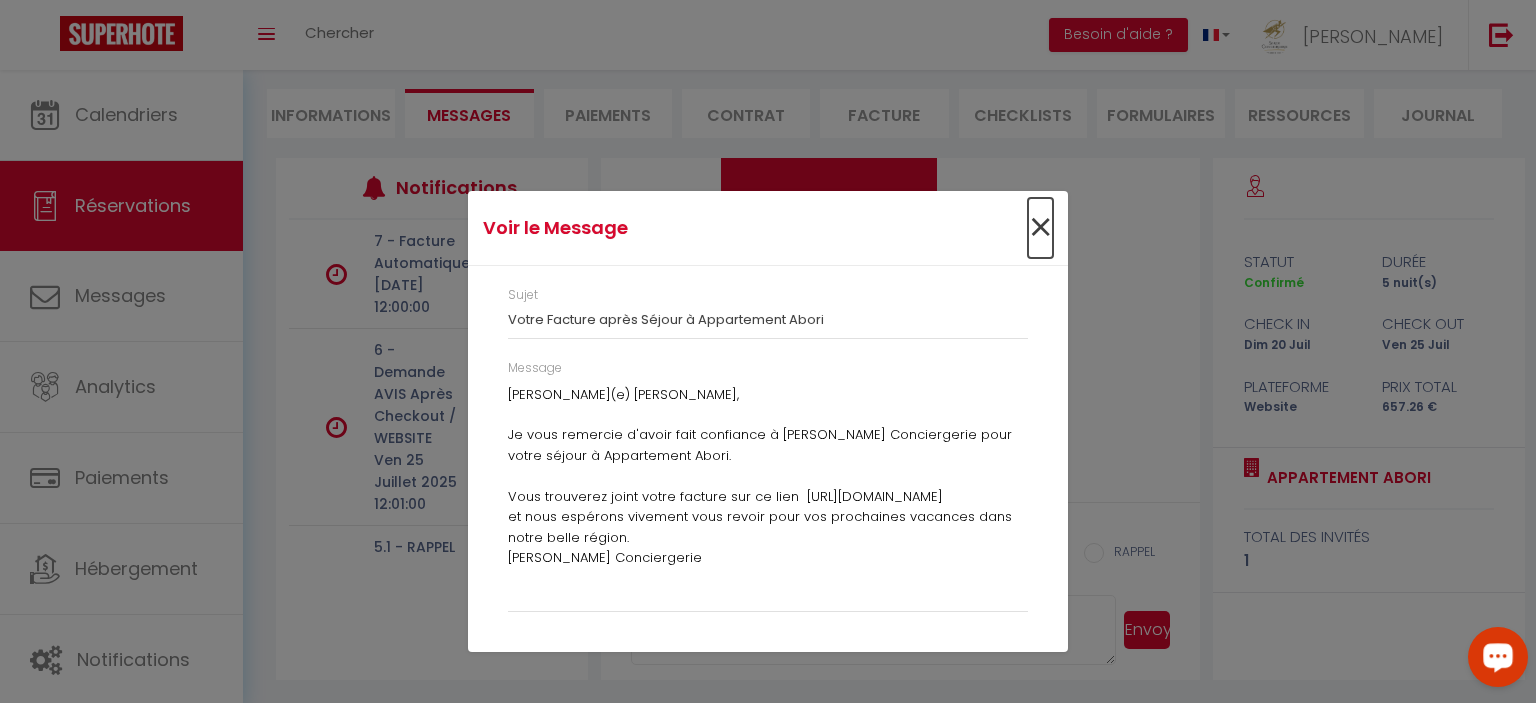 click on "×" at bounding box center (1040, 228) 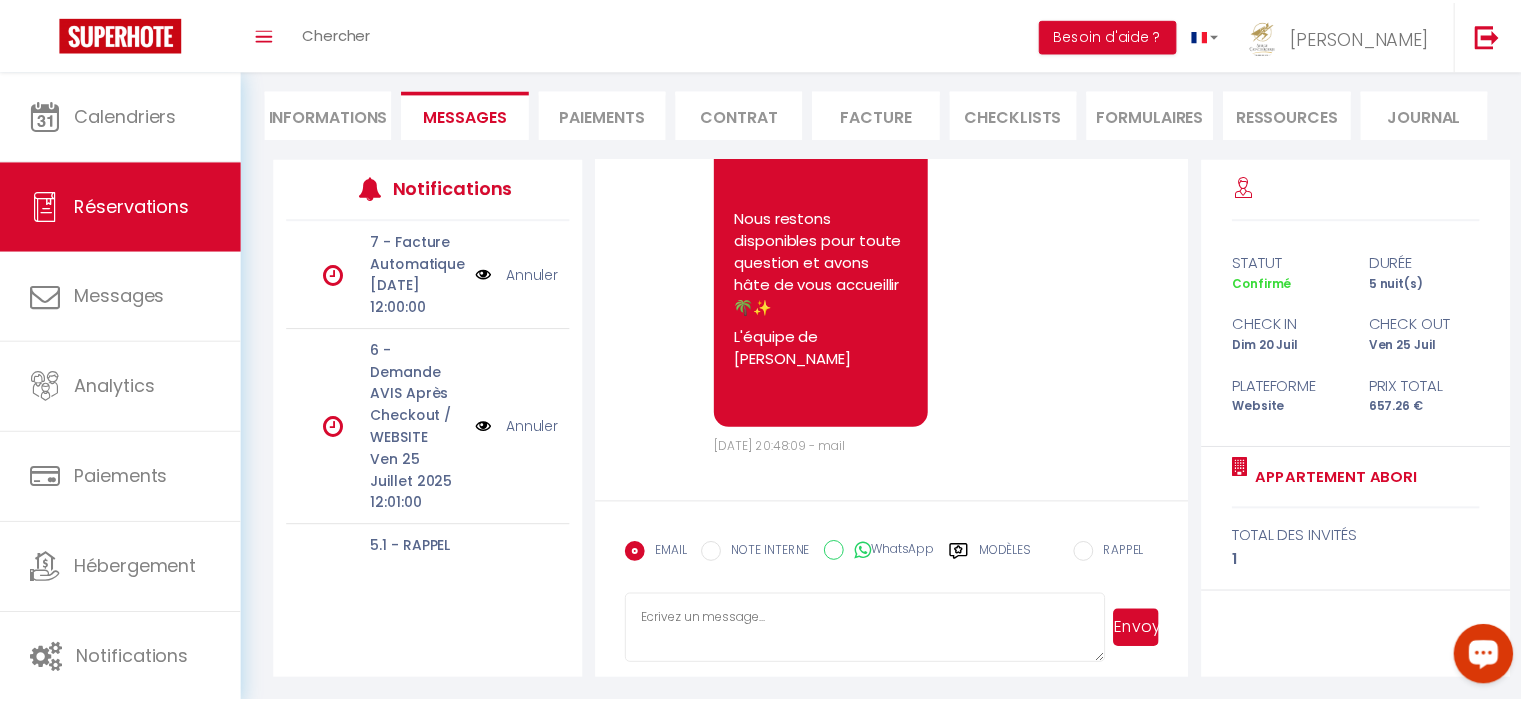scroll, scrollTop: 4869, scrollLeft: 0, axis: vertical 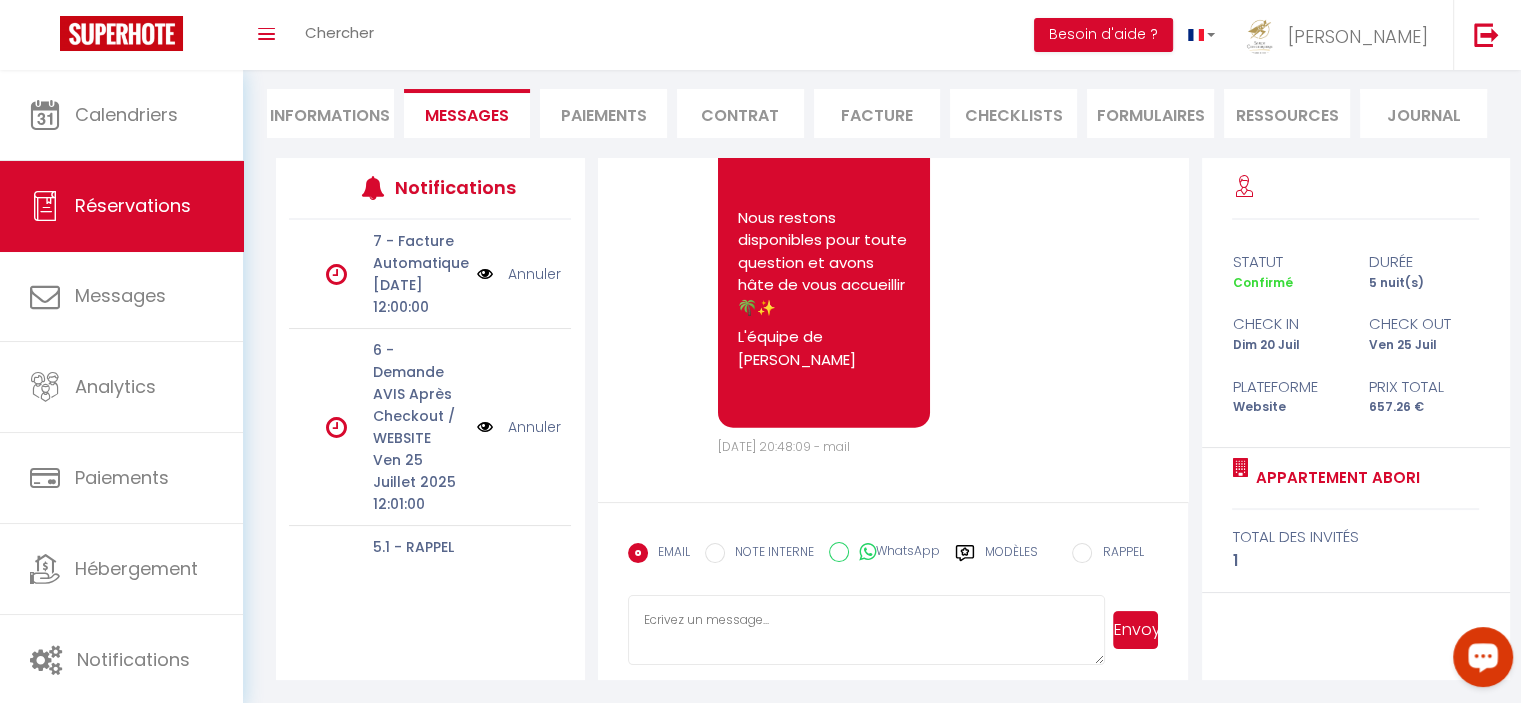 click on "Facture" at bounding box center [877, 113] 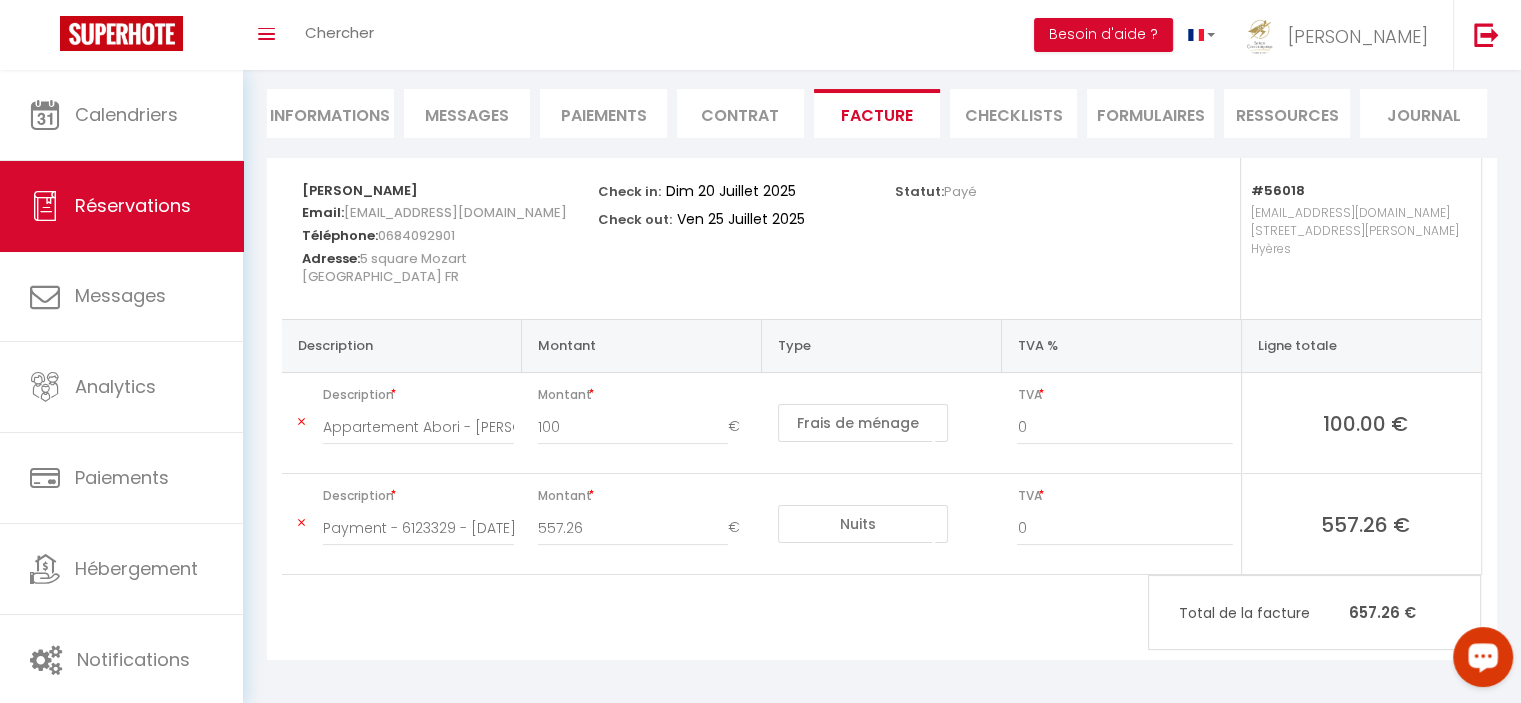 click on "Informations" at bounding box center (330, 113) 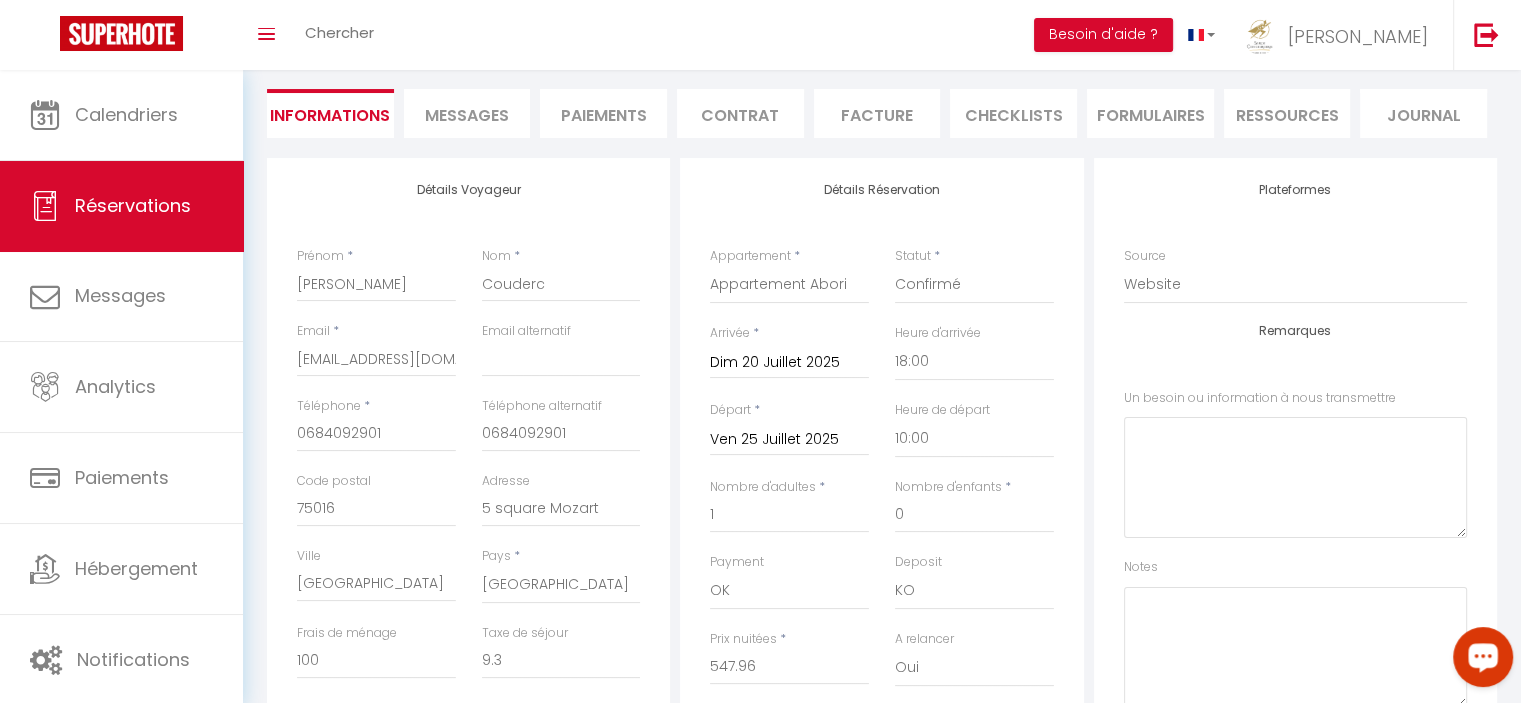 click on "Facture" at bounding box center (877, 113) 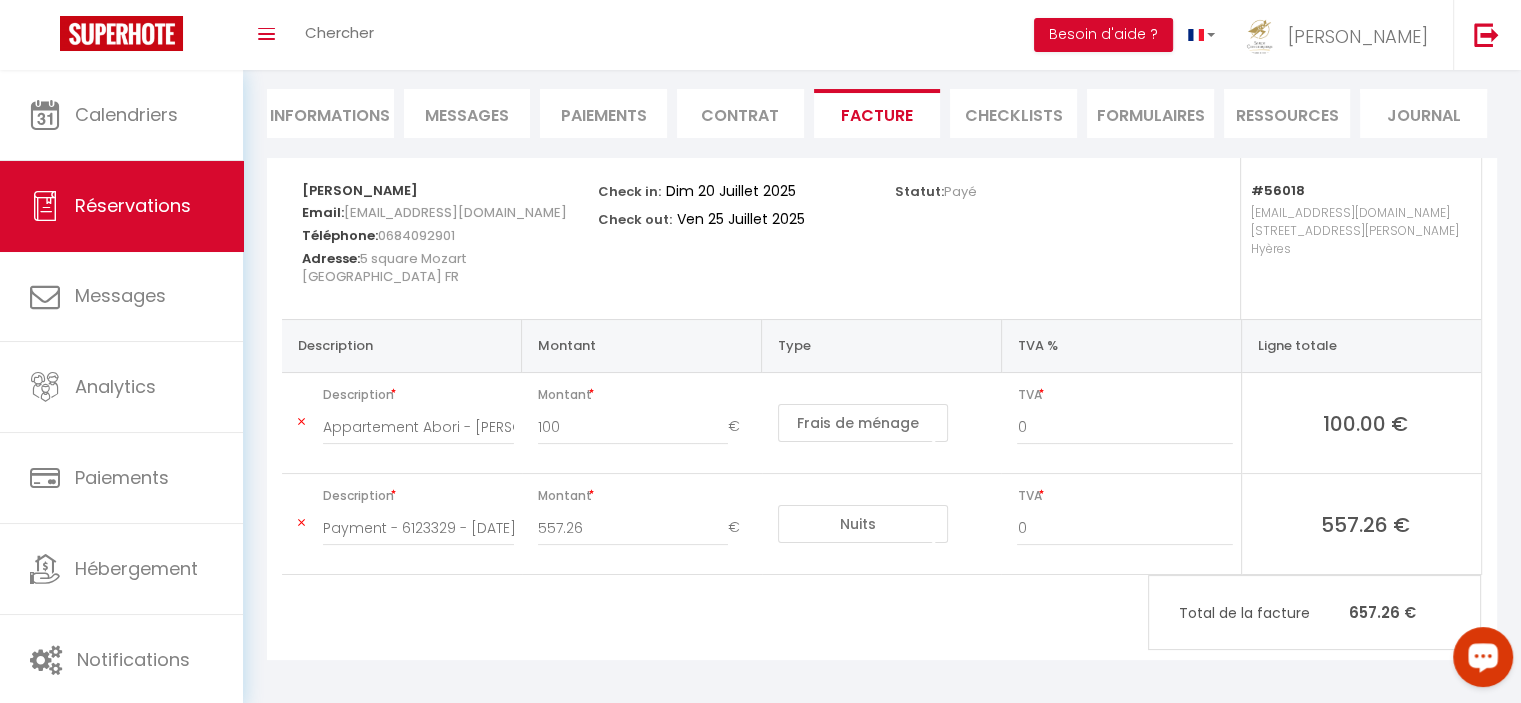 click on "Ven 25 Juillet 2025" at bounding box center [756, 219] 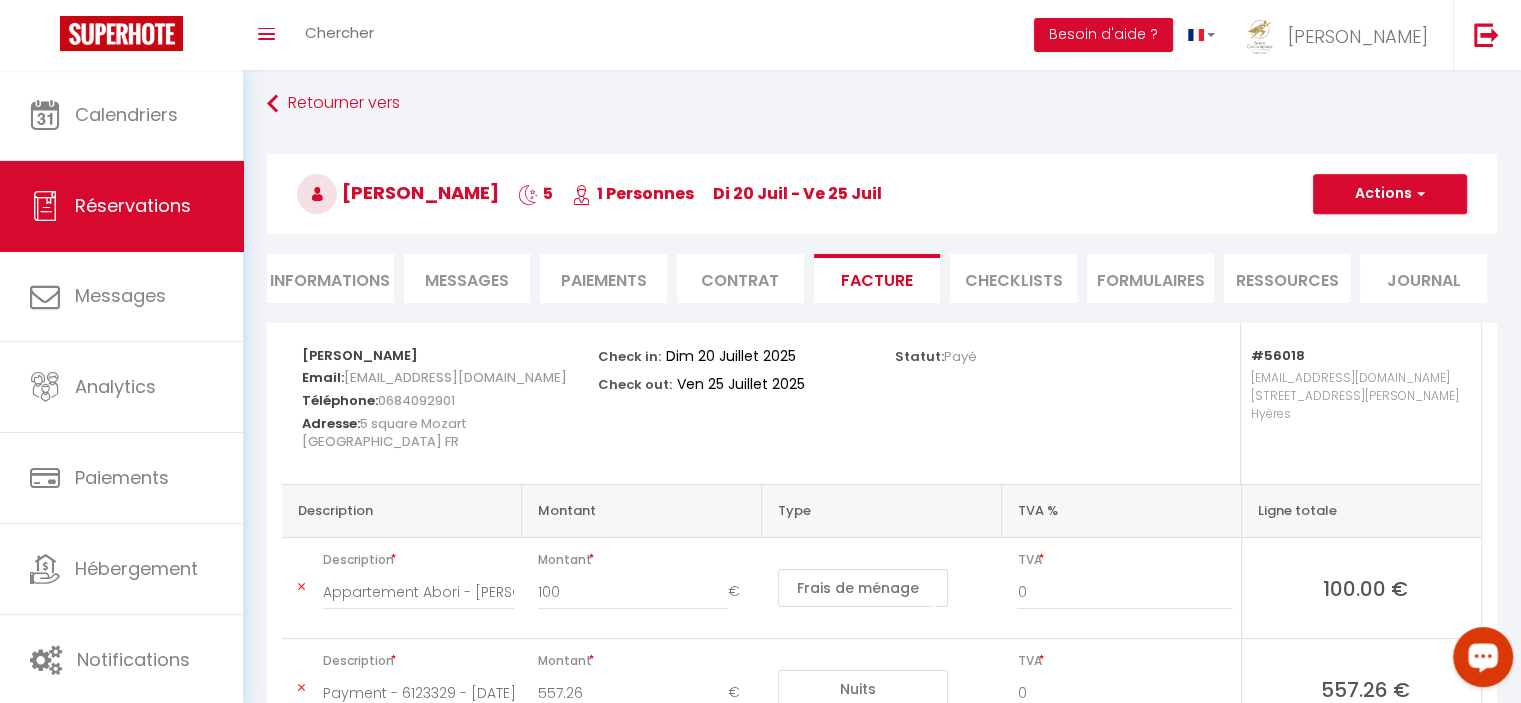 scroll, scrollTop: 8, scrollLeft: 0, axis: vertical 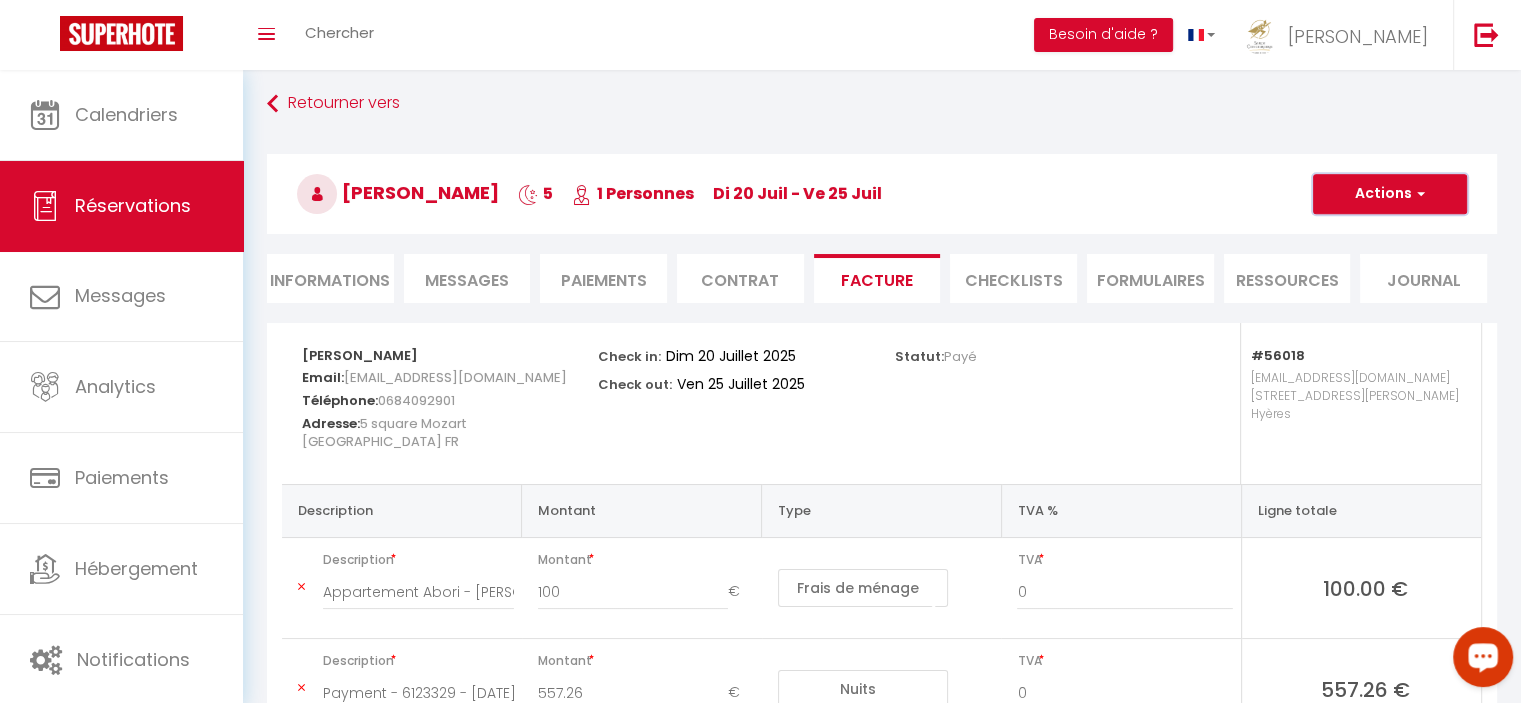 click on "Actions" at bounding box center (1390, 194) 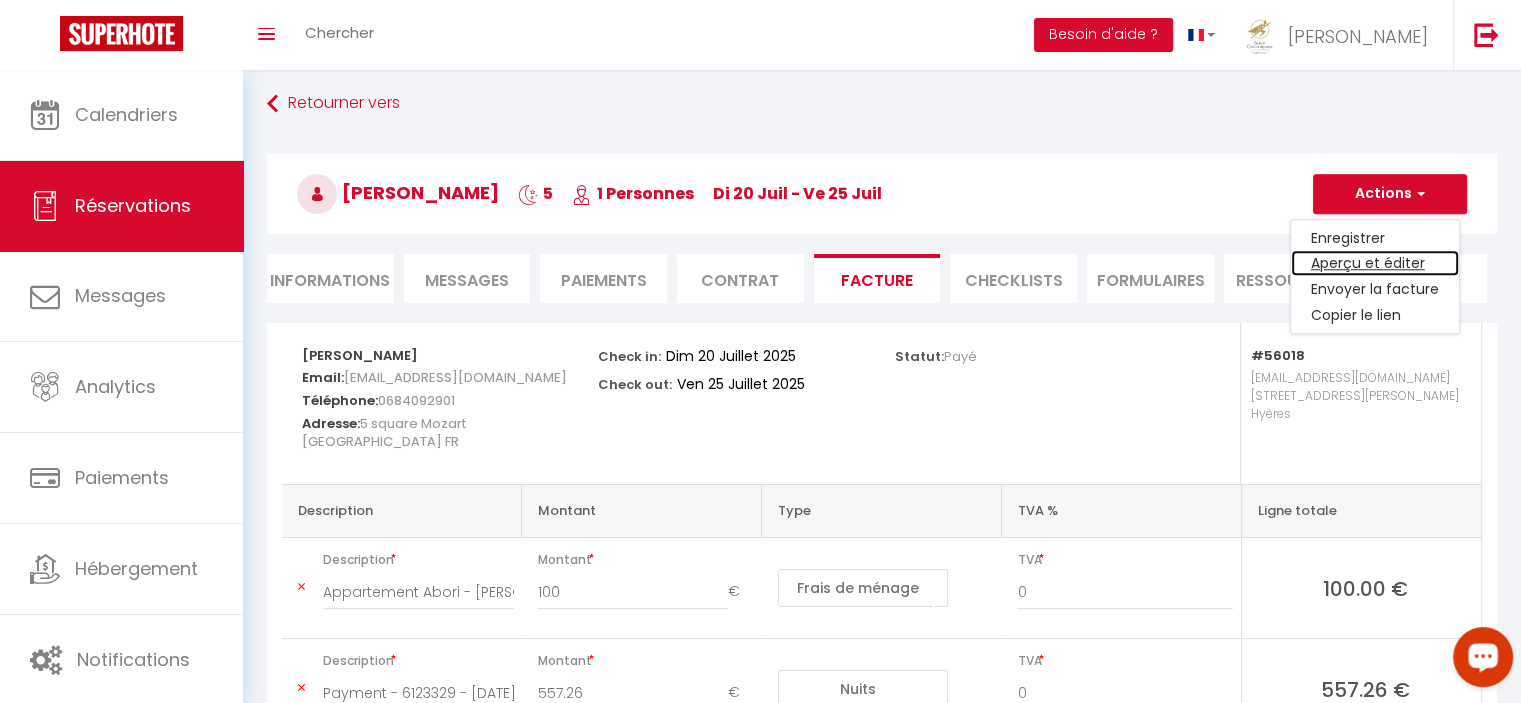 click on "Aperçu et éditer" at bounding box center (1375, 264) 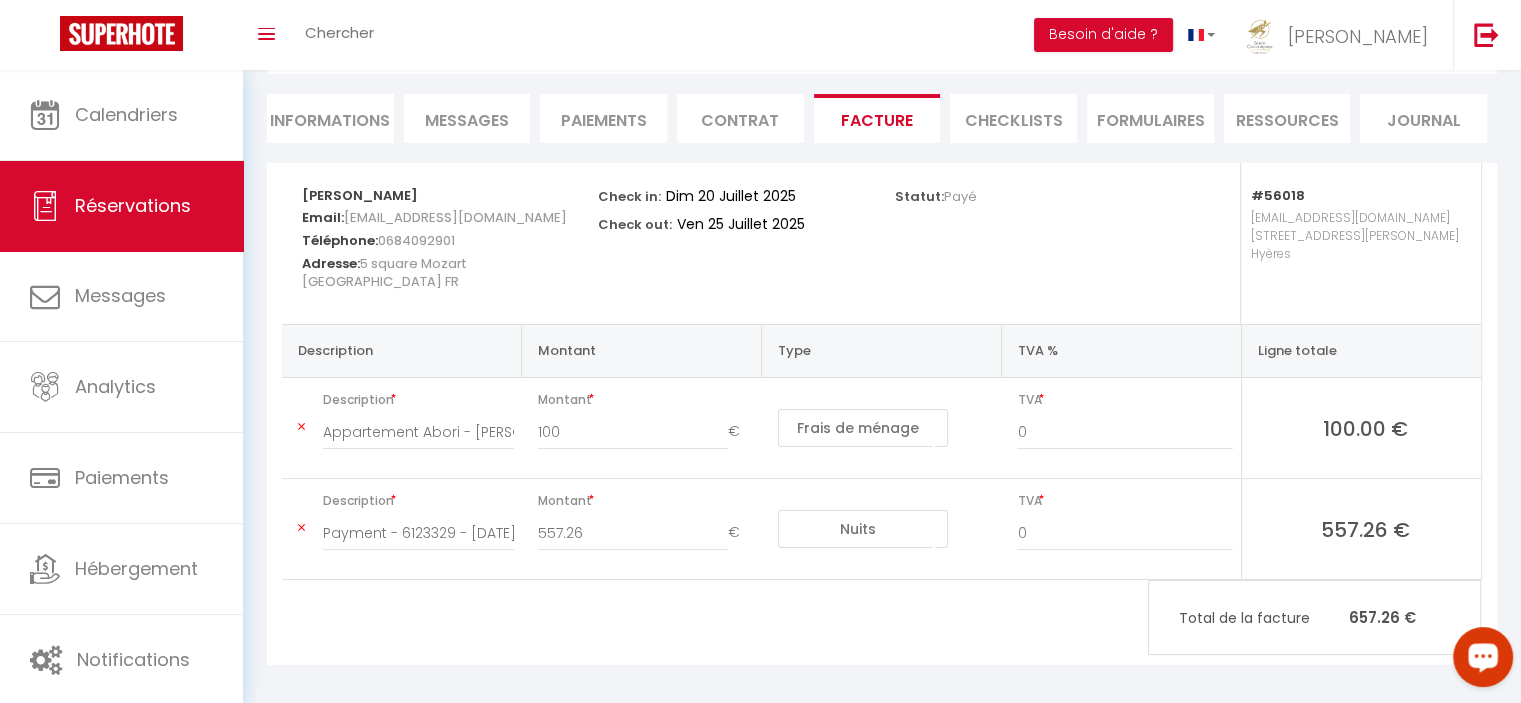 scroll, scrollTop: 169, scrollLeft: 0, axis: vertical 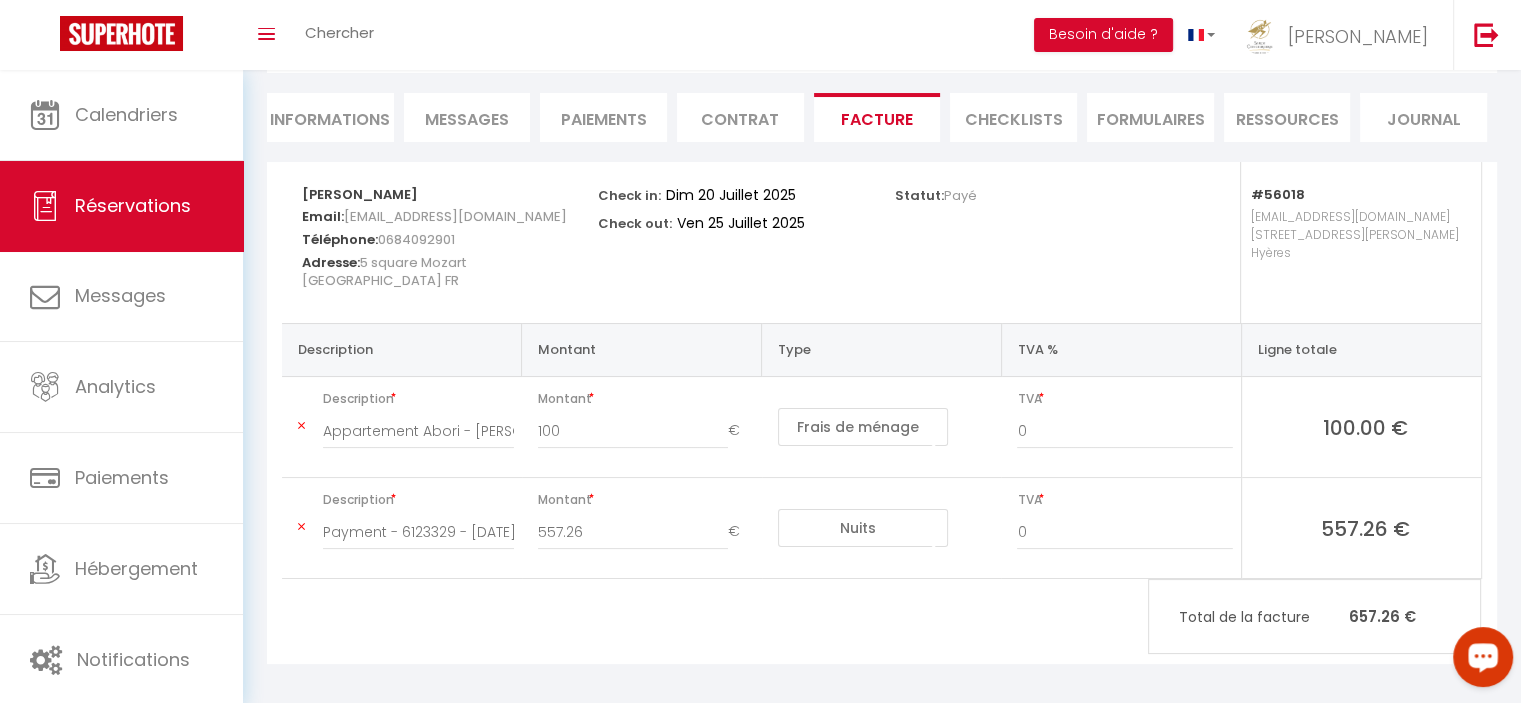 click on "Paiements" at bounding box center (603, 117) 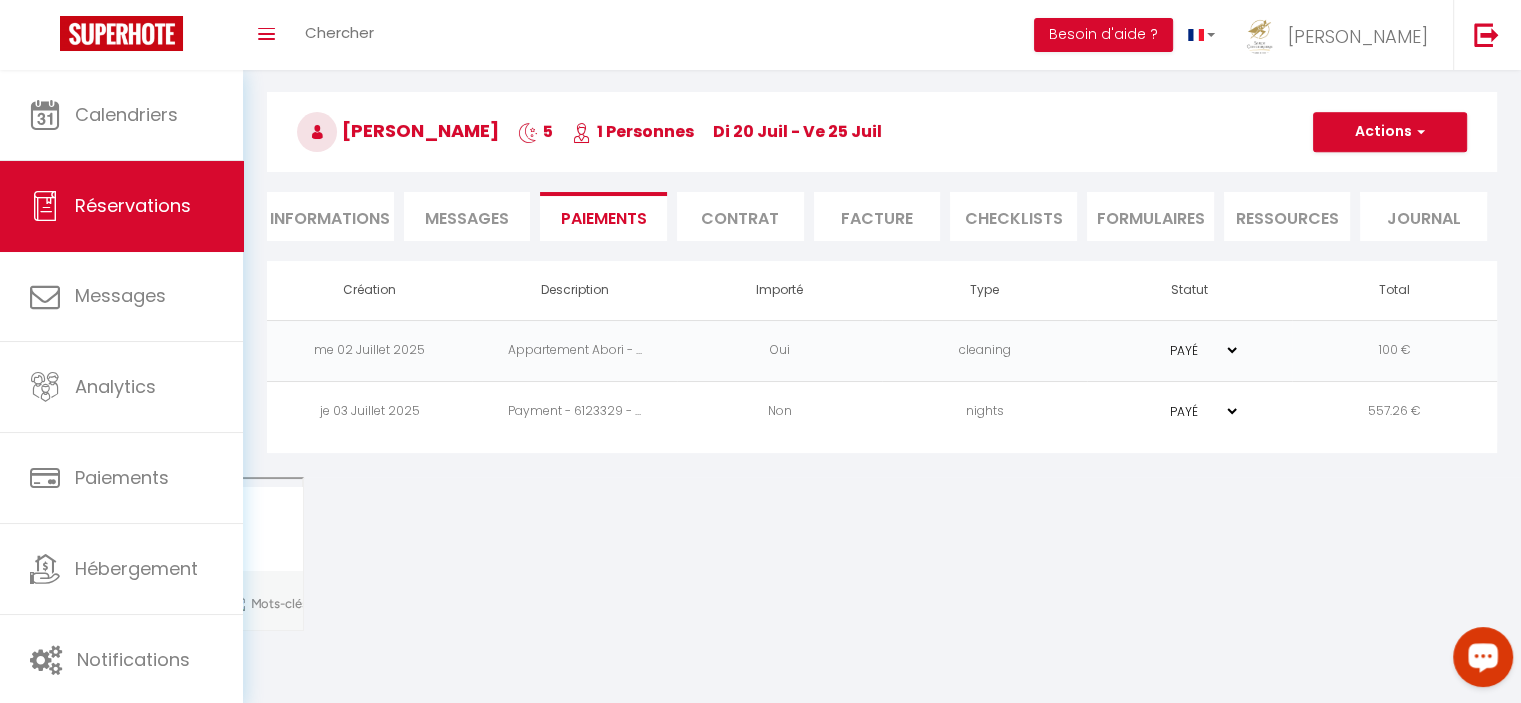 click on "Facture" at bounding box center [877, 216] 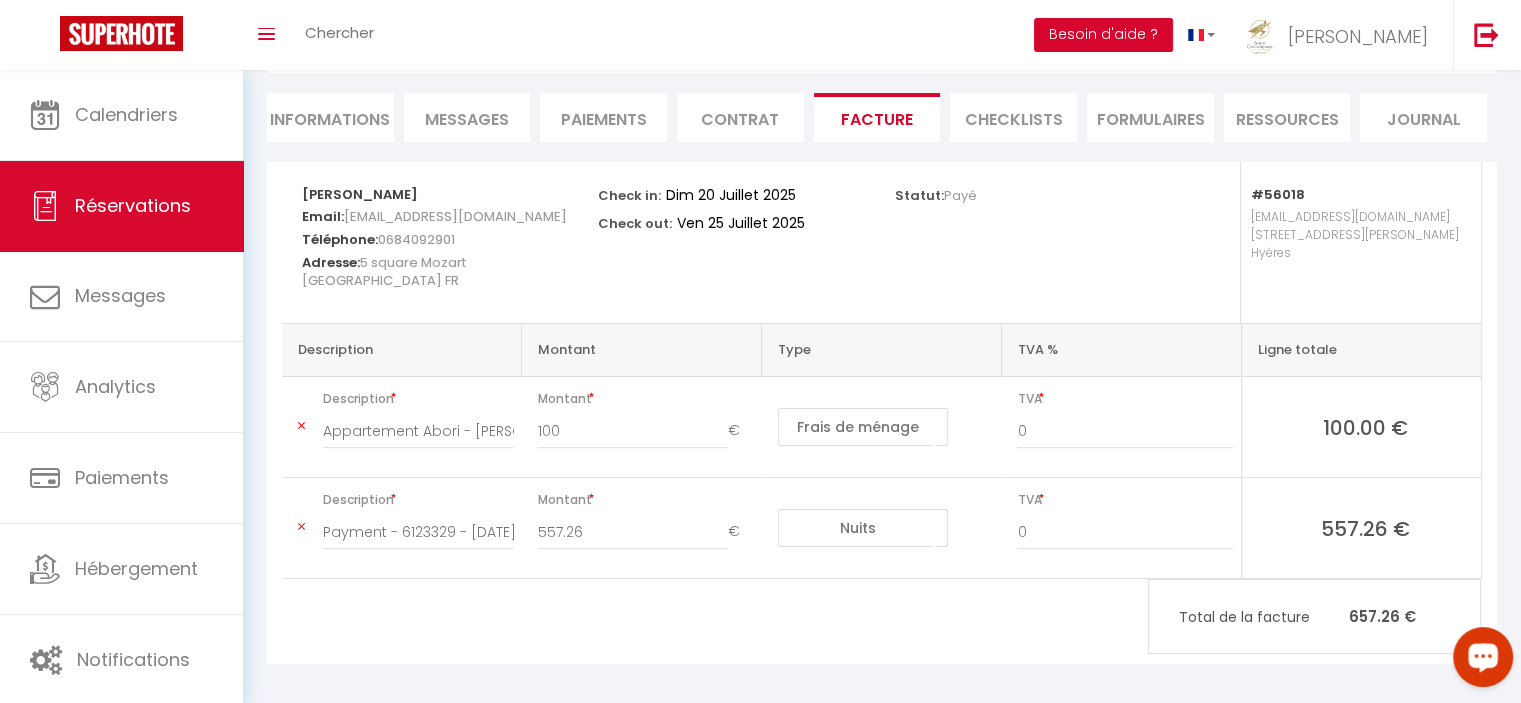 click on "Besoin d'aide ?" at bounding box center [1103, 35] 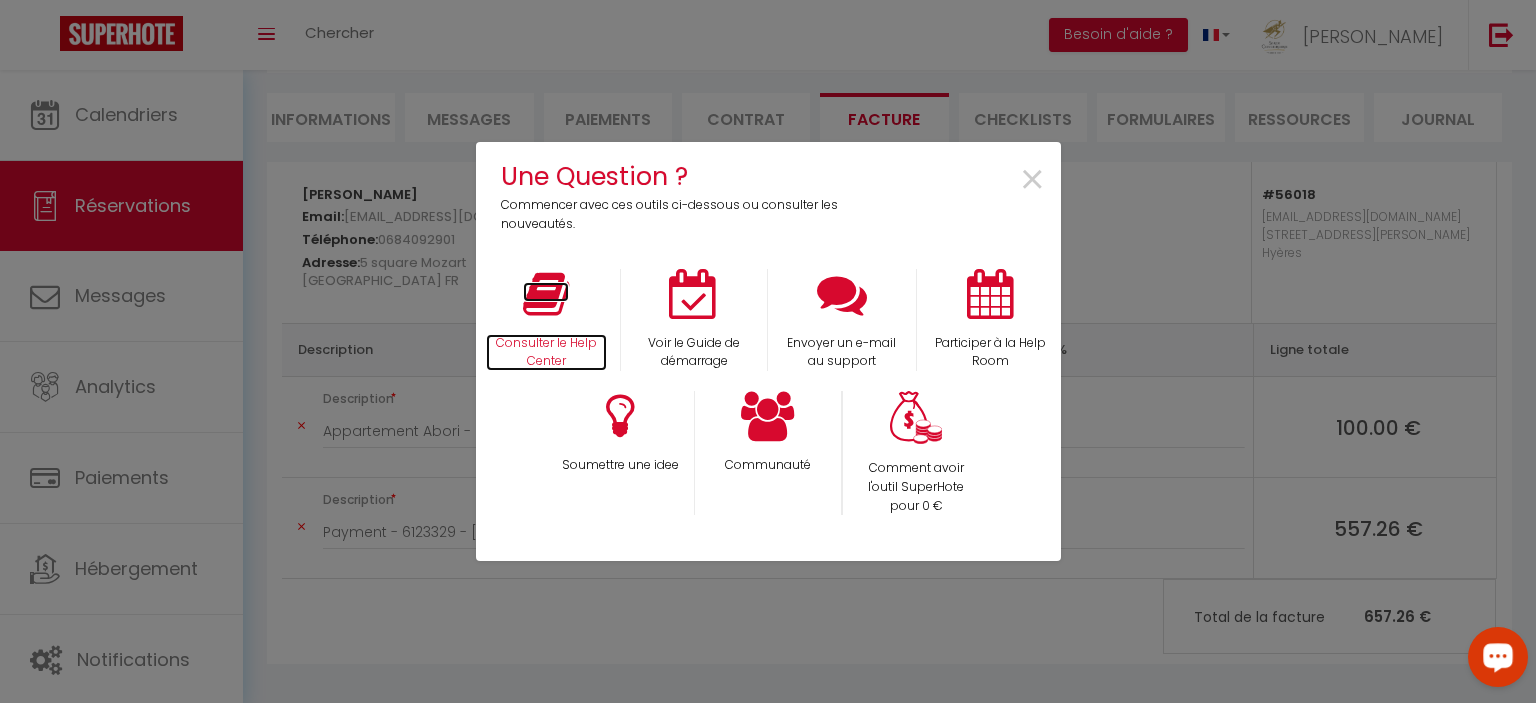 click at bounding box center (546, 294) 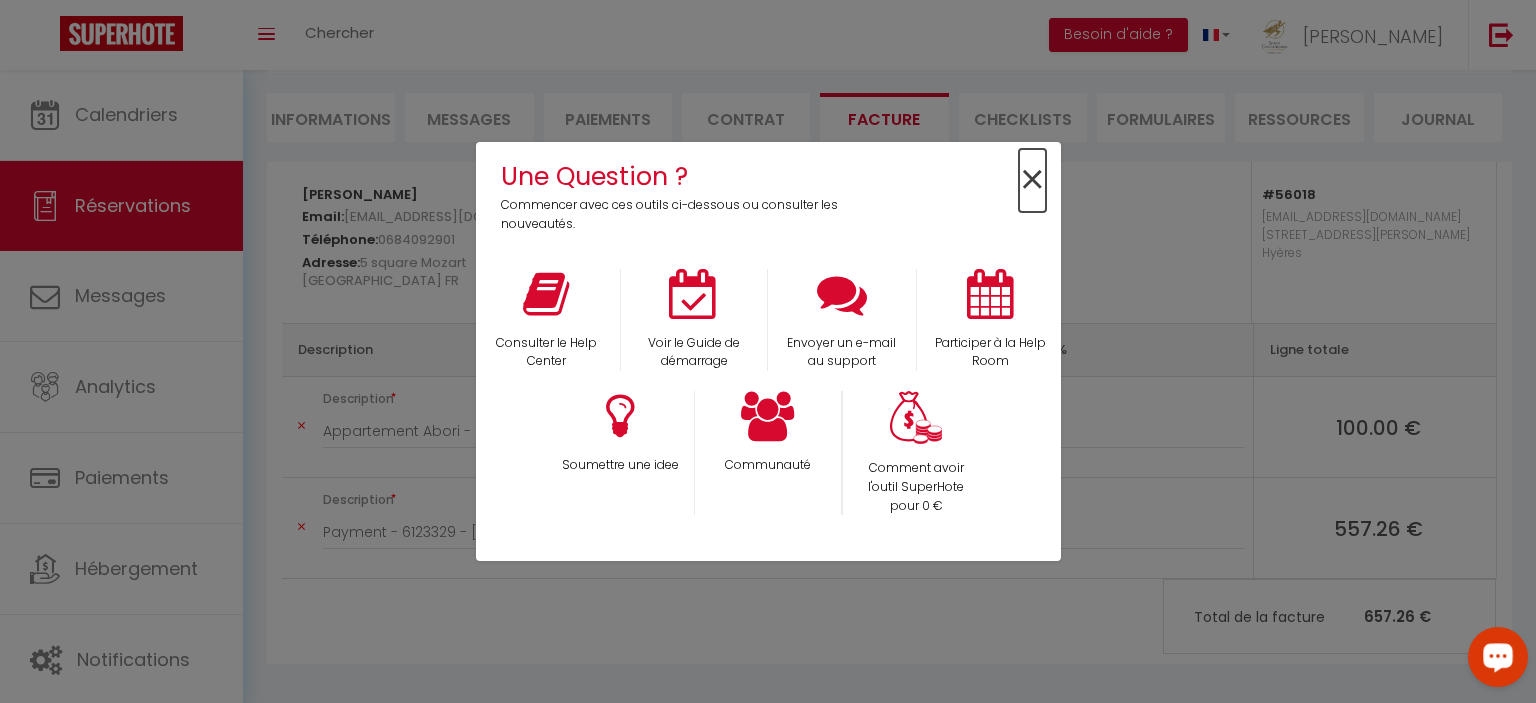 click on "×" at bounding box center (1032, 180) 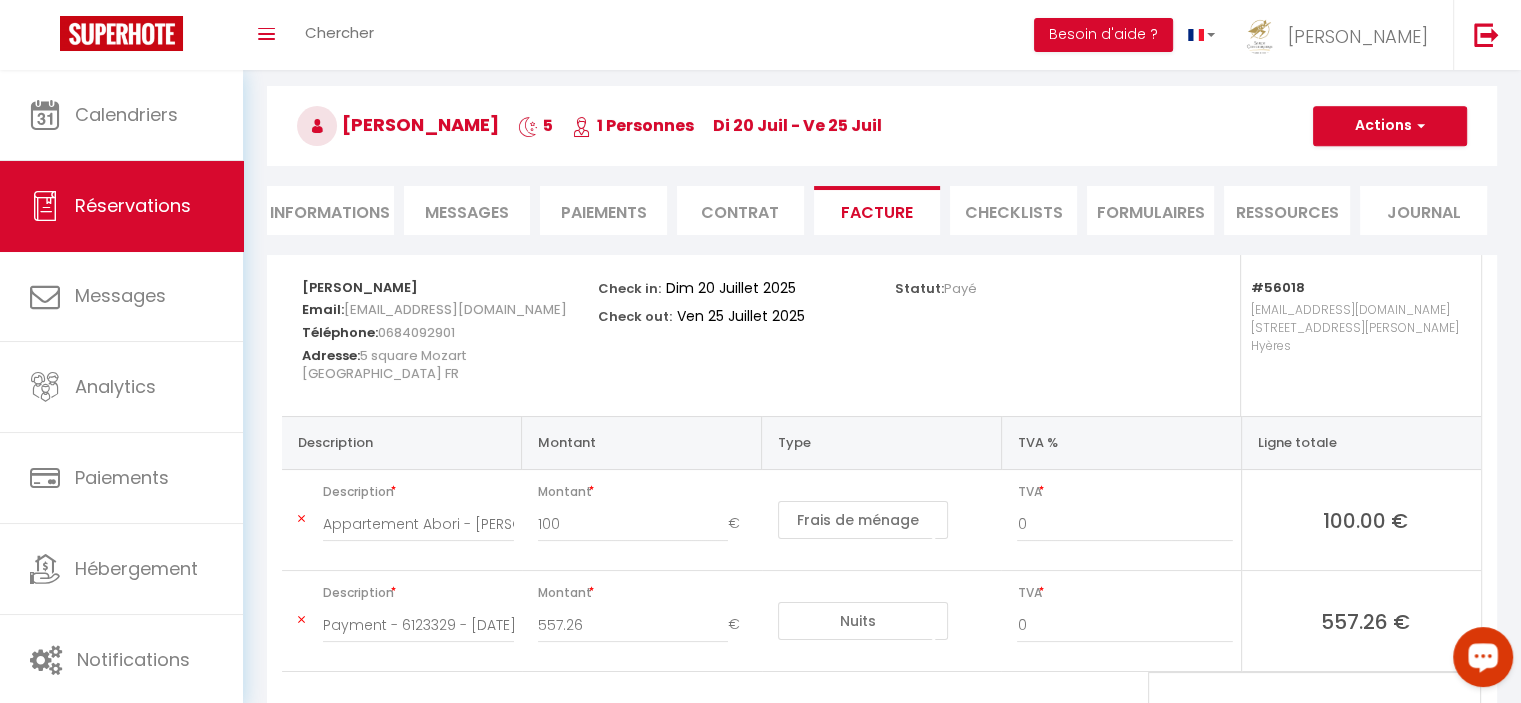 scroll, scrollTop: 0, scrollLeft: 0, axis: both 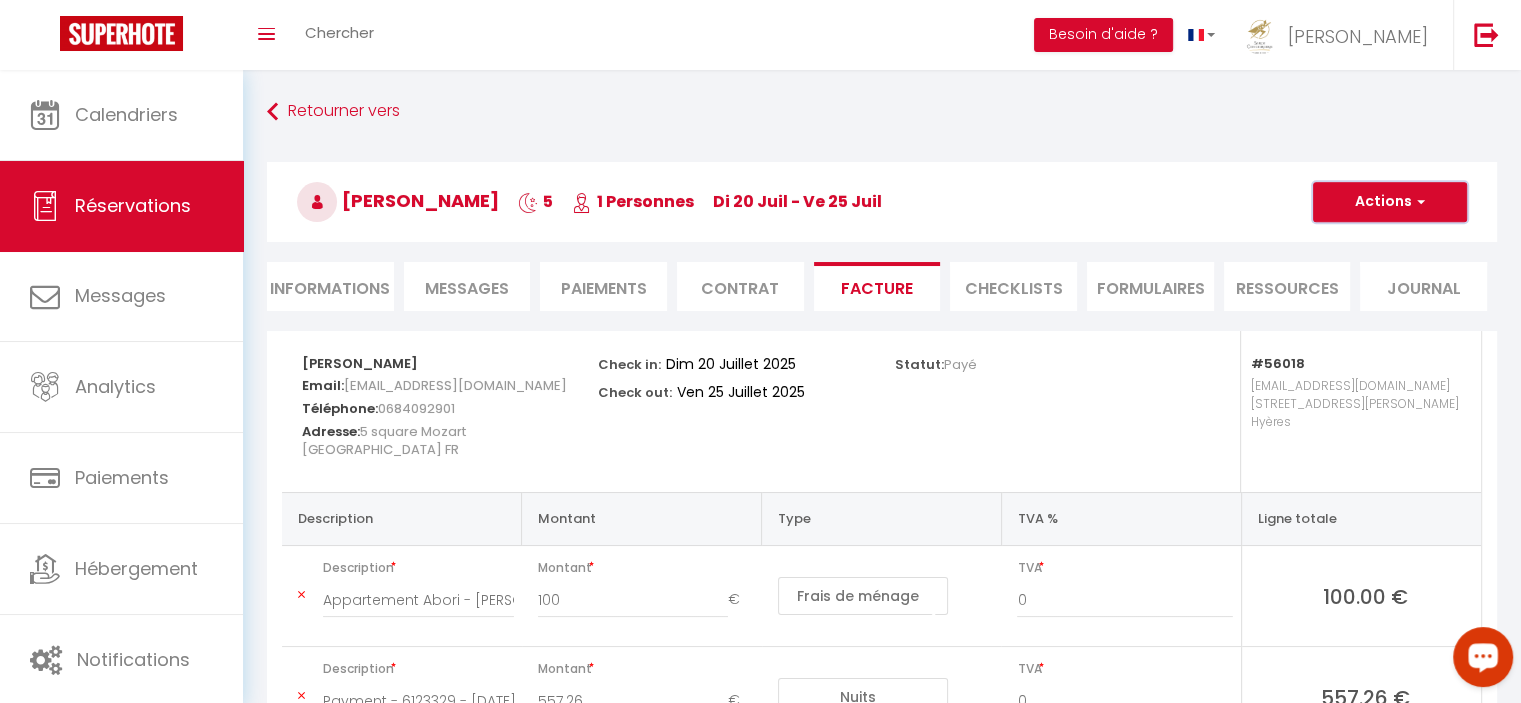 click on "Actions" at bounding box center (1390, 202) 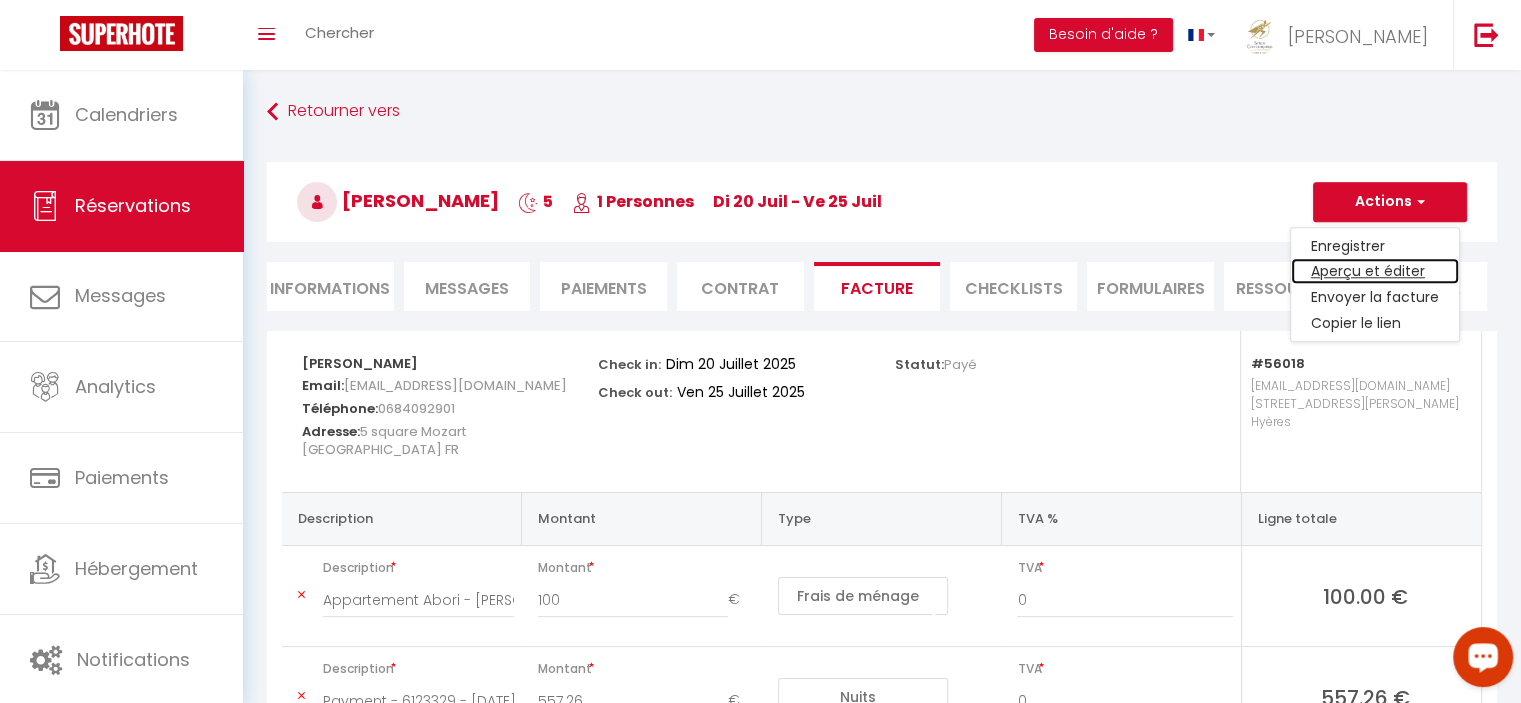 click on "Aperçu et éditer" at bounding box center (1375, 272) 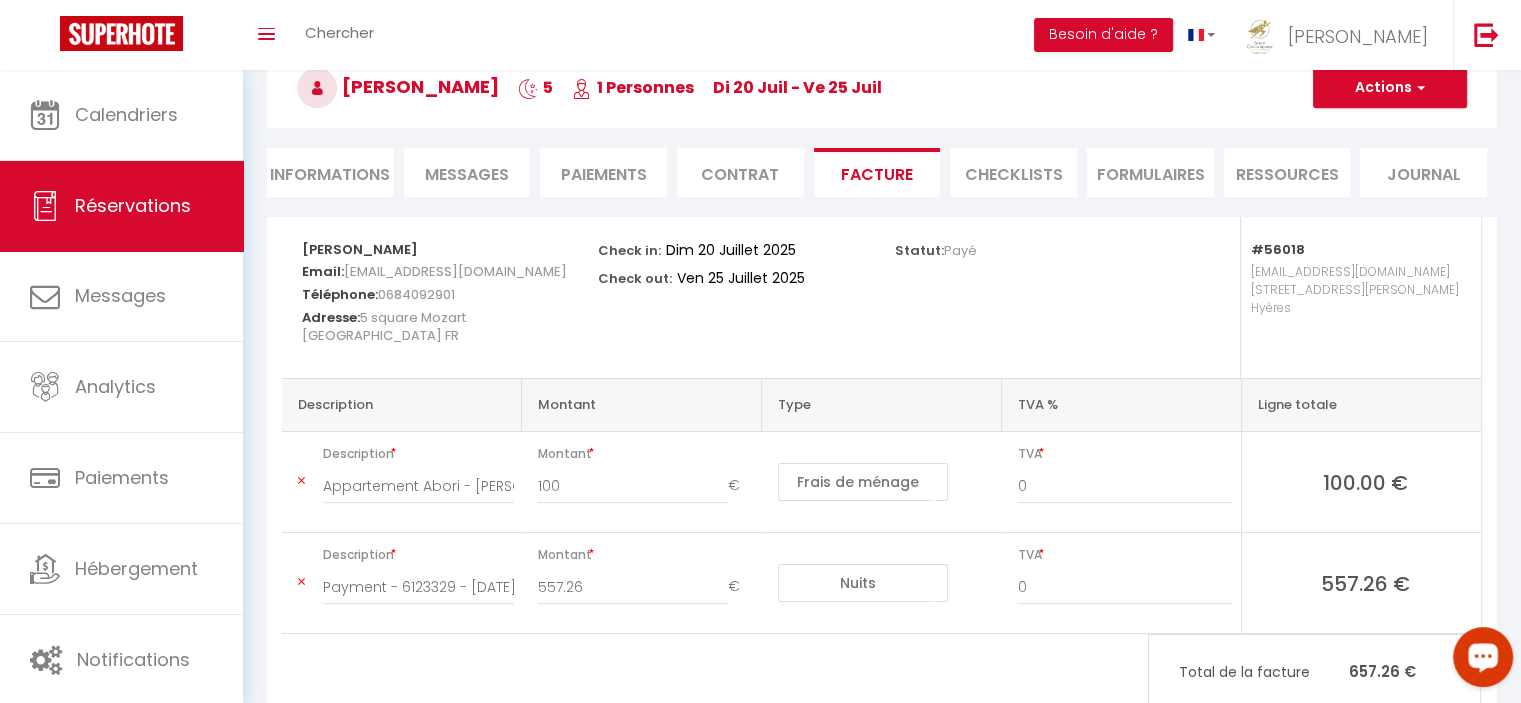 scroll, scrollTop: 122, scrollLeft: 0, axis: vertical 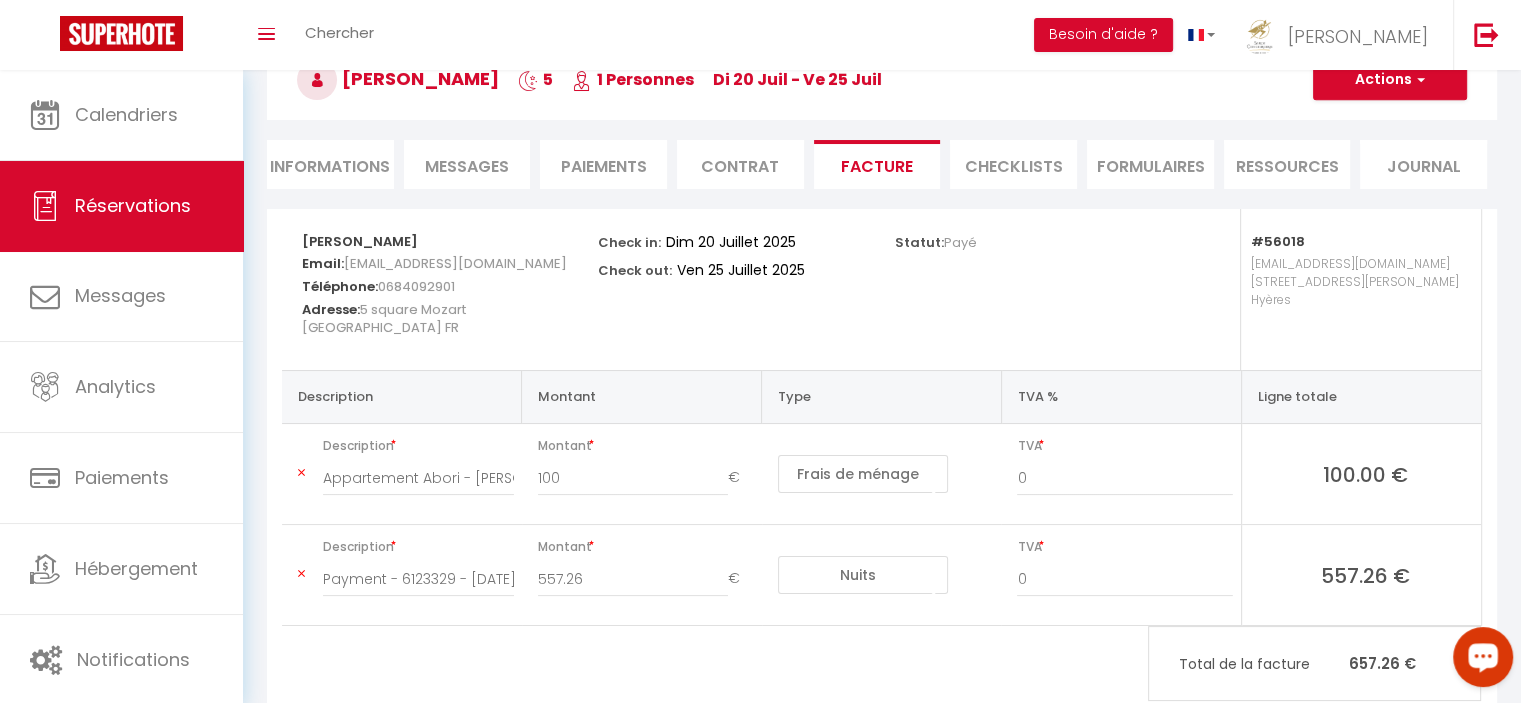 click on "Description" at bounding box center (402, 396) 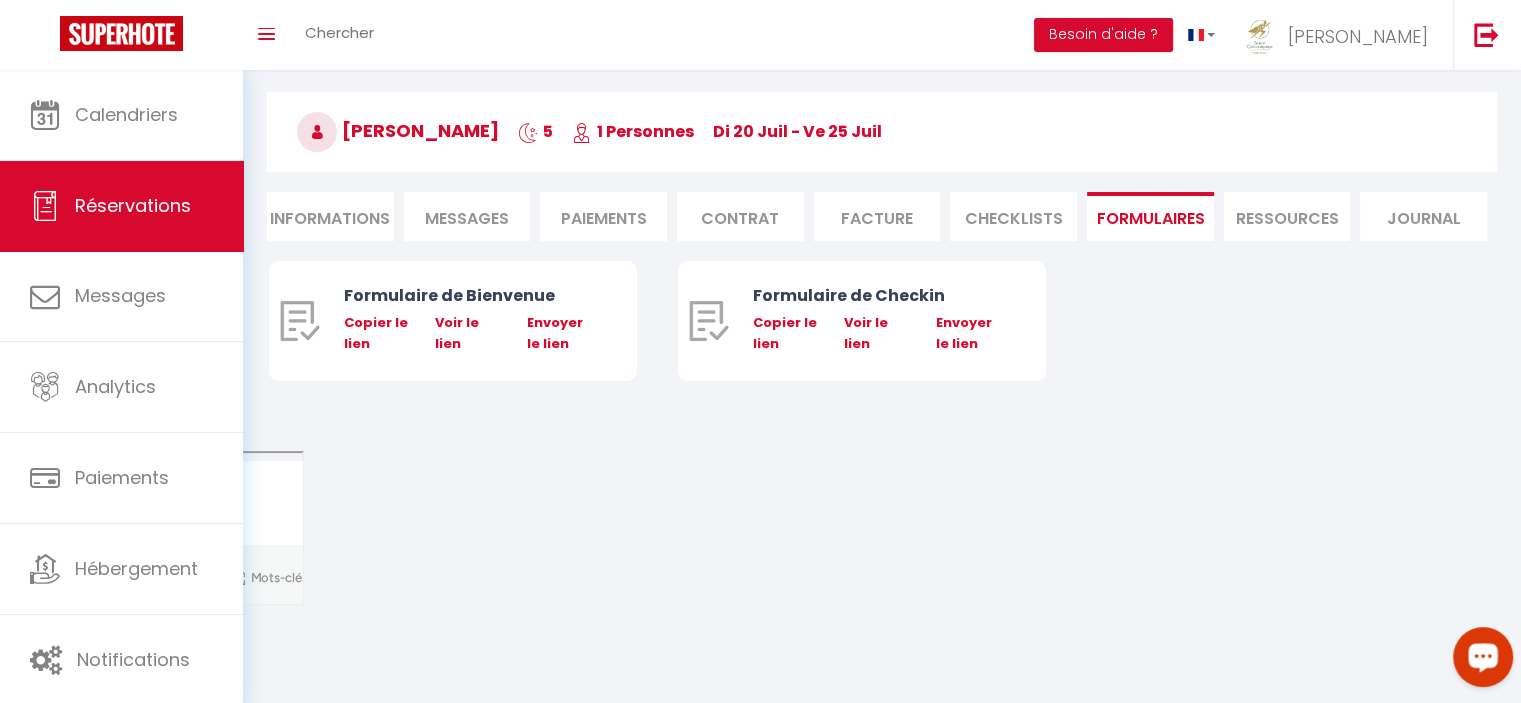click on "CHECKLISTS" at bounding box center (1013, 216) 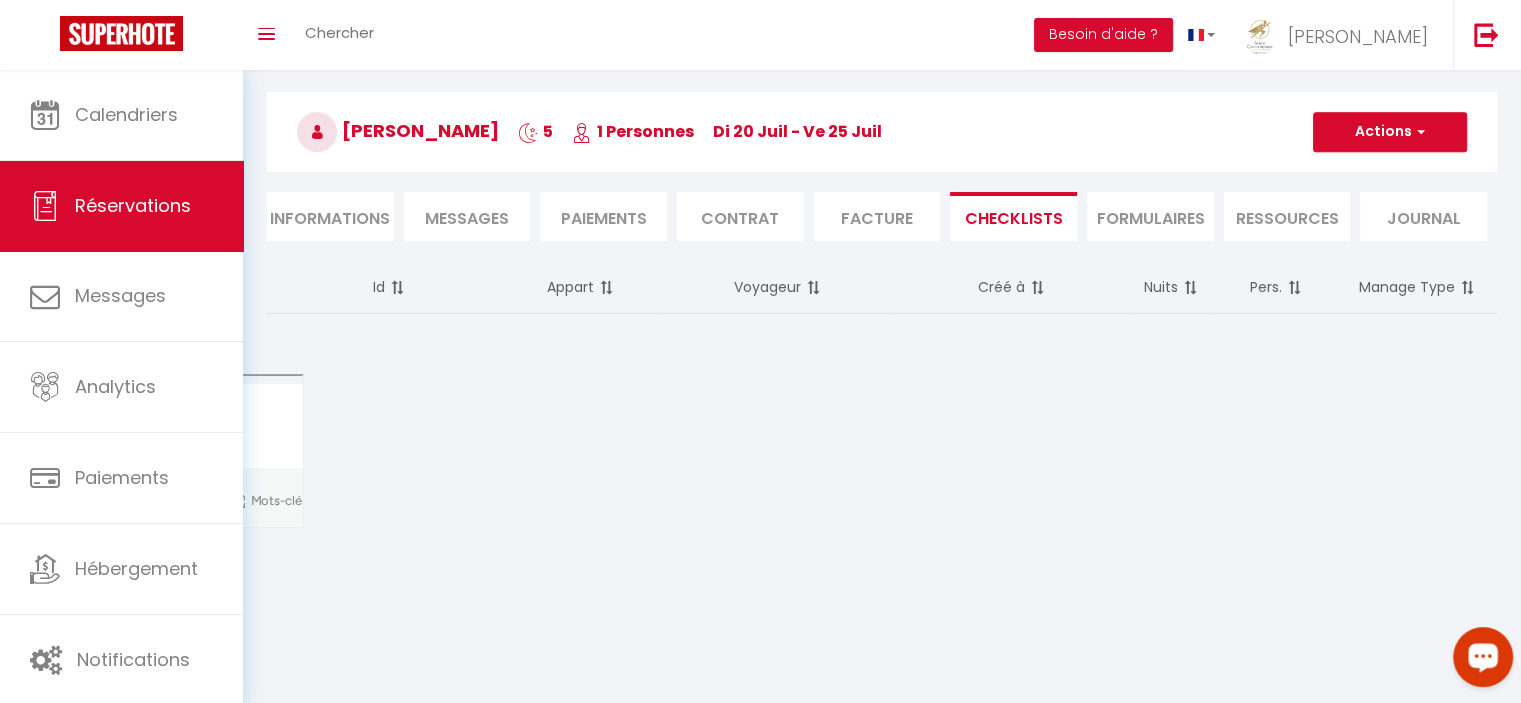 click on "Facture" at bounding box center (877, 216) 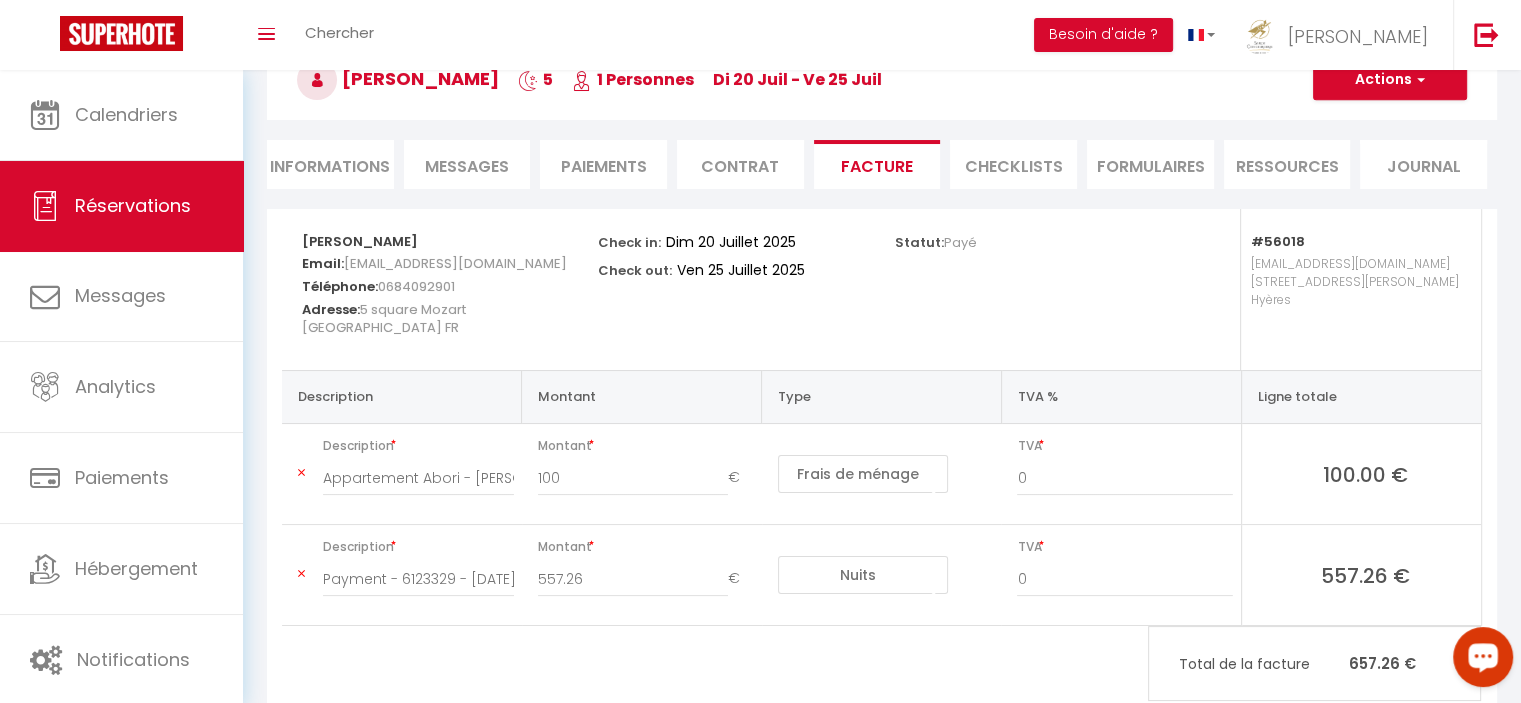 click on "CHECKLISTS" at bounding box center (1013, 164) 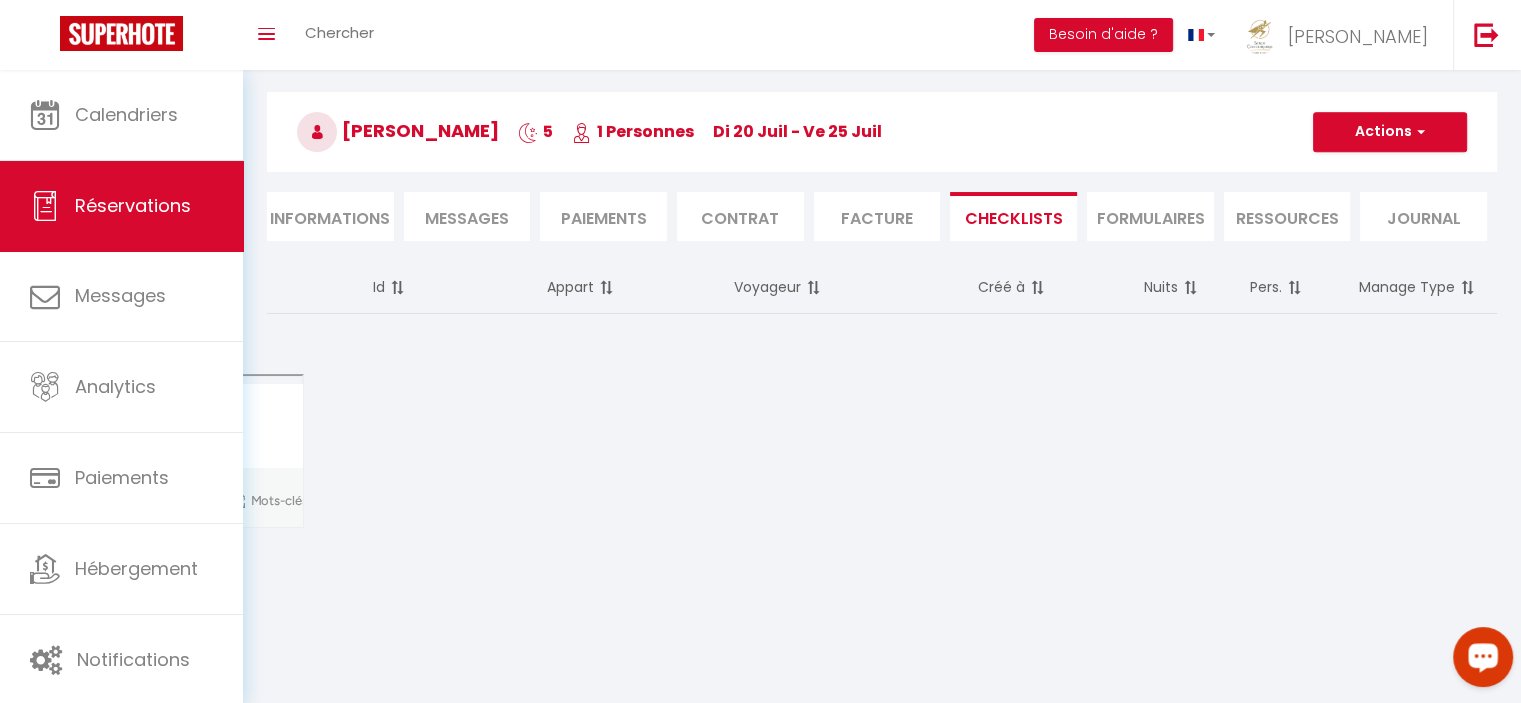 scroll, scrollTop: 70, scrollLeft: 0, axis: vertical 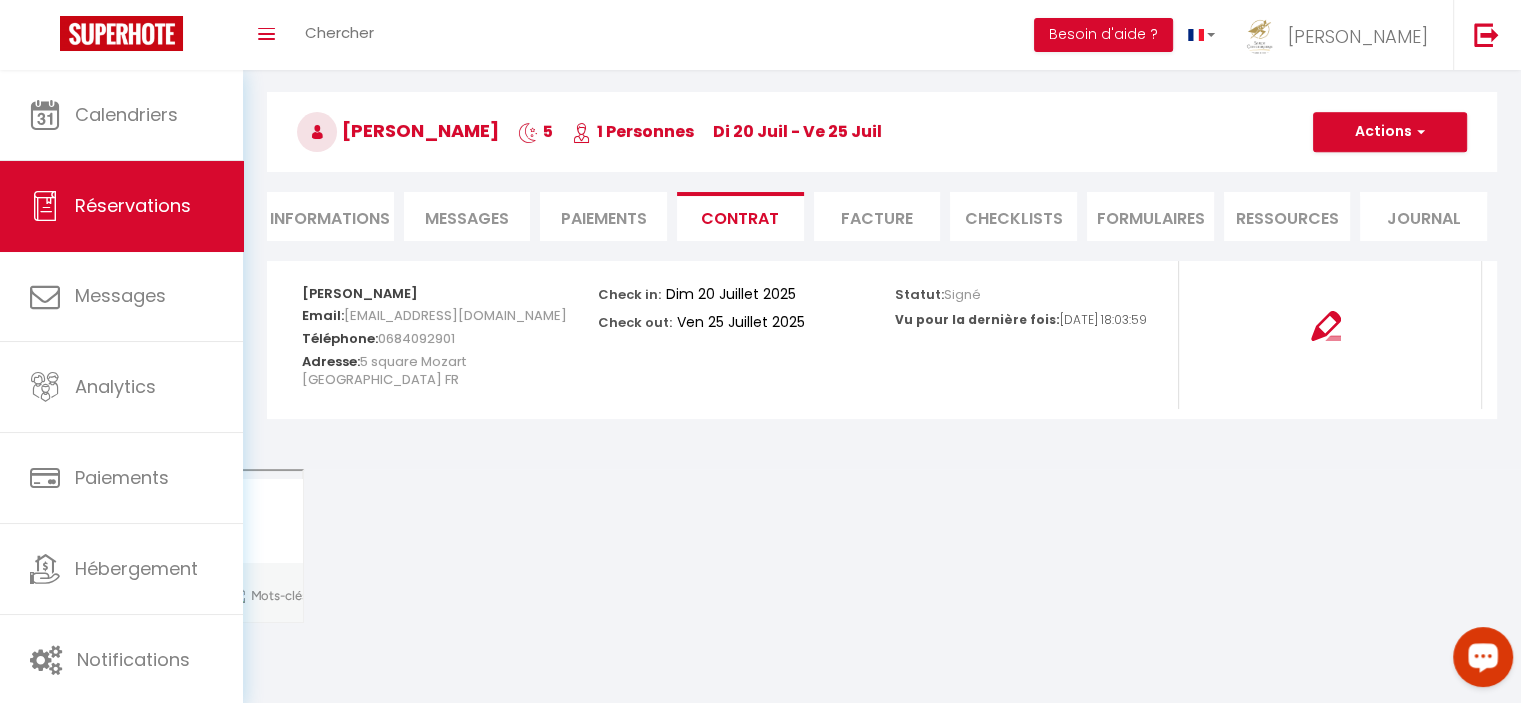 click on "Paiements" at bounding box center [603, 216] 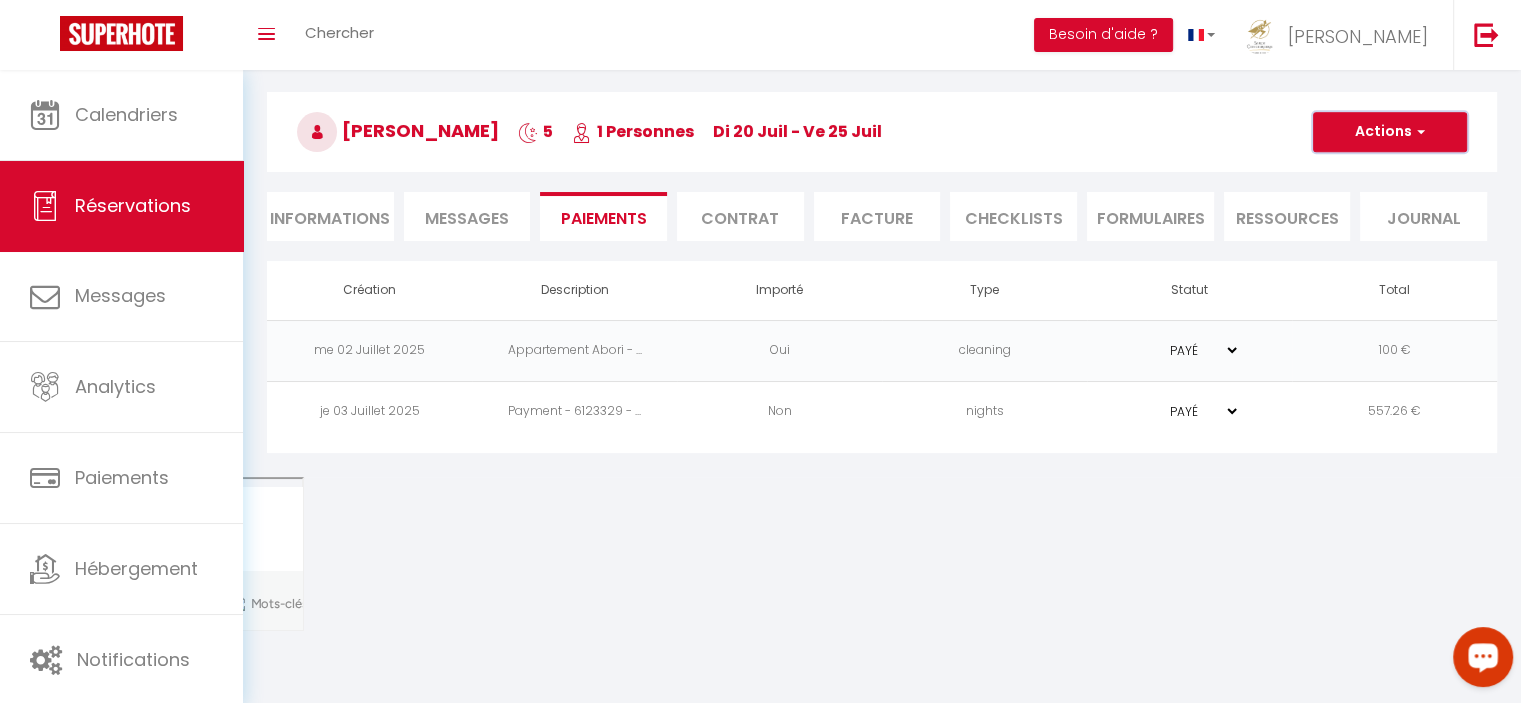 click on "Actions" at bounding box center (1390, 132) 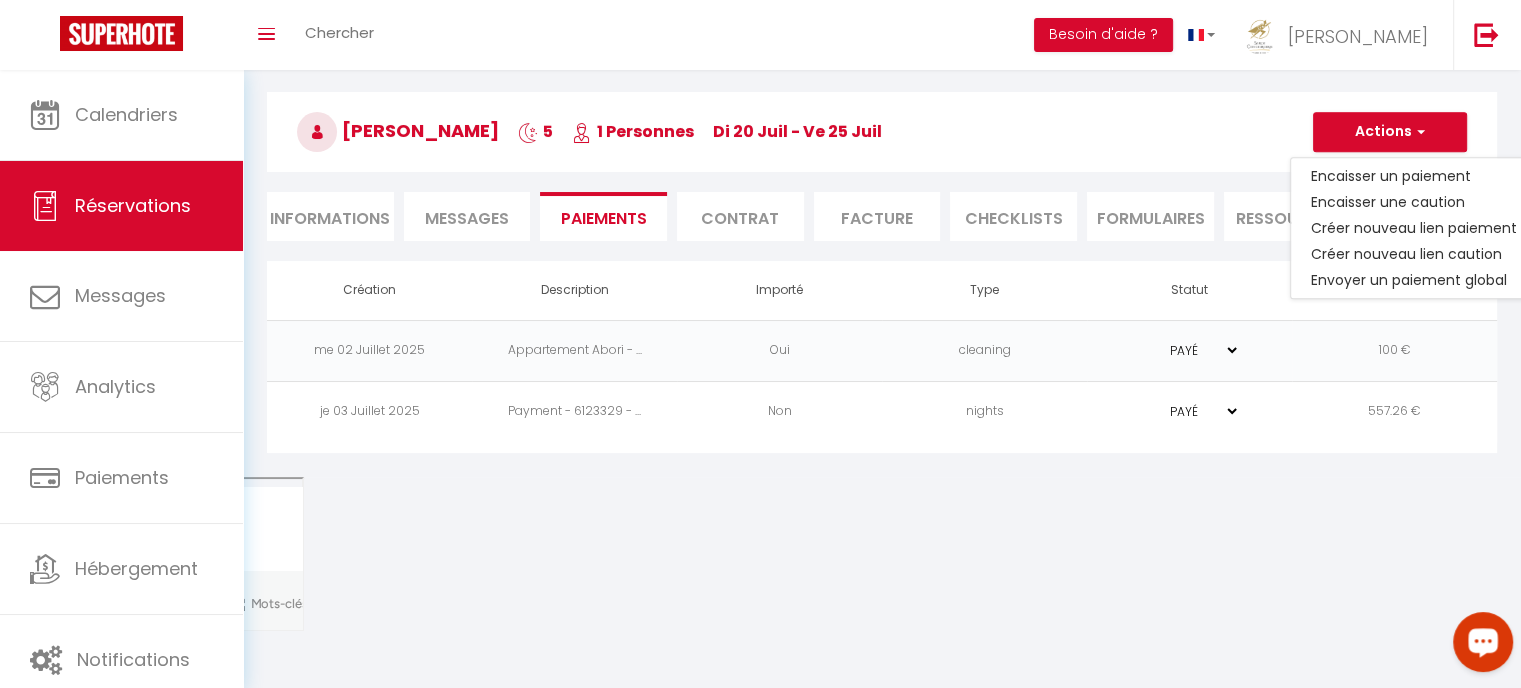 click on "[PERSON_NAME]   5    1 Personnes
[DATE] - [DATE]" at bounding box center [882, 132] 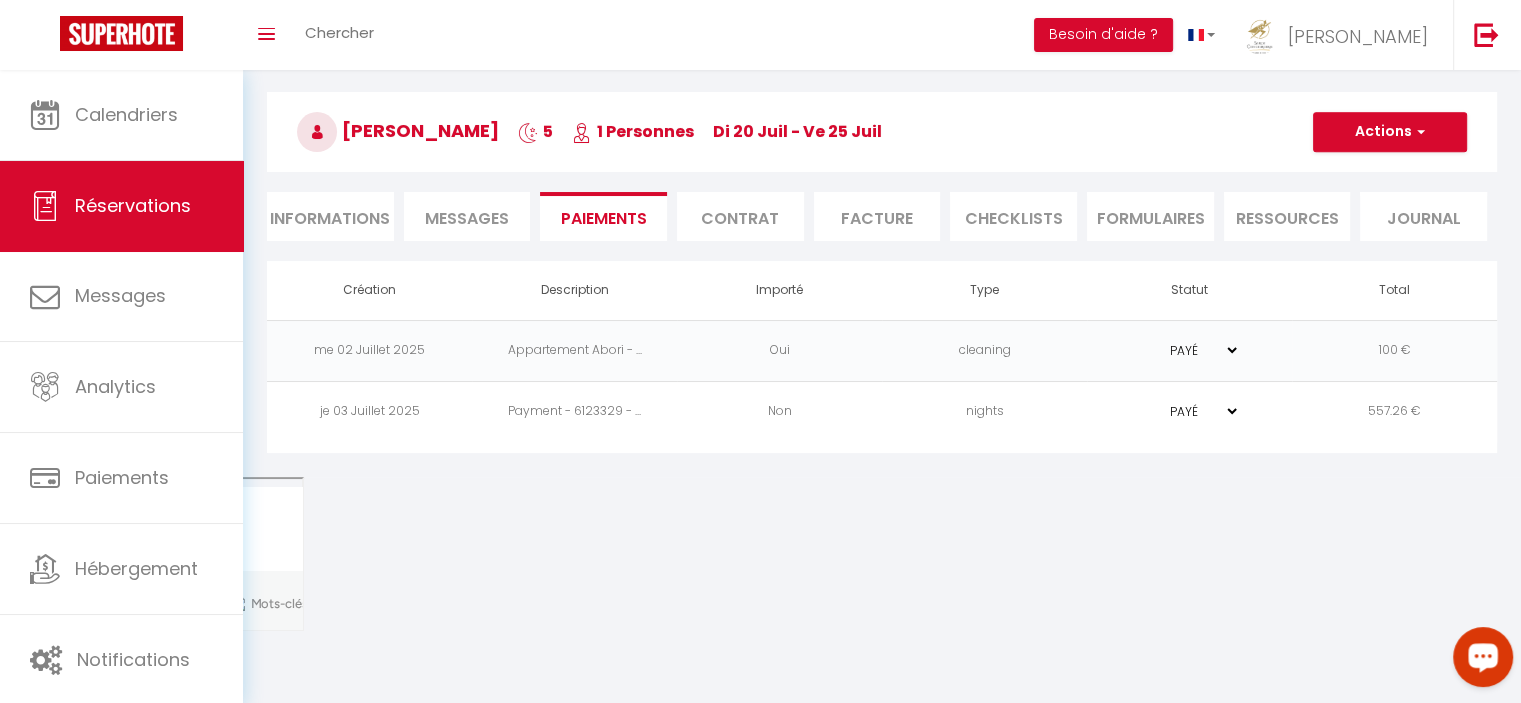 click on "Informations" at bounding box center [330, 216] 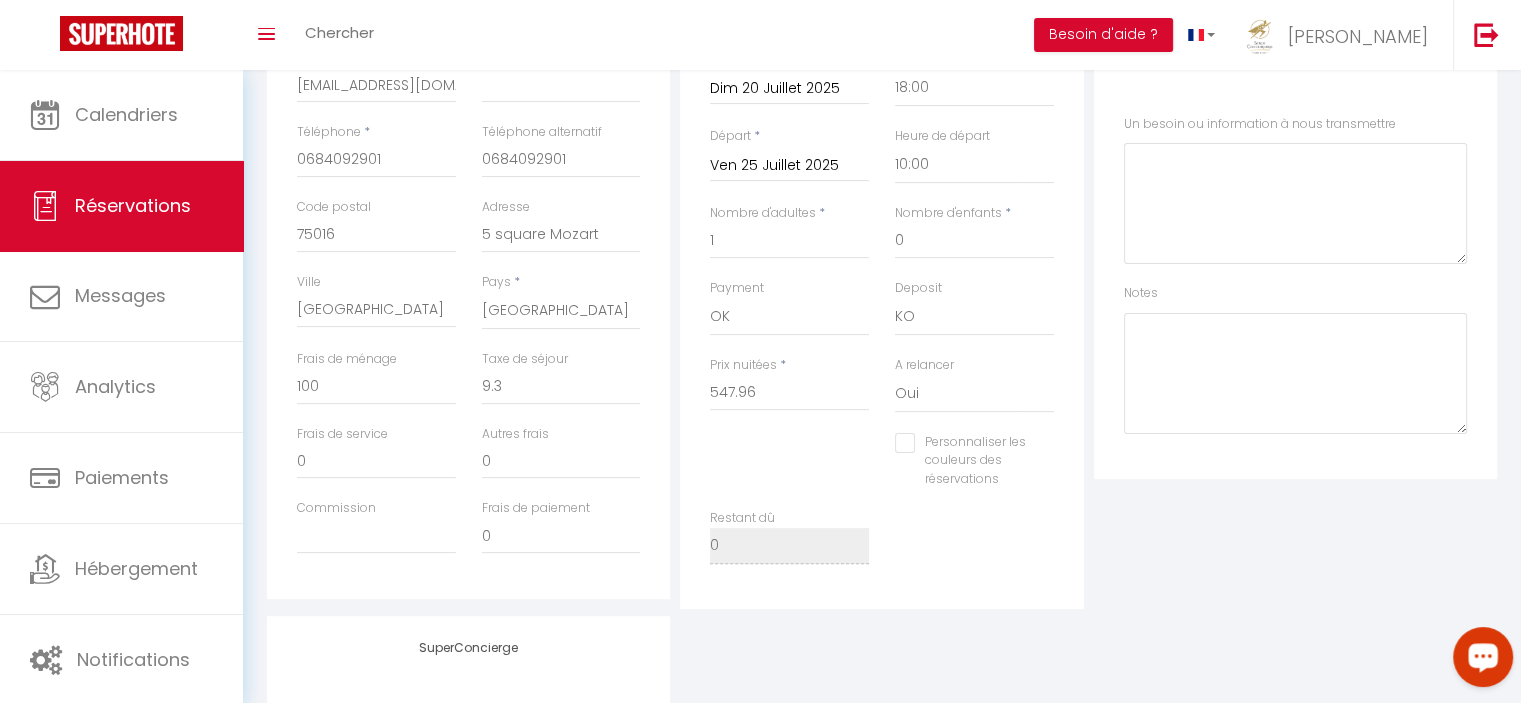 scroll, scrollTop: 459, scrollLeft: 0, axis: vertical 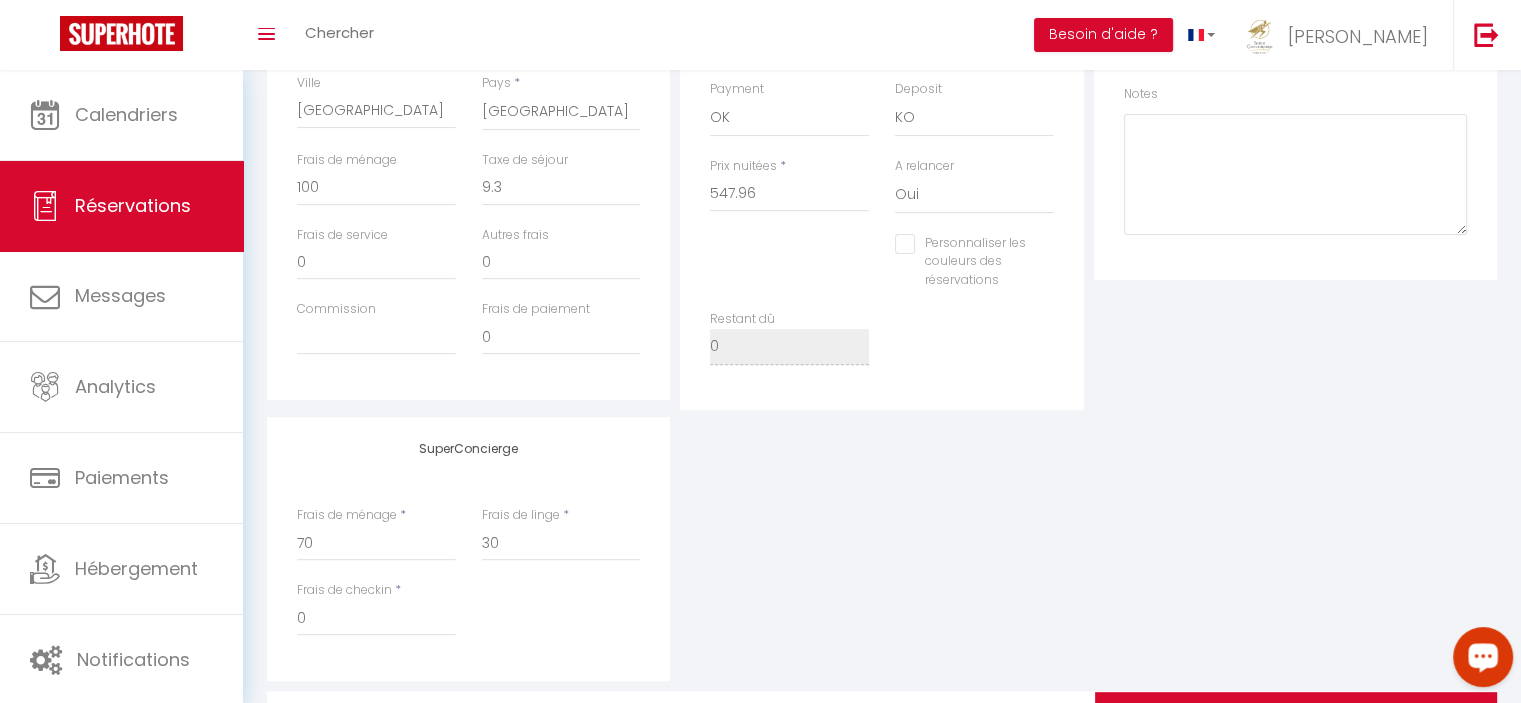 checkbox on "false" 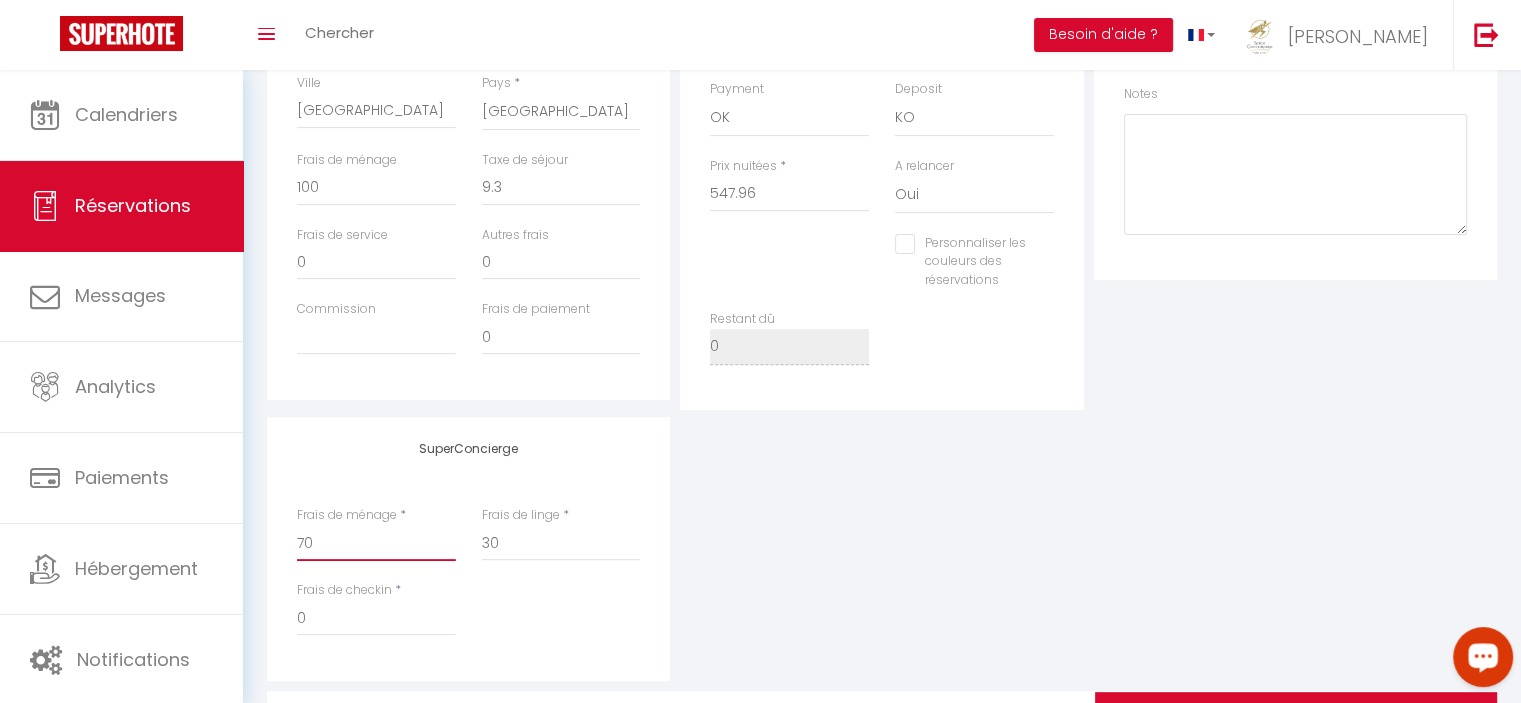 click on "70" at bounding box center (376, 543) 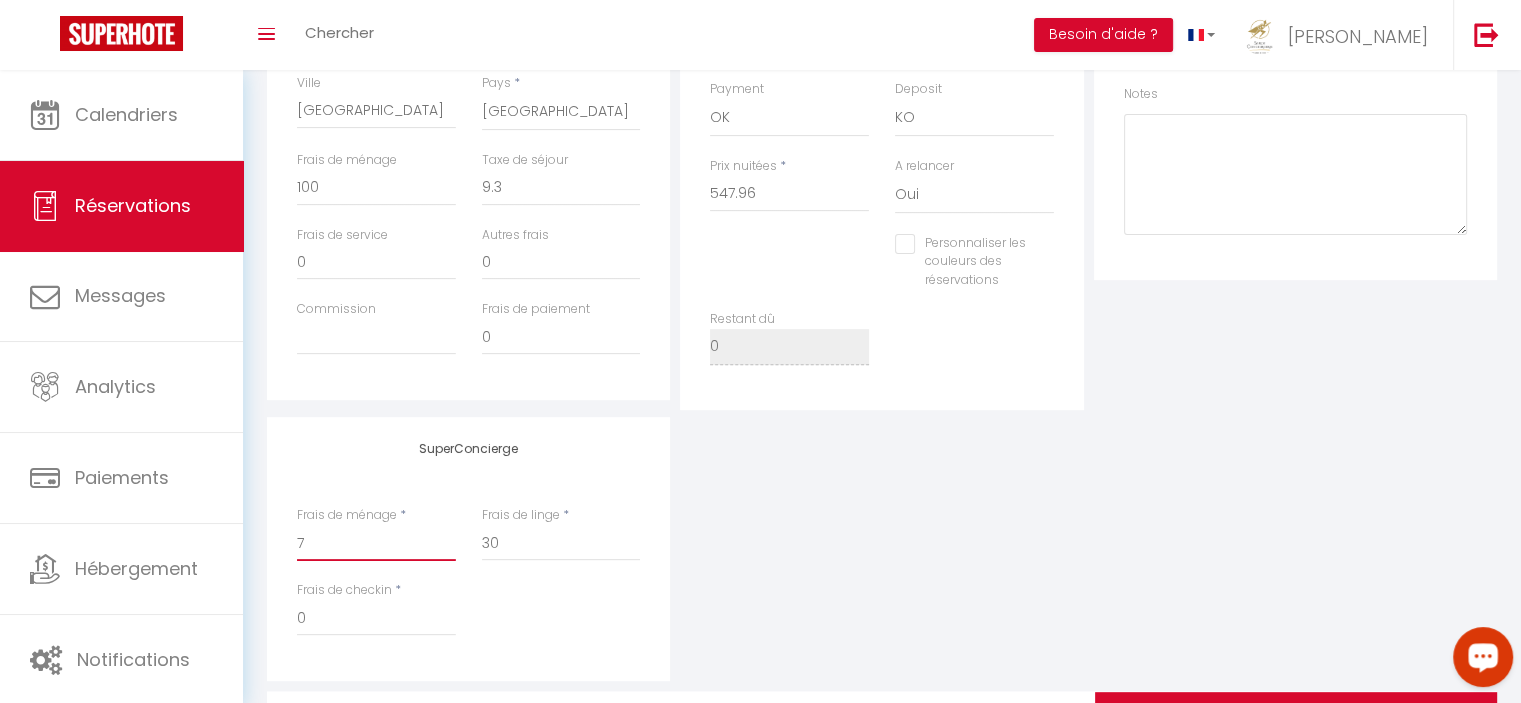 checkbox on "false" 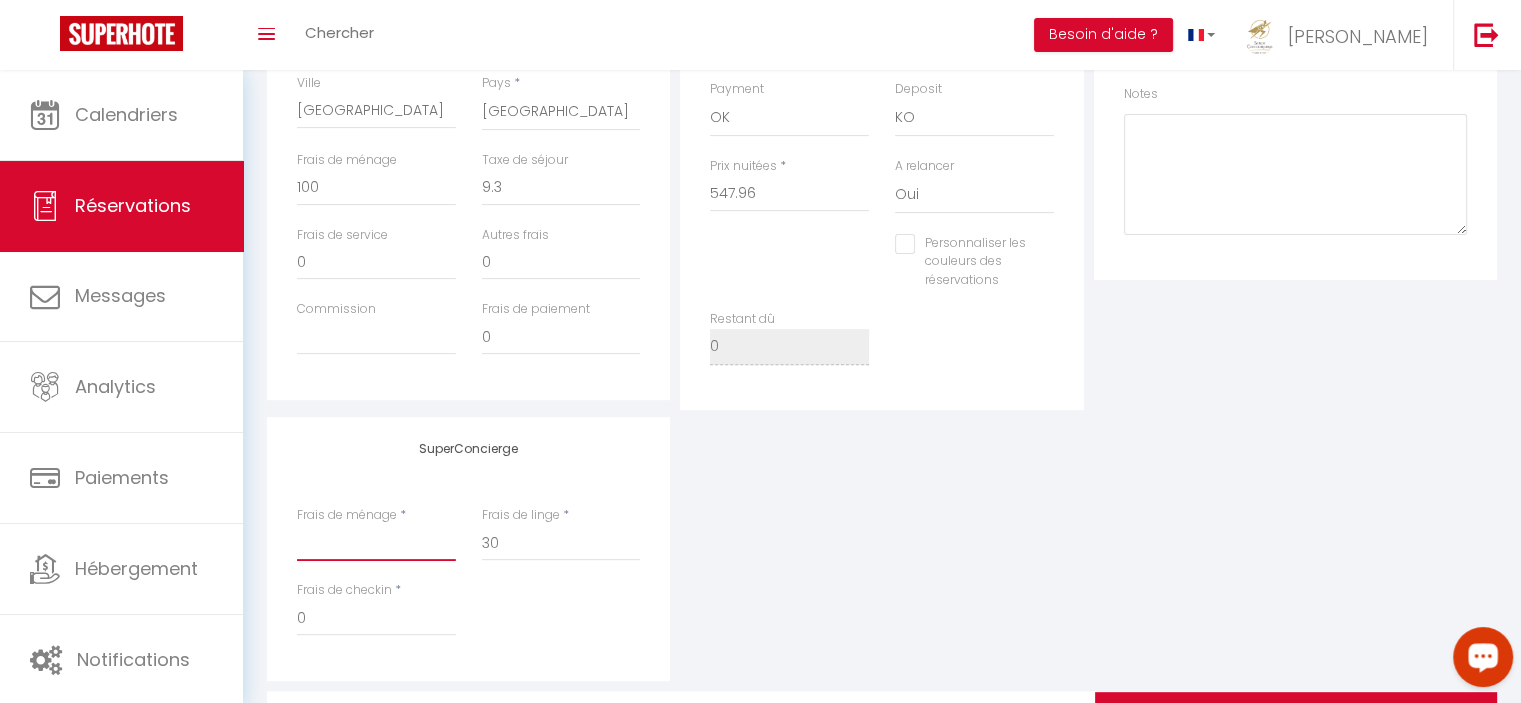 checkbox on "false" 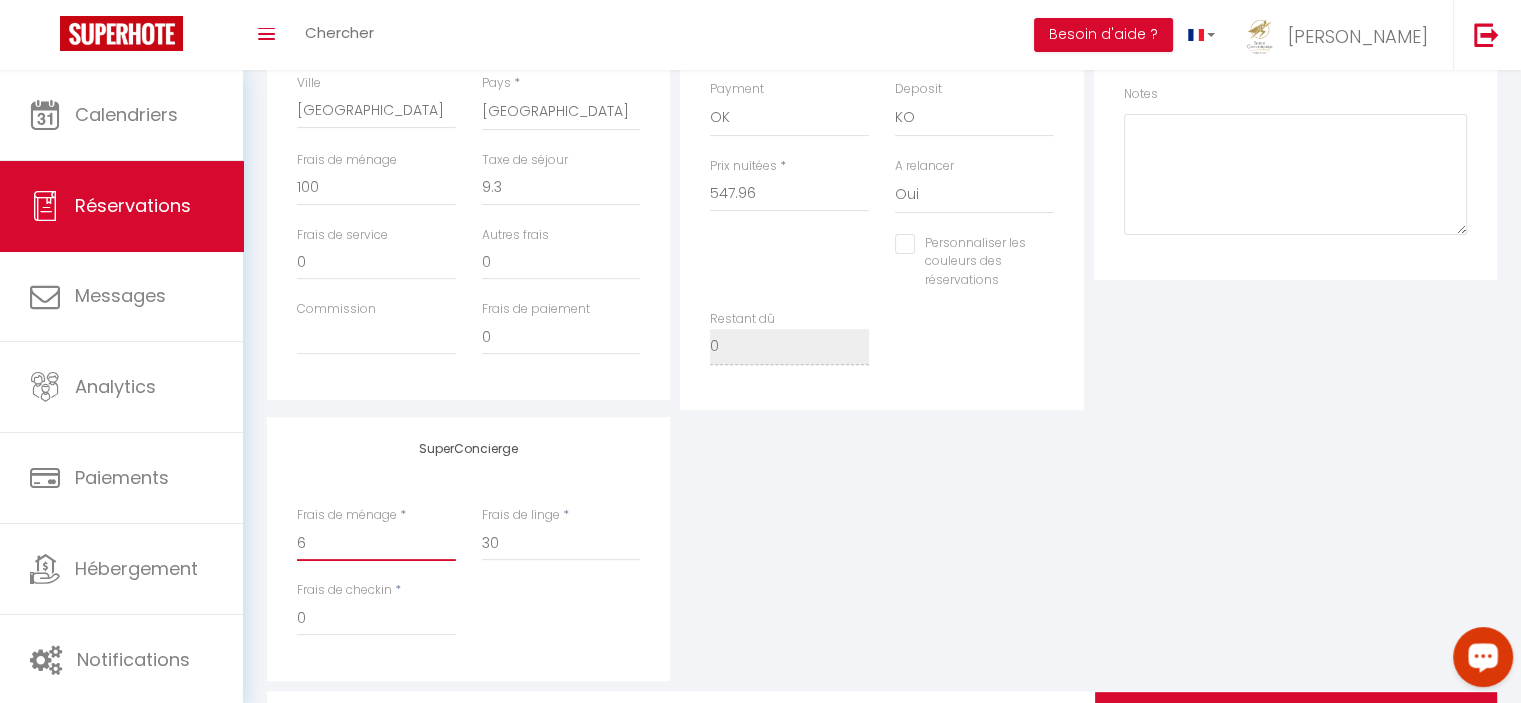 checkbox on "false" 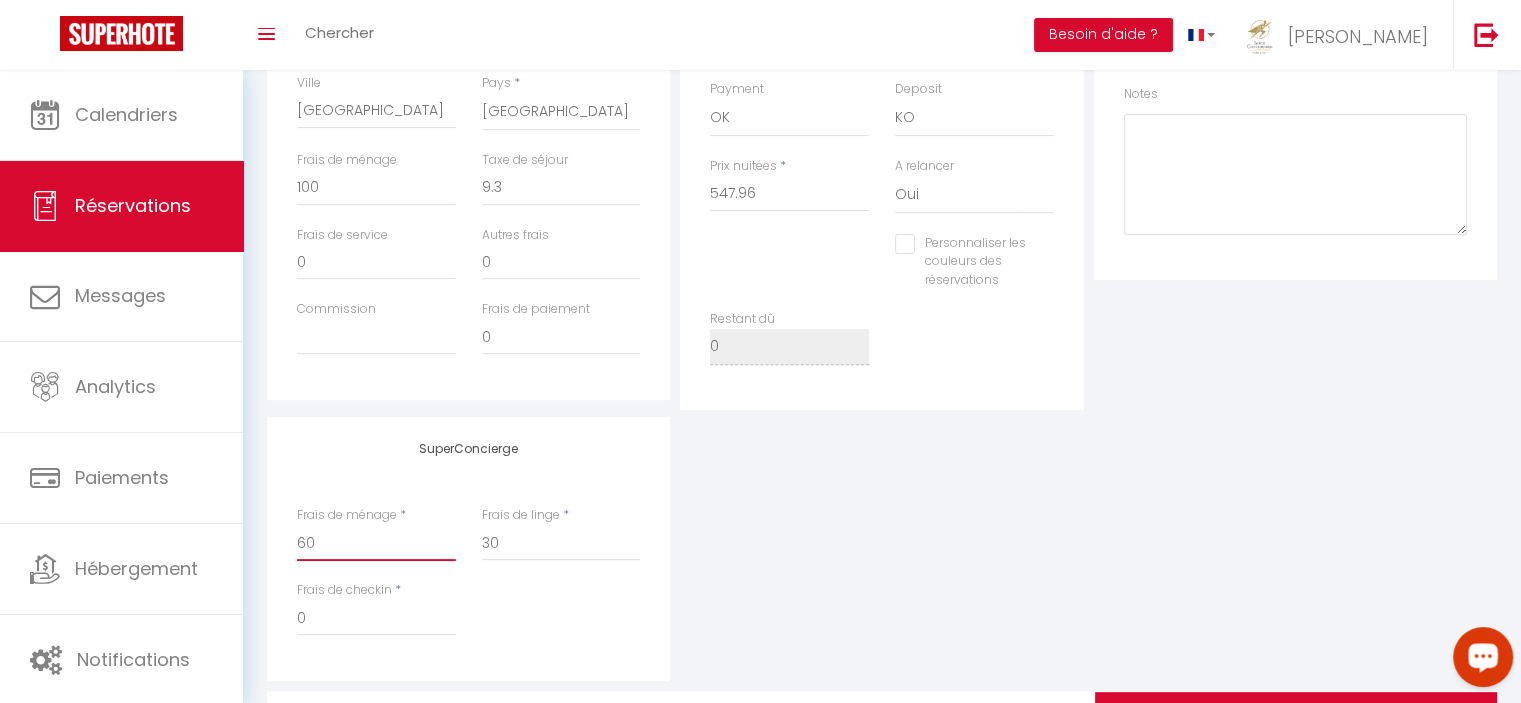 checkbox on "false" 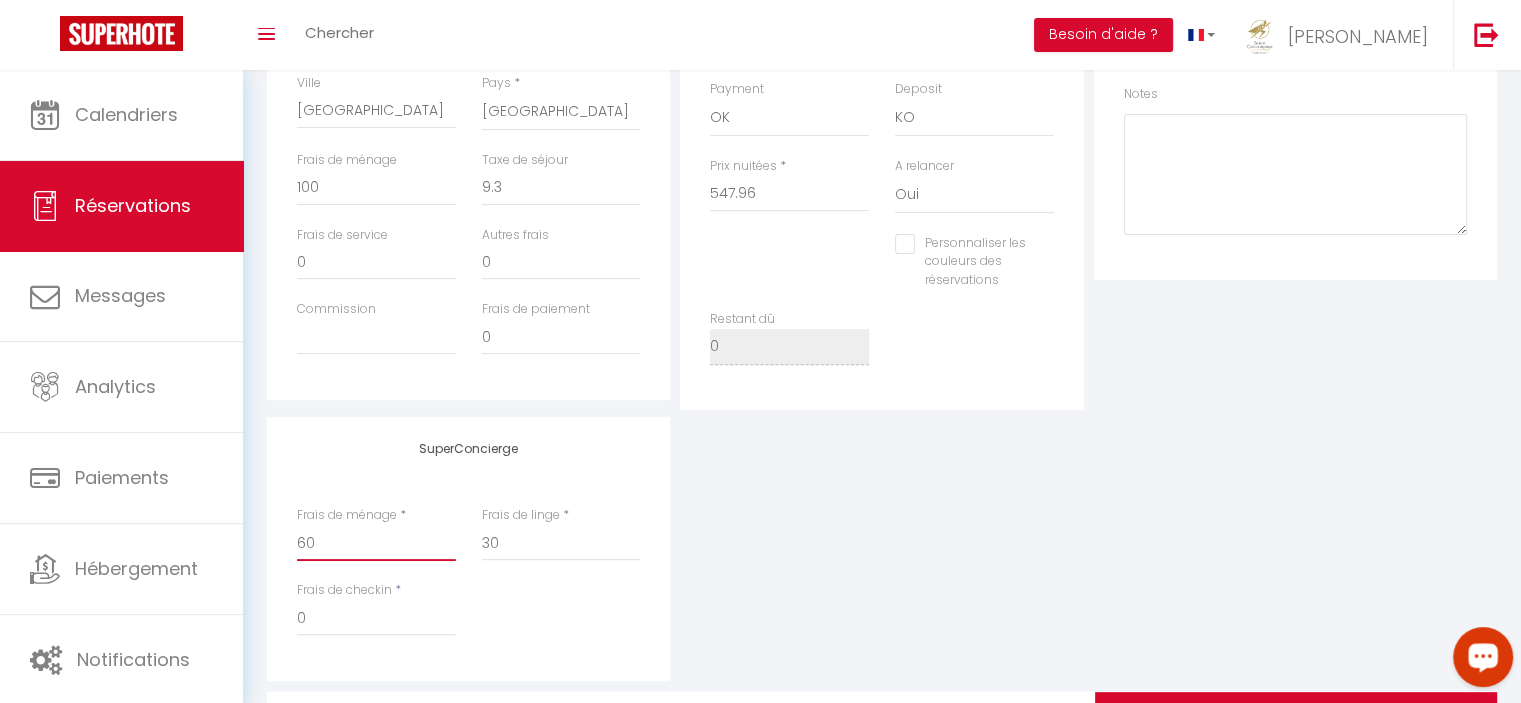 type on "60" 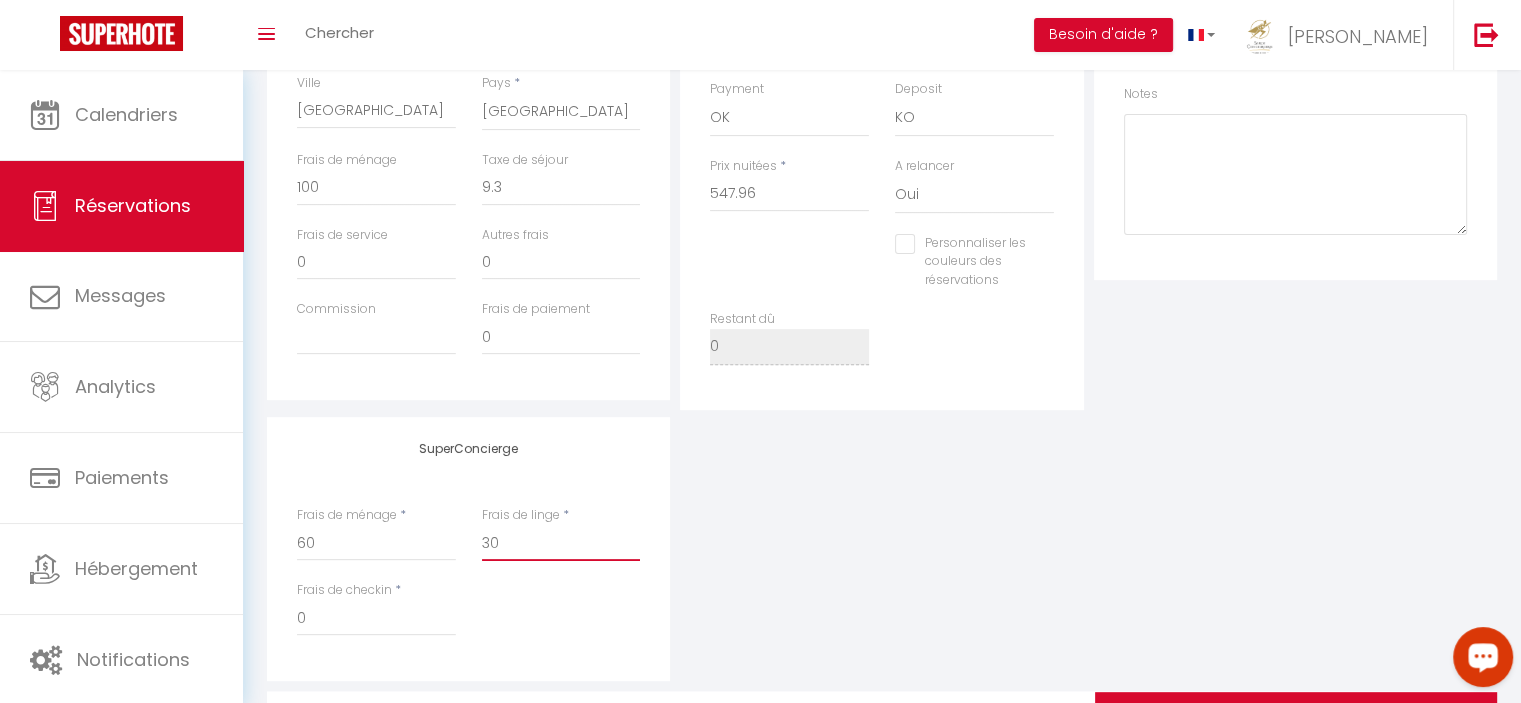 click on "30" at bounding box center (561, 543) 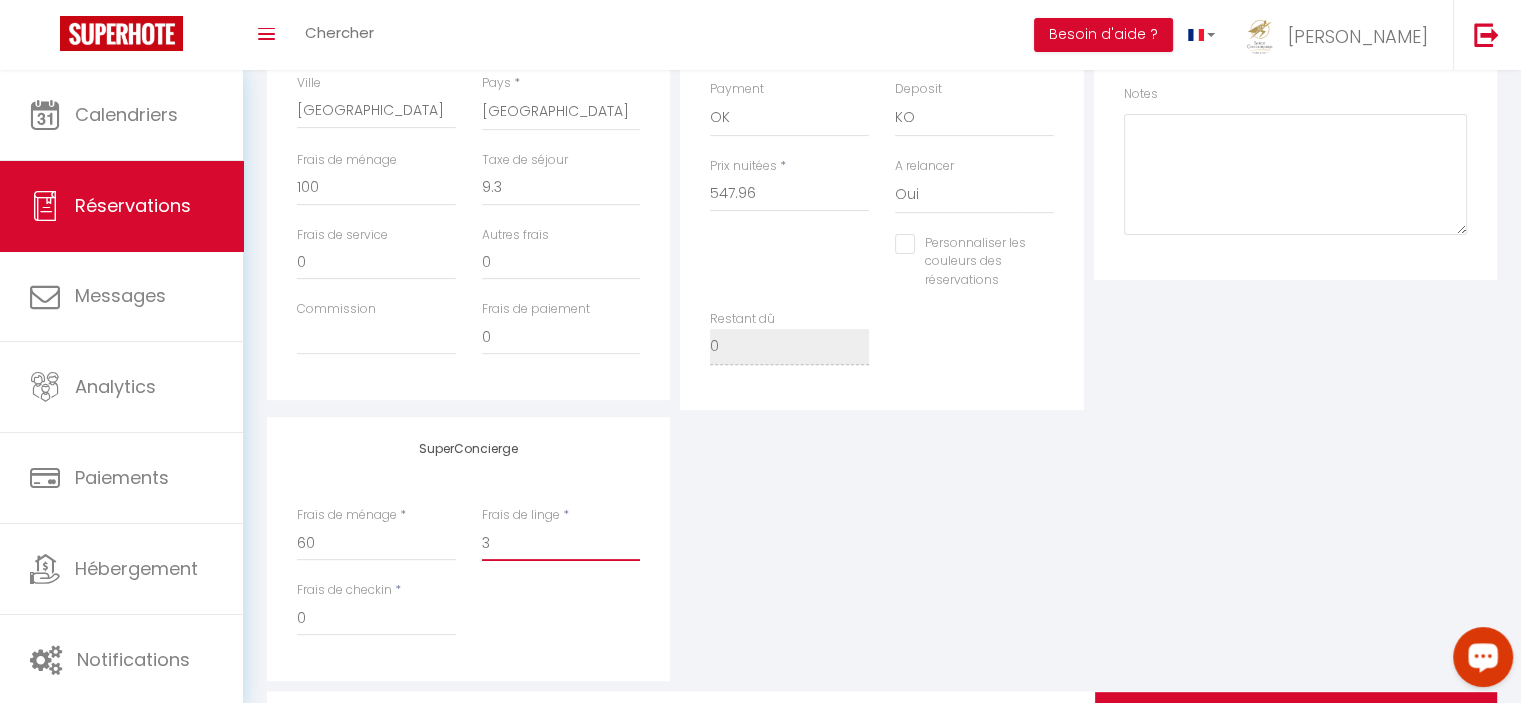 checkbox on "false" 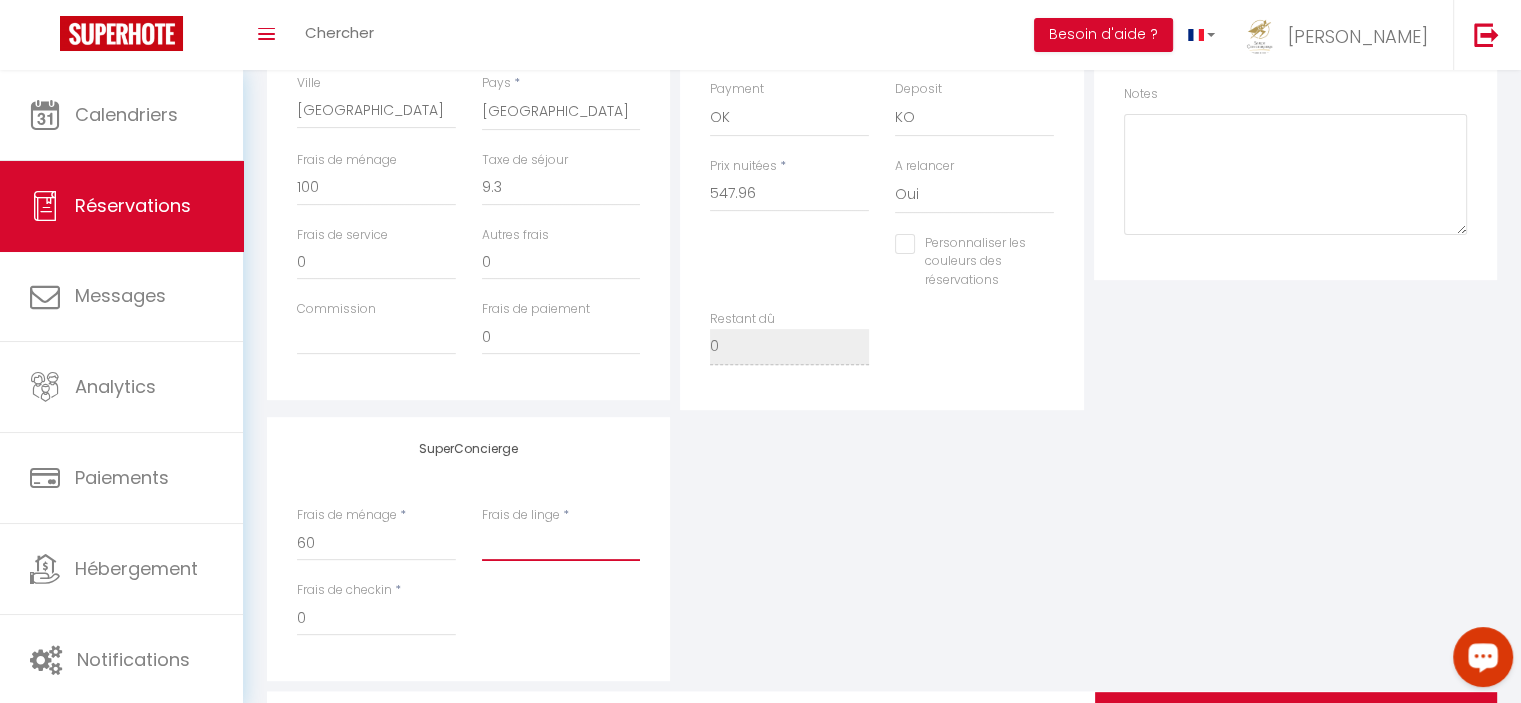 checkbox on "false" 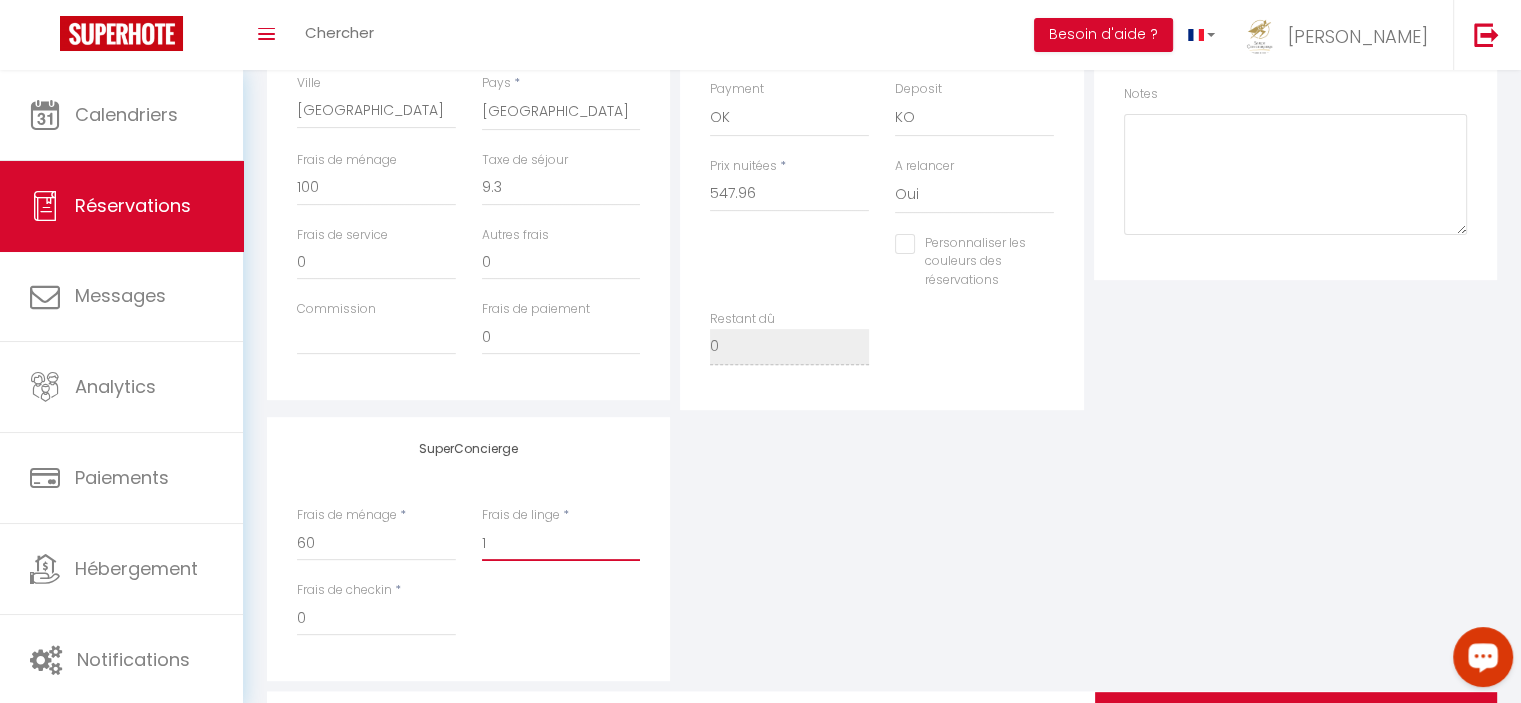 checkbox on "false" 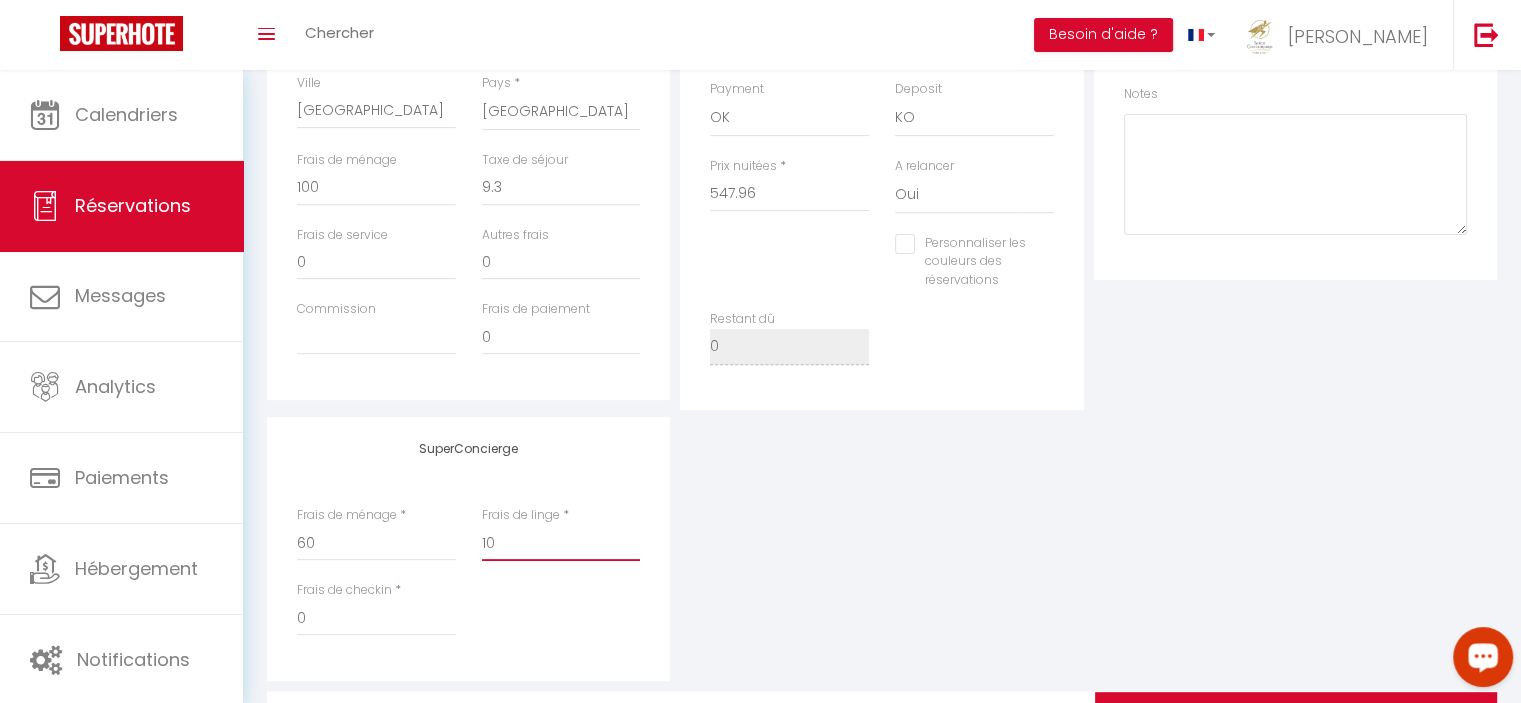 checkbox on "false" 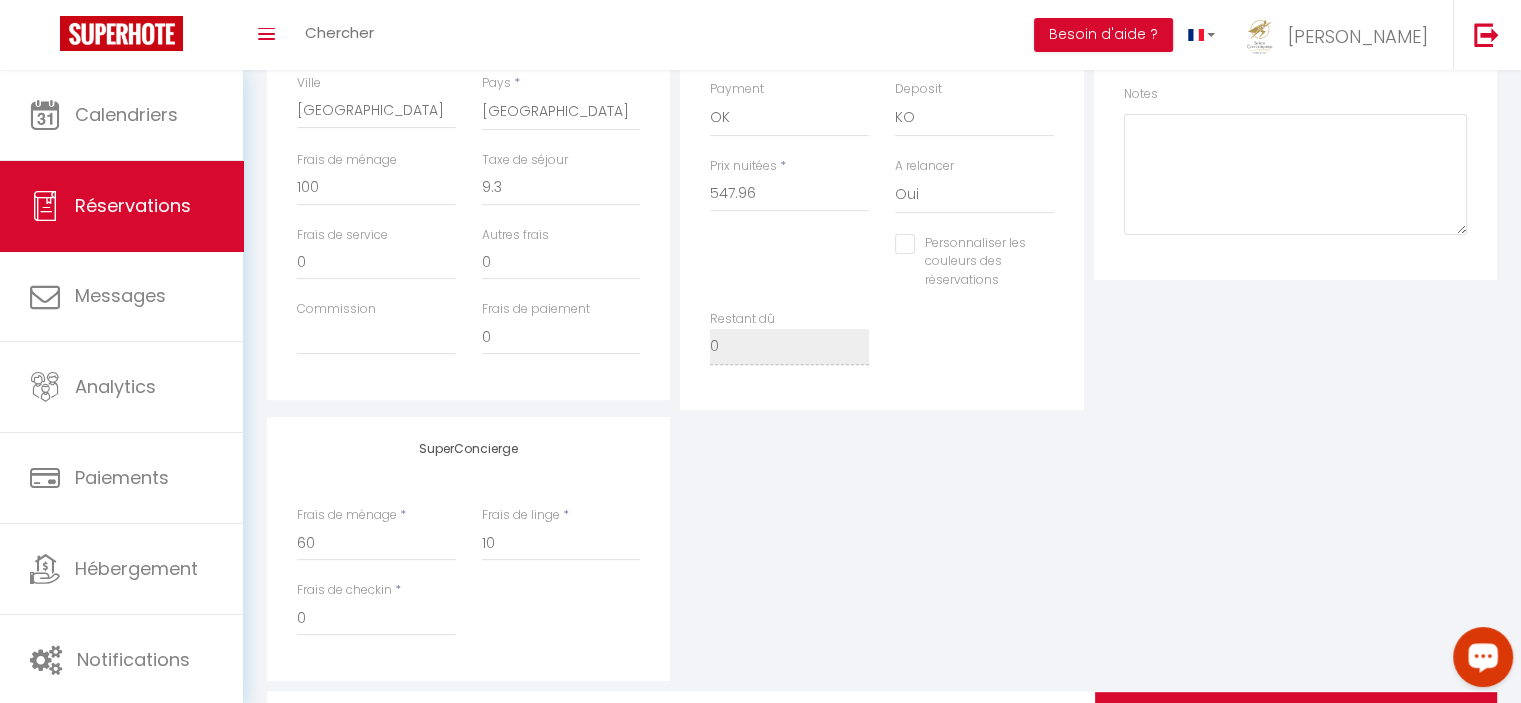 click on "SuperConcierge   Frais de ménage   *   60   Frais de linge   *   10   Frais de checkin   *   0" at bounding box center (882, 549) 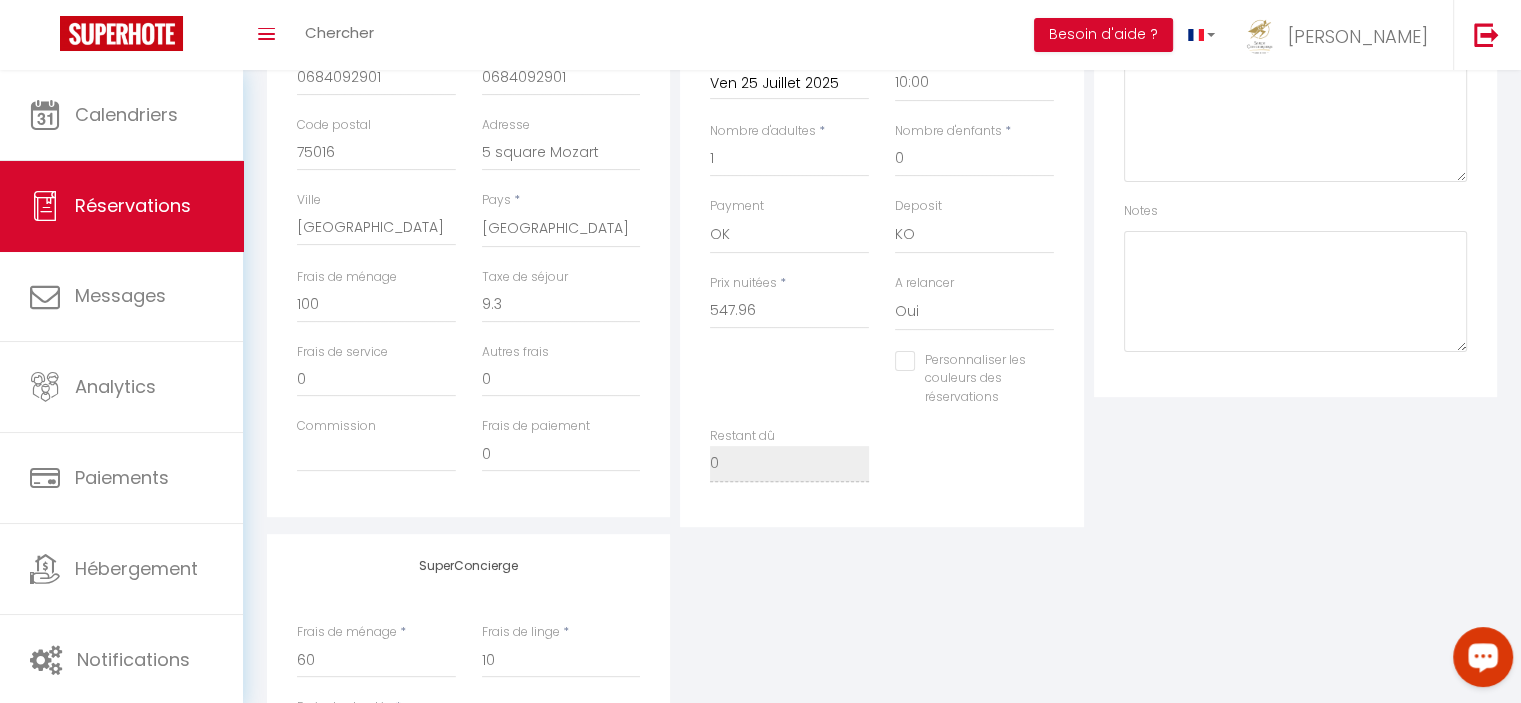 scroll, scrollTop: 531, scrollLeft: 0, axis: vertical 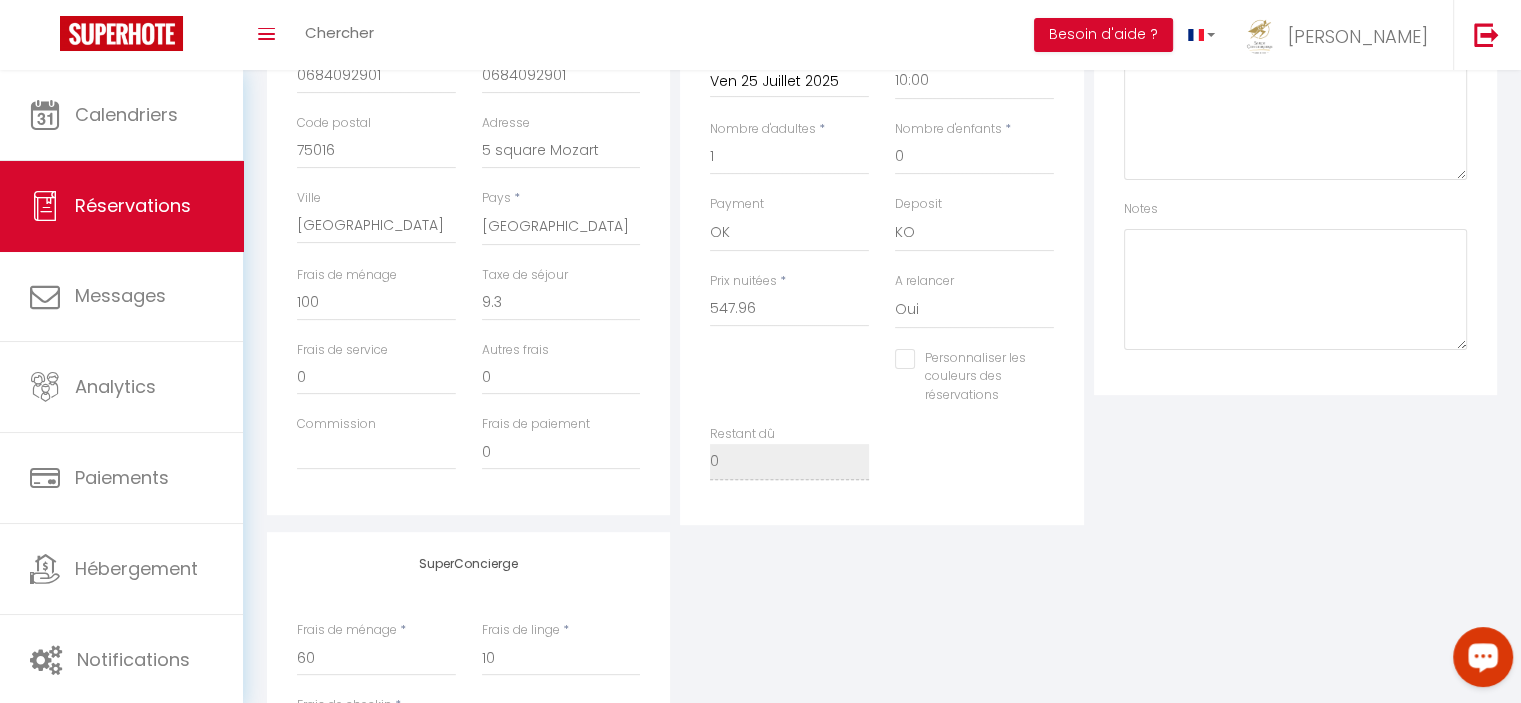 click on "Personnaliser les couleurs des réservations" at bounding box center (962, 359) 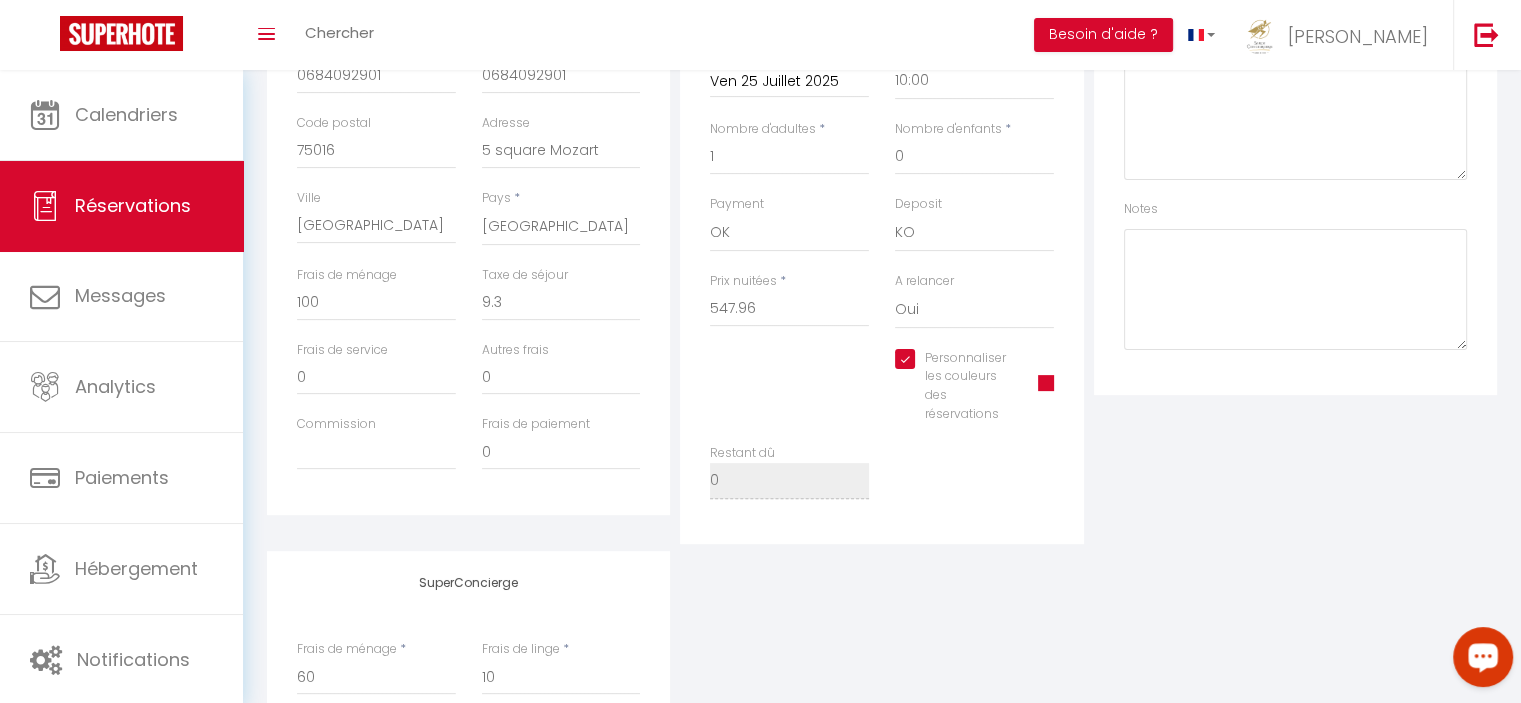 click at bounding box center (1046, 383) 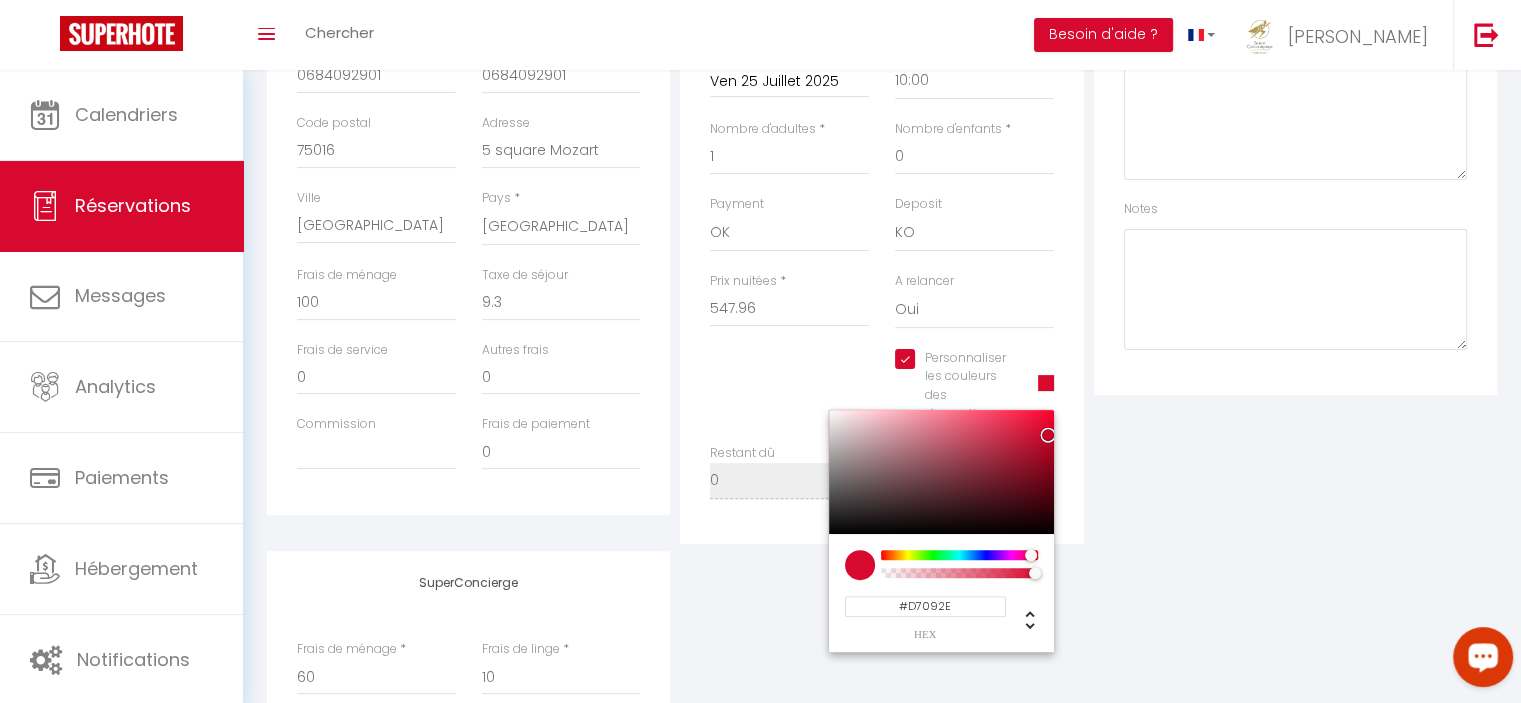 click at bounding box center (941, 472) 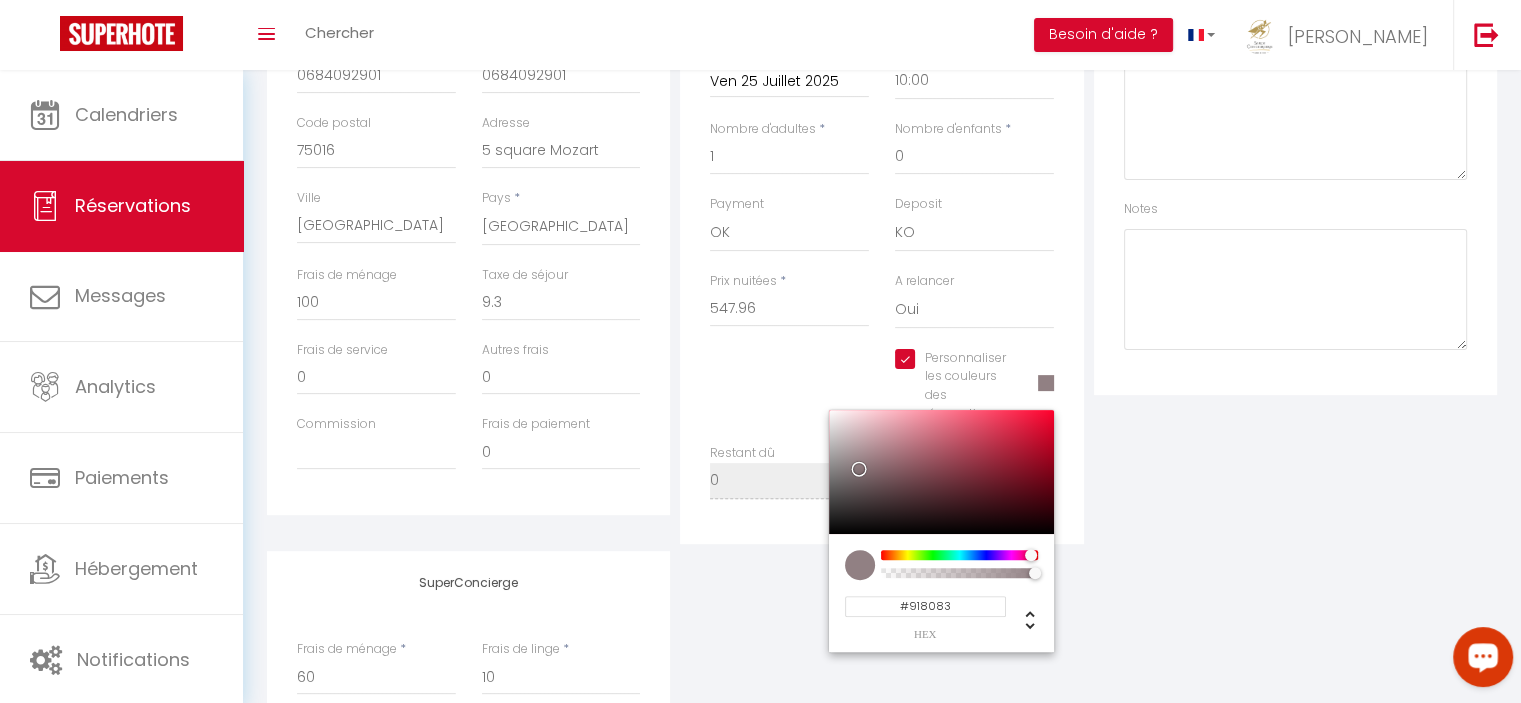 click on "Plateformes    Source
Direct
[DOMAIN_NAME]
[DOMAIN_NAME]
Chalet montagne
Expedia
Gite de [GEOGRAPHIC_DATA]
Homeaway
Homeaway iCal
[DOMAIN_NAME]
[DOMAIN_NAME]
[DOMAIN_NAME]
Ical" at bounding box center [1295, 172] 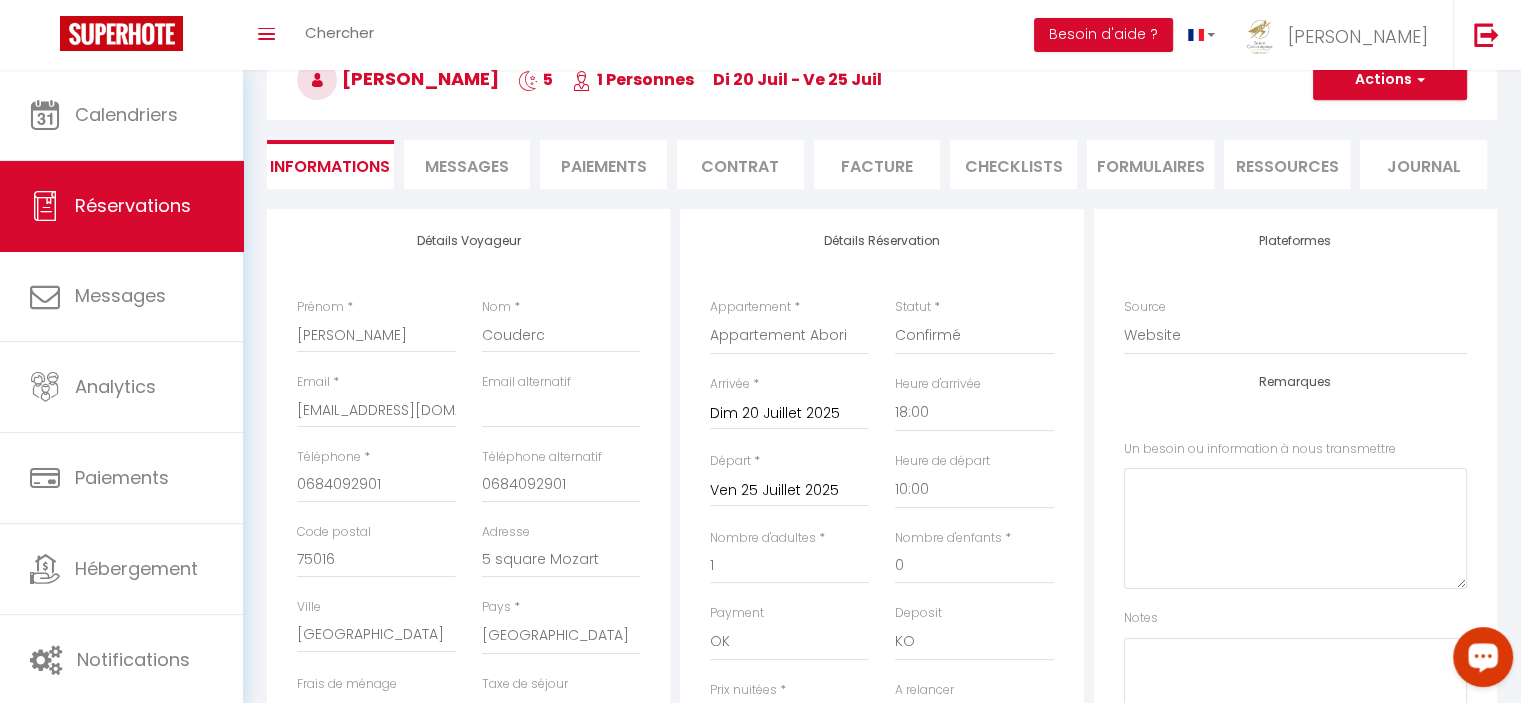 scroll, scrollTop: 0, scrollLeft: 0, axis: both 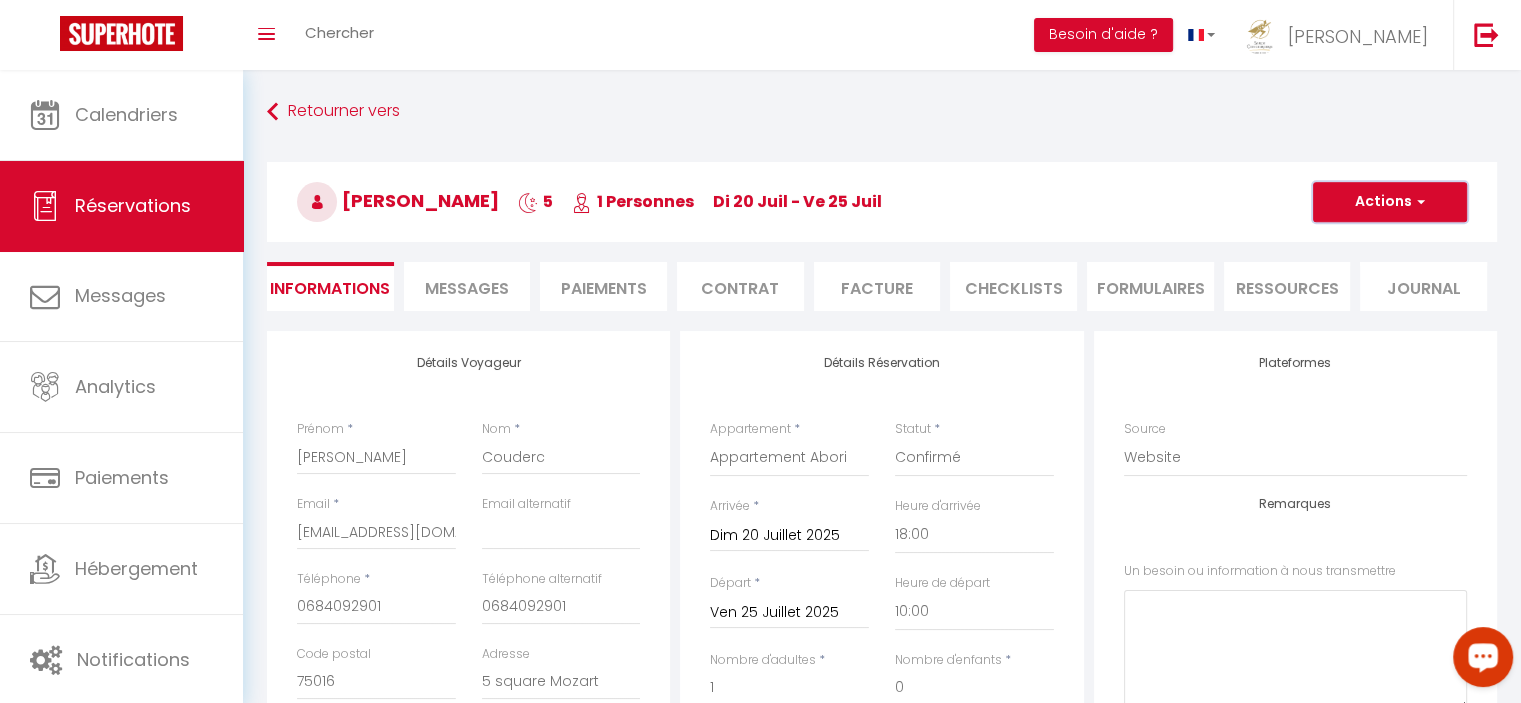 click on "Actions" at bounding box center (1390, 202) 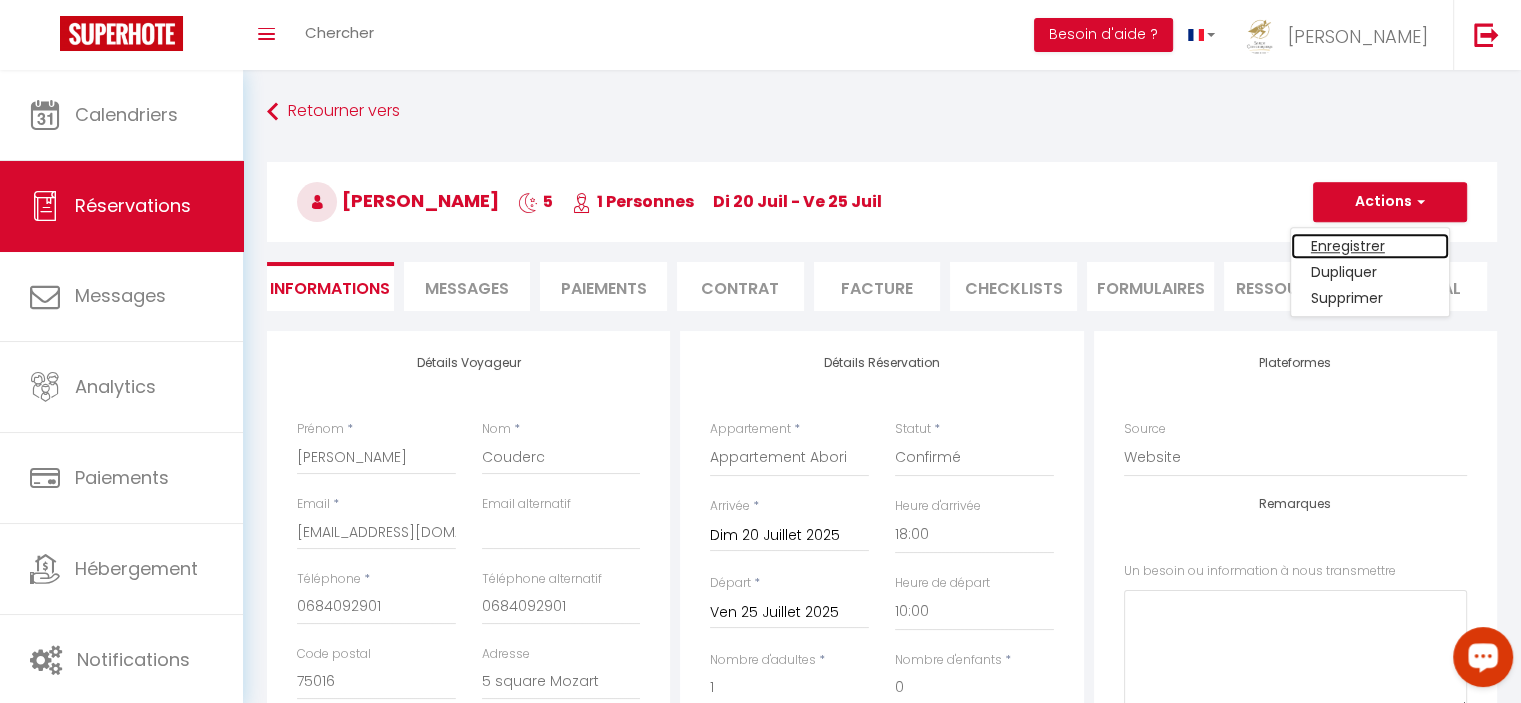 click on "Enregistrer" at bounding box center (1370, 246) 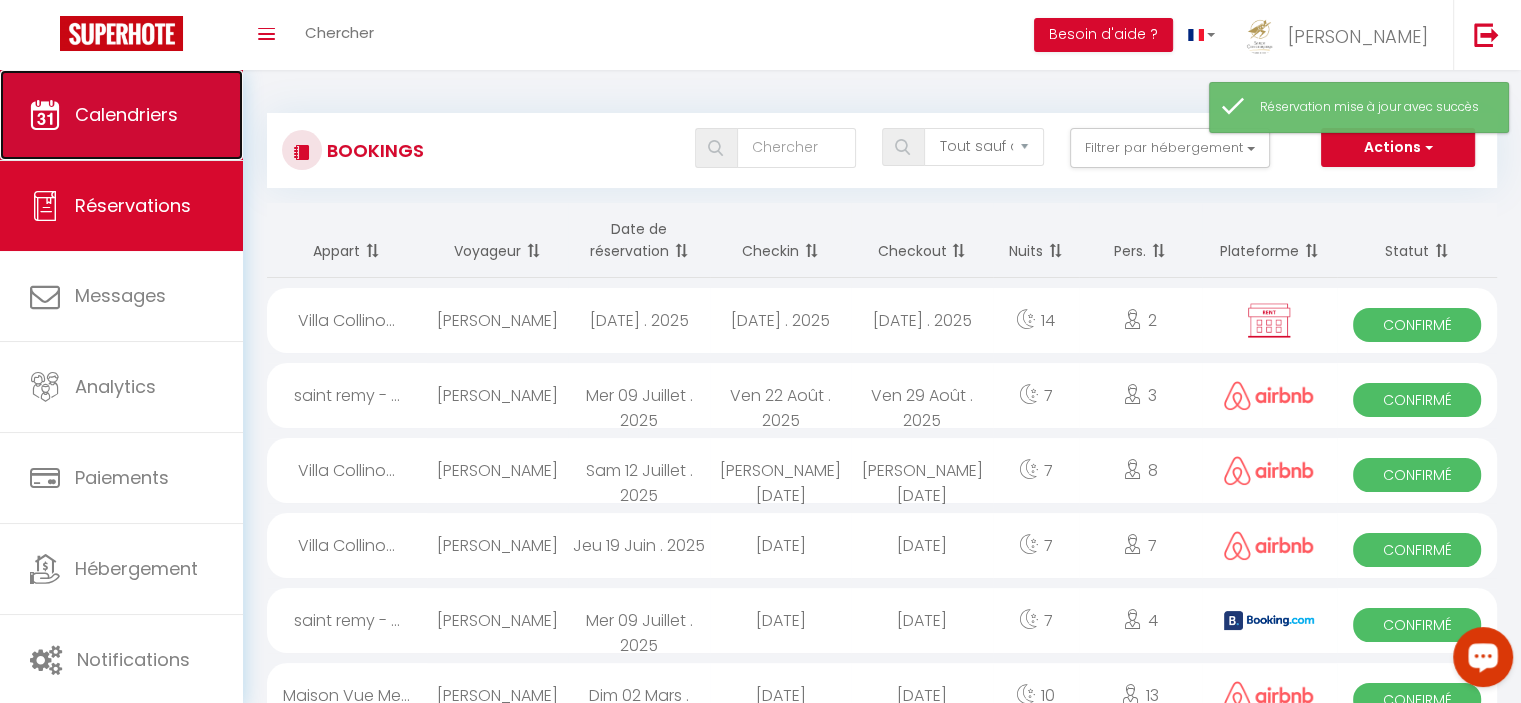 click on "Calendriers" at bounding box center [121, 115] 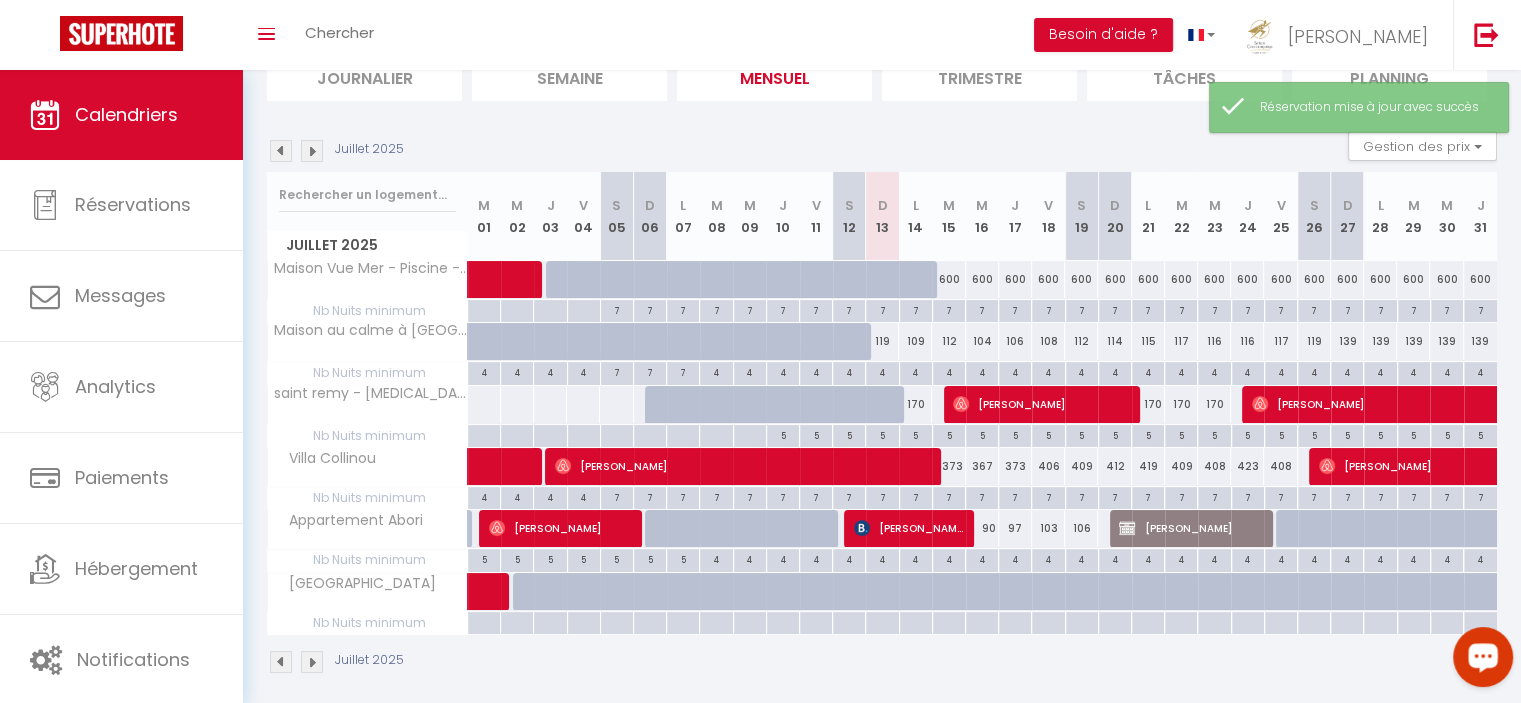 scroll, scrollTop: 167, scrollLeft: 0, axis: vertical 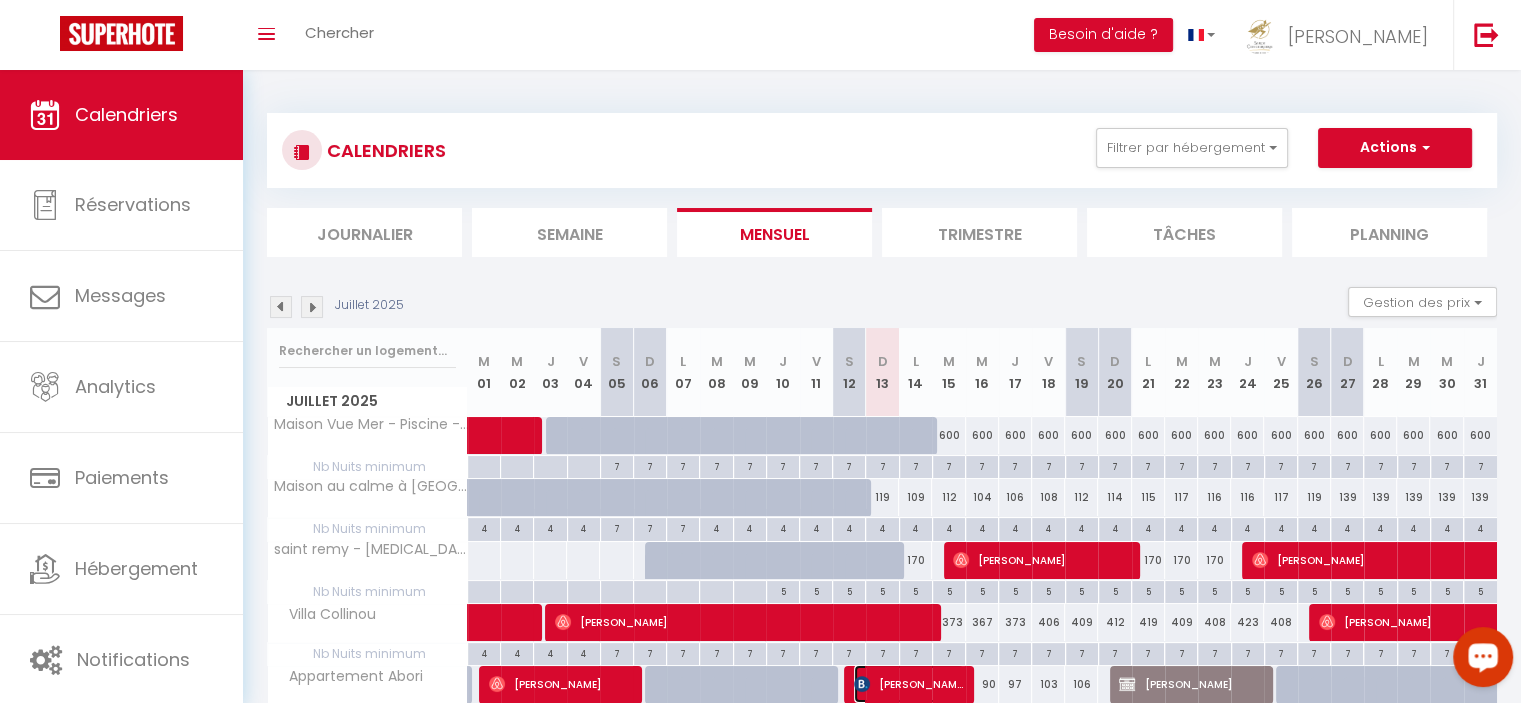 click on "[PERSON_NAME]" at bounding box center (909, 684) 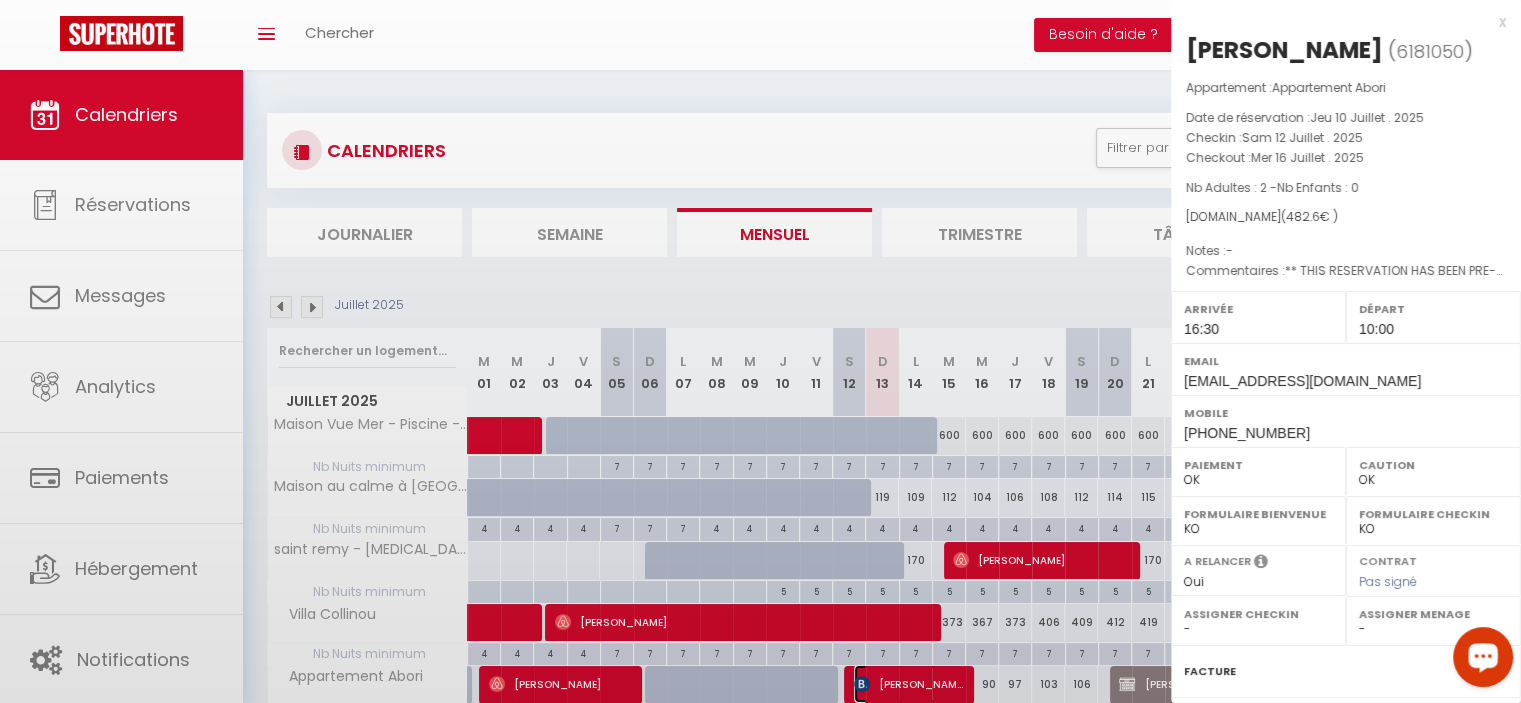 select on "40037" 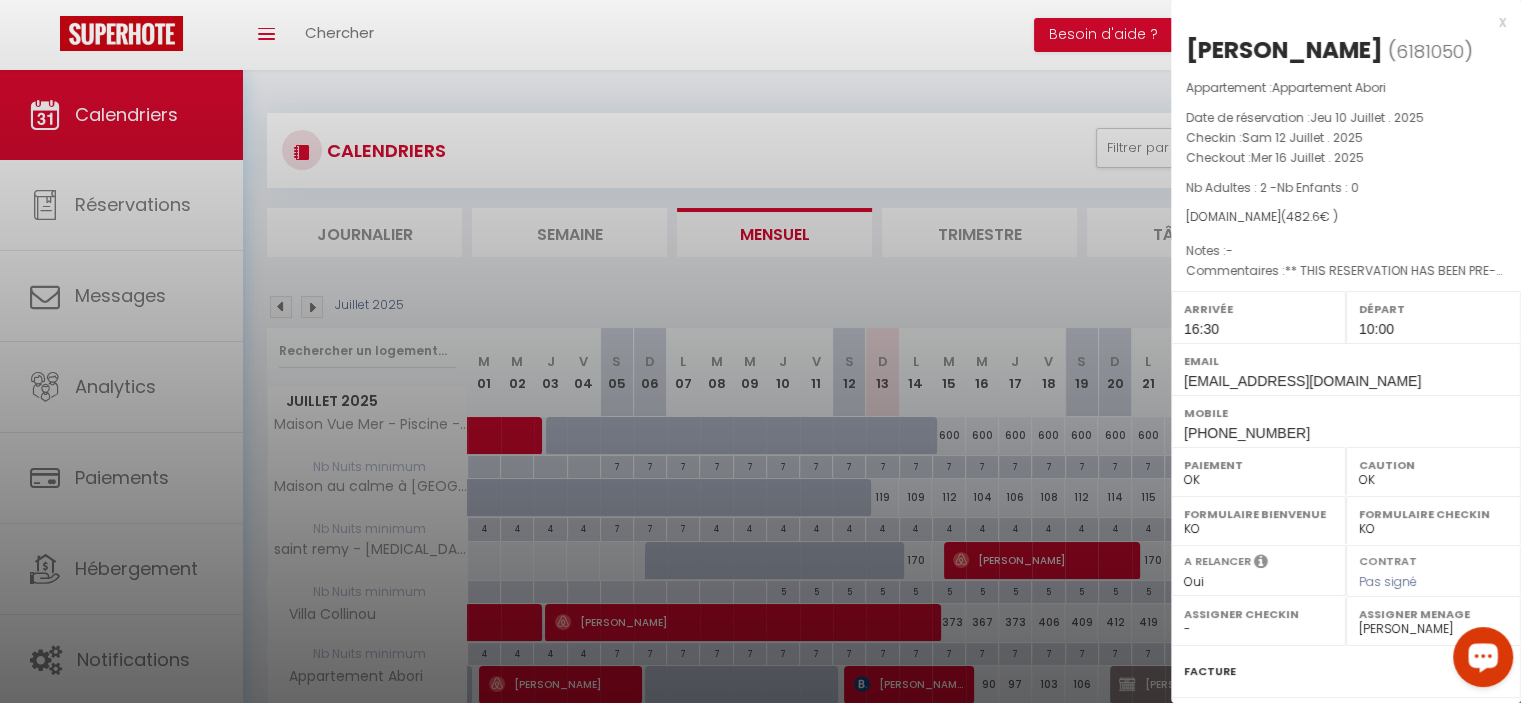 click at bounding box center (760, 351) 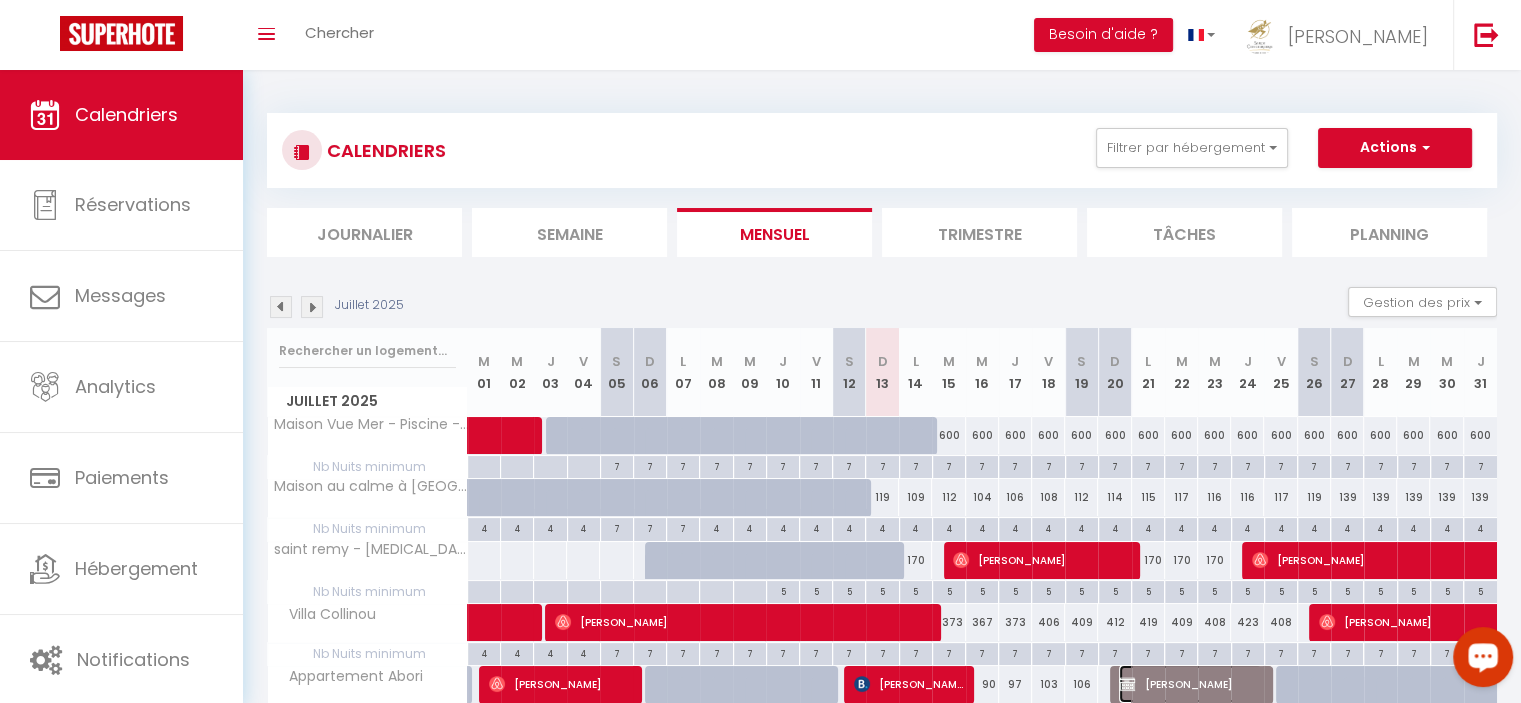 click on "[PERSON_NAME]" at bounding box center [1190, 684] 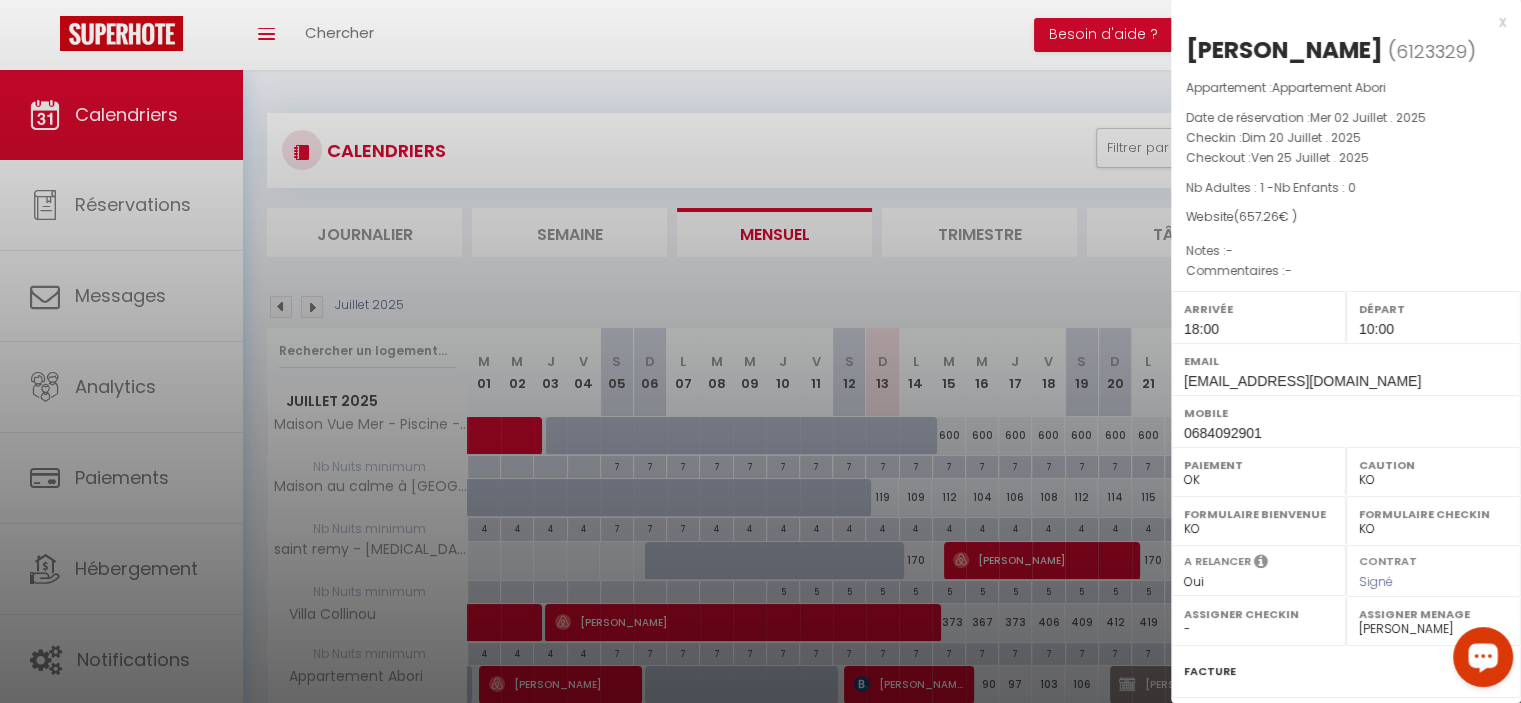 click at bounding box center (760, 351) 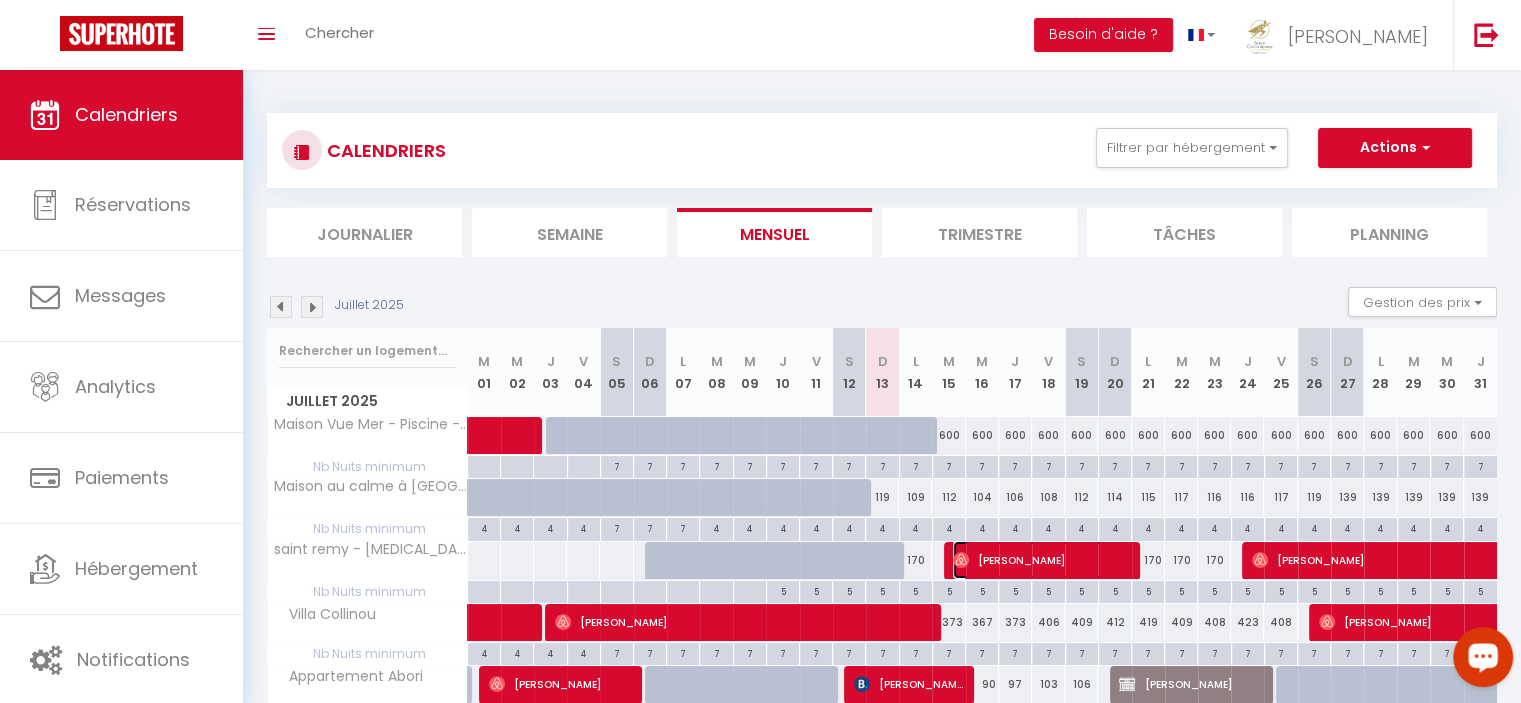 click on "[PERSON_NAME]" at bounding box center [1041, 560] 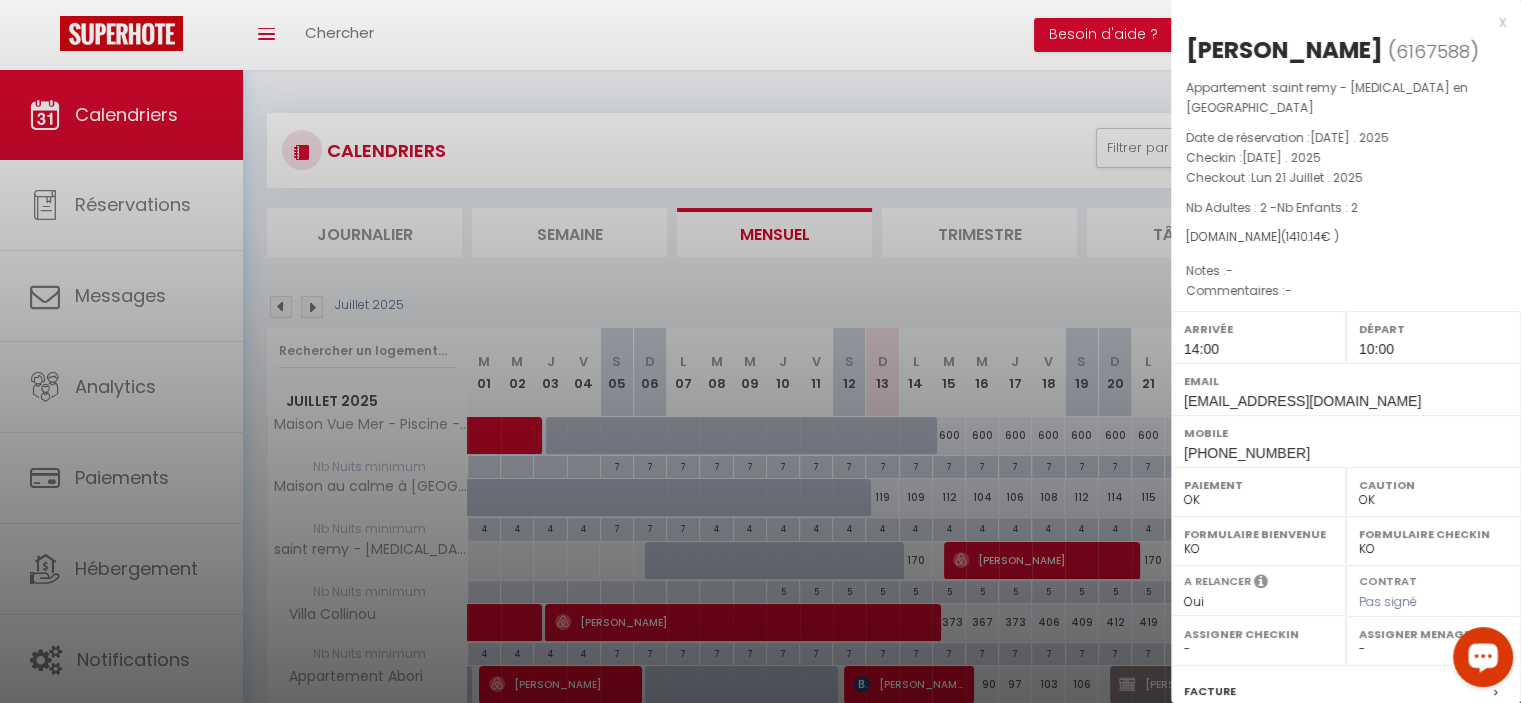 click at bounding box center (760, 351) 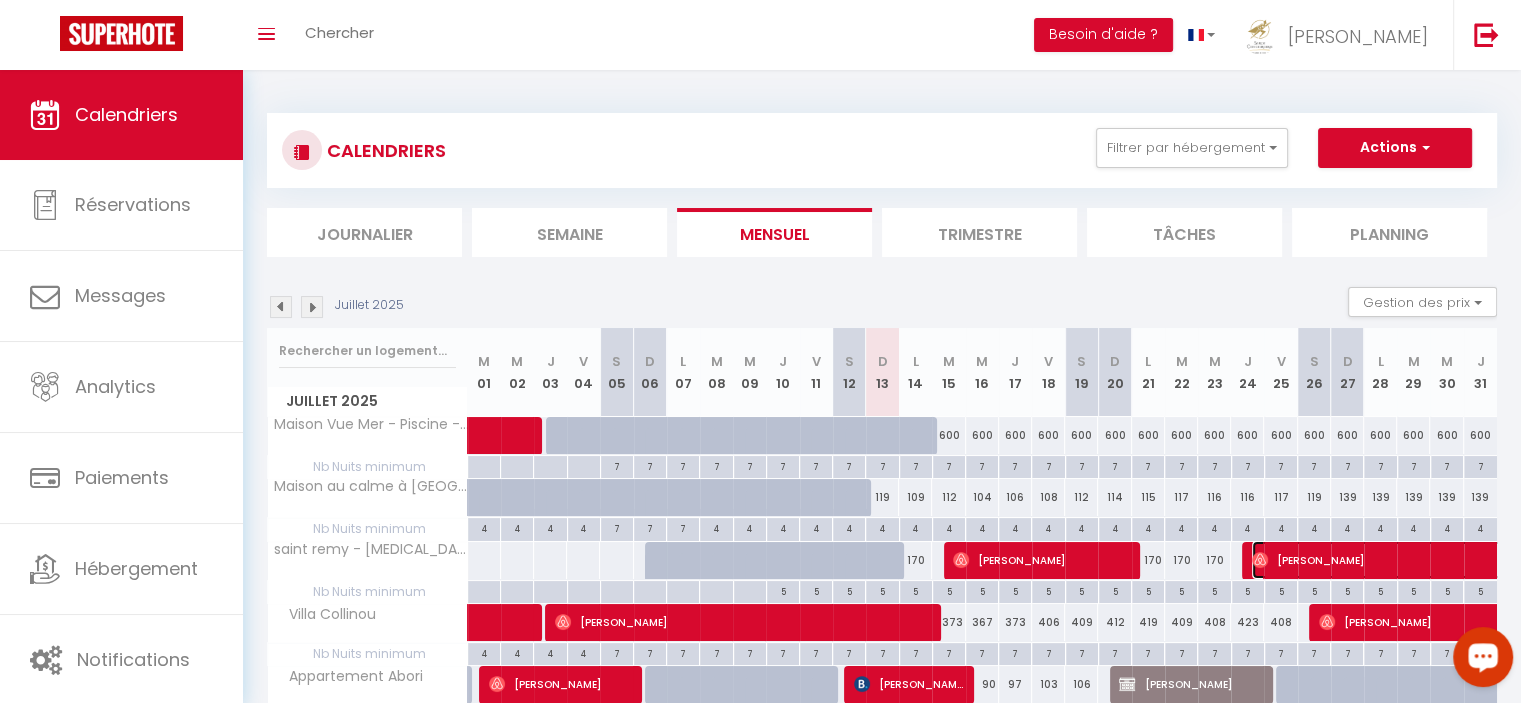 click on "[PERSON_NAME]" at bounding box center [1459, 560] 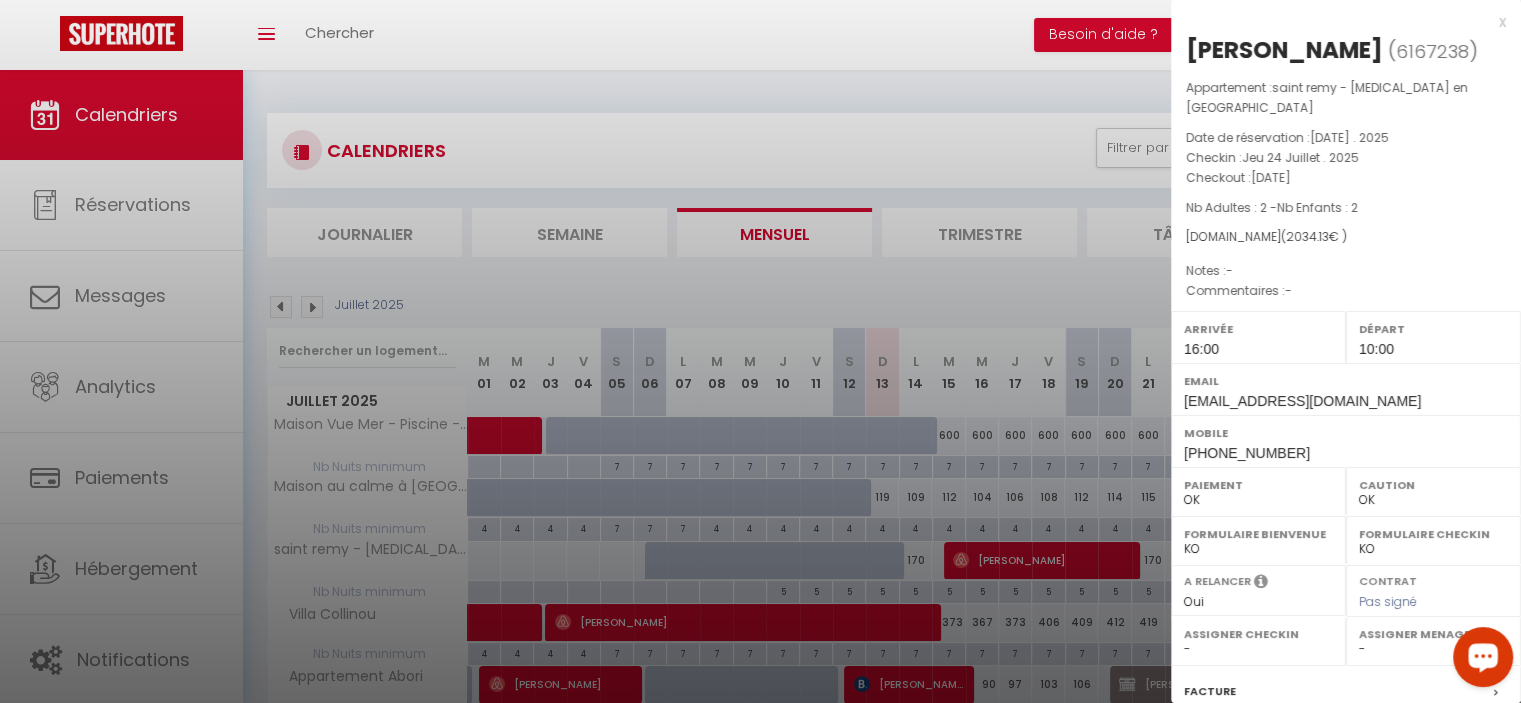 click at bounding box center [760, 351] 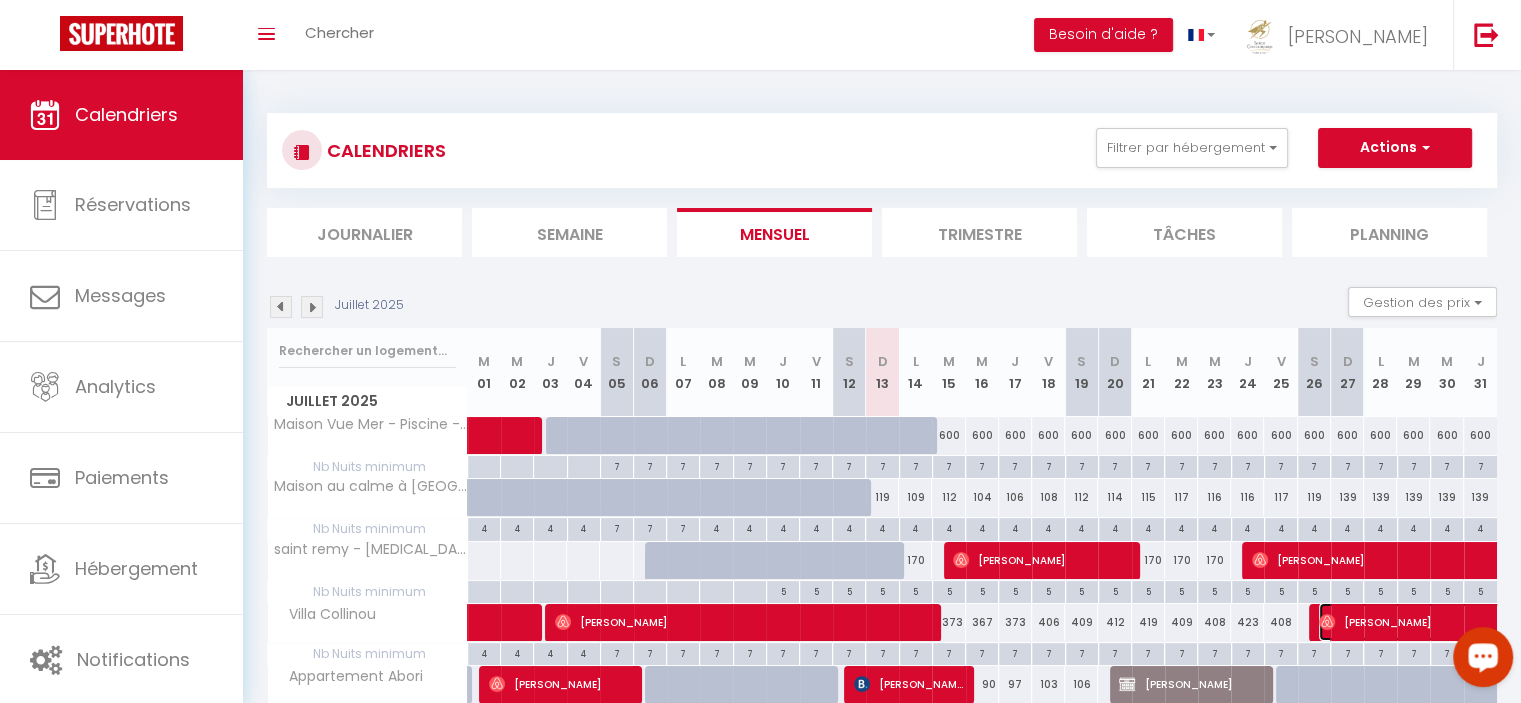 click on "[PERSON_NAME]" at bounding box center (1549, 622) 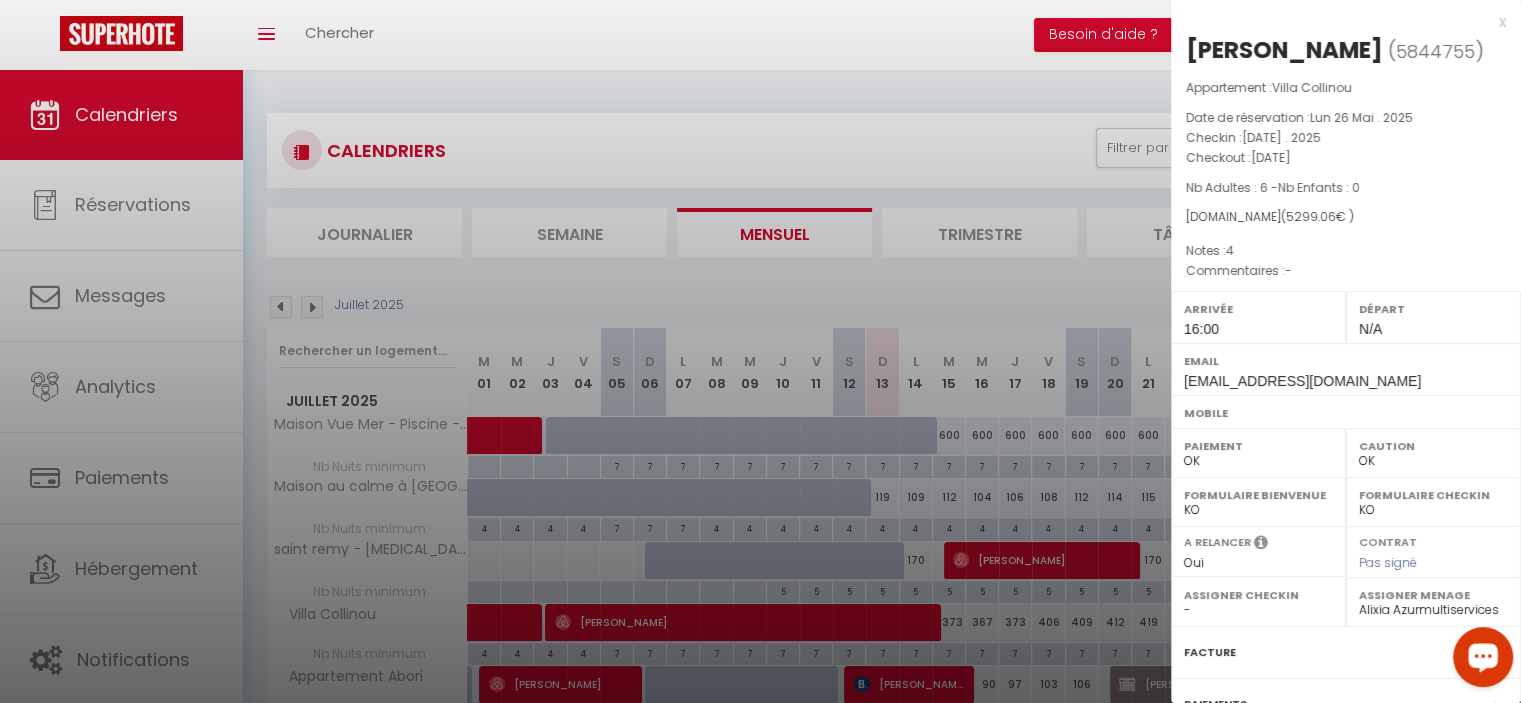 click at bounding box center [760, 351] 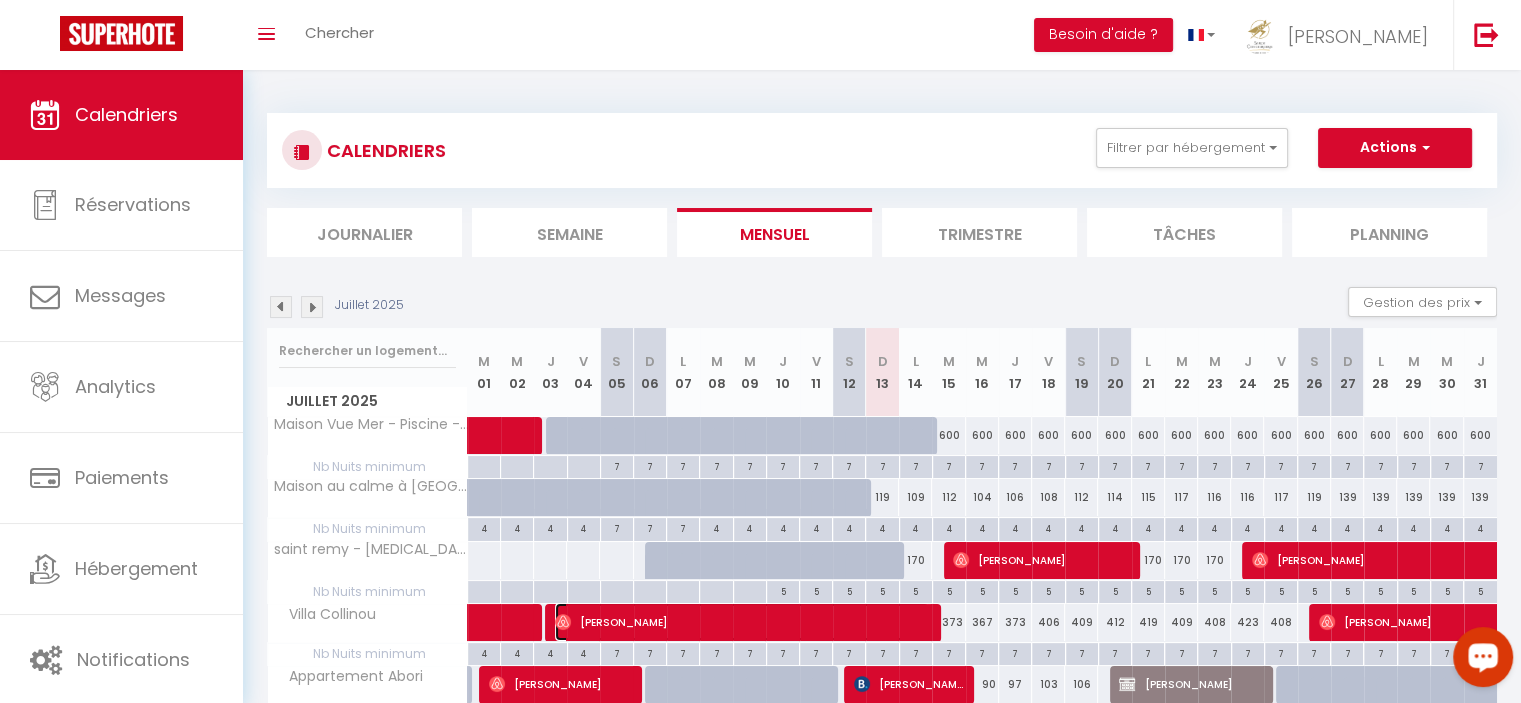 click on "[PERSON_NAME]" at bounding box center [742, 622] 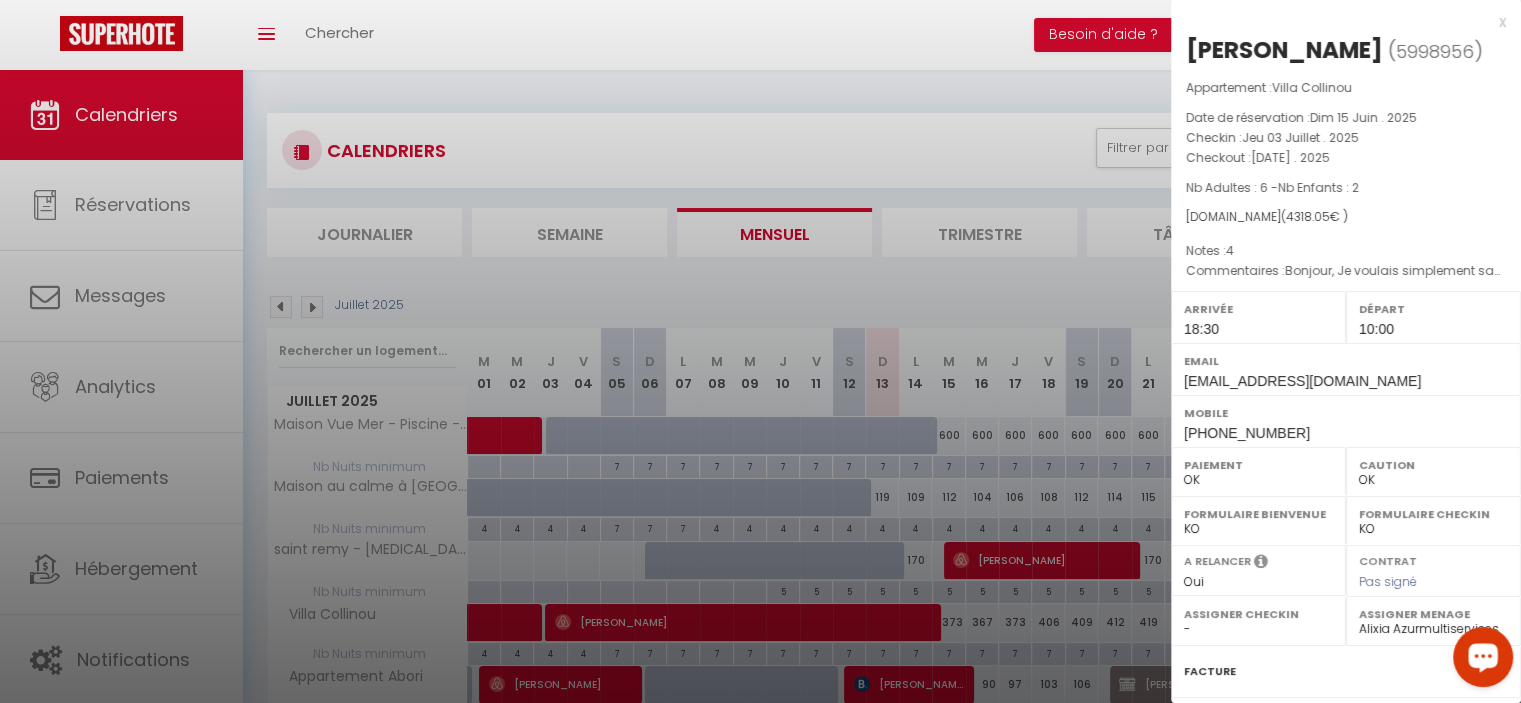 click at bounding box center (760, 351) 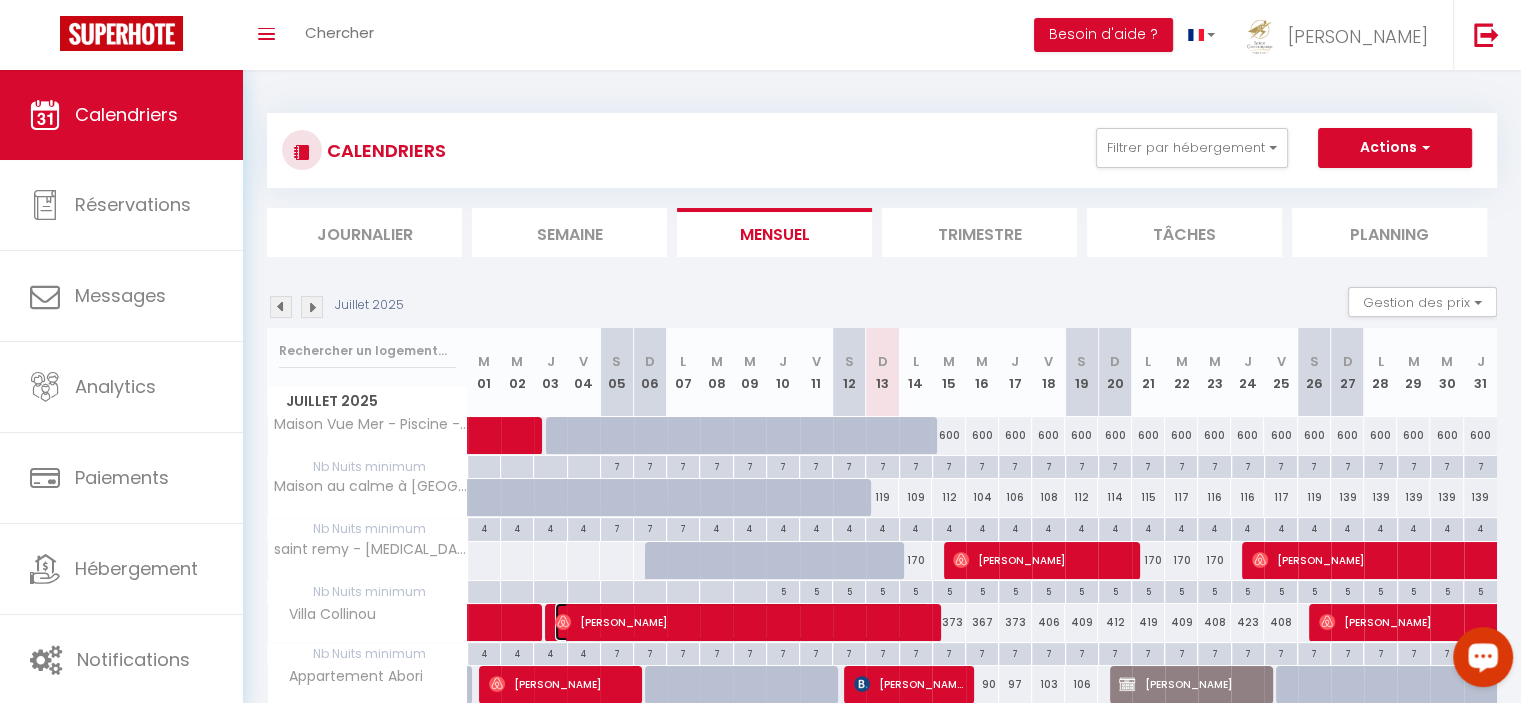 click on "[PERSON_NAME]" at bounding box center [742, 622] 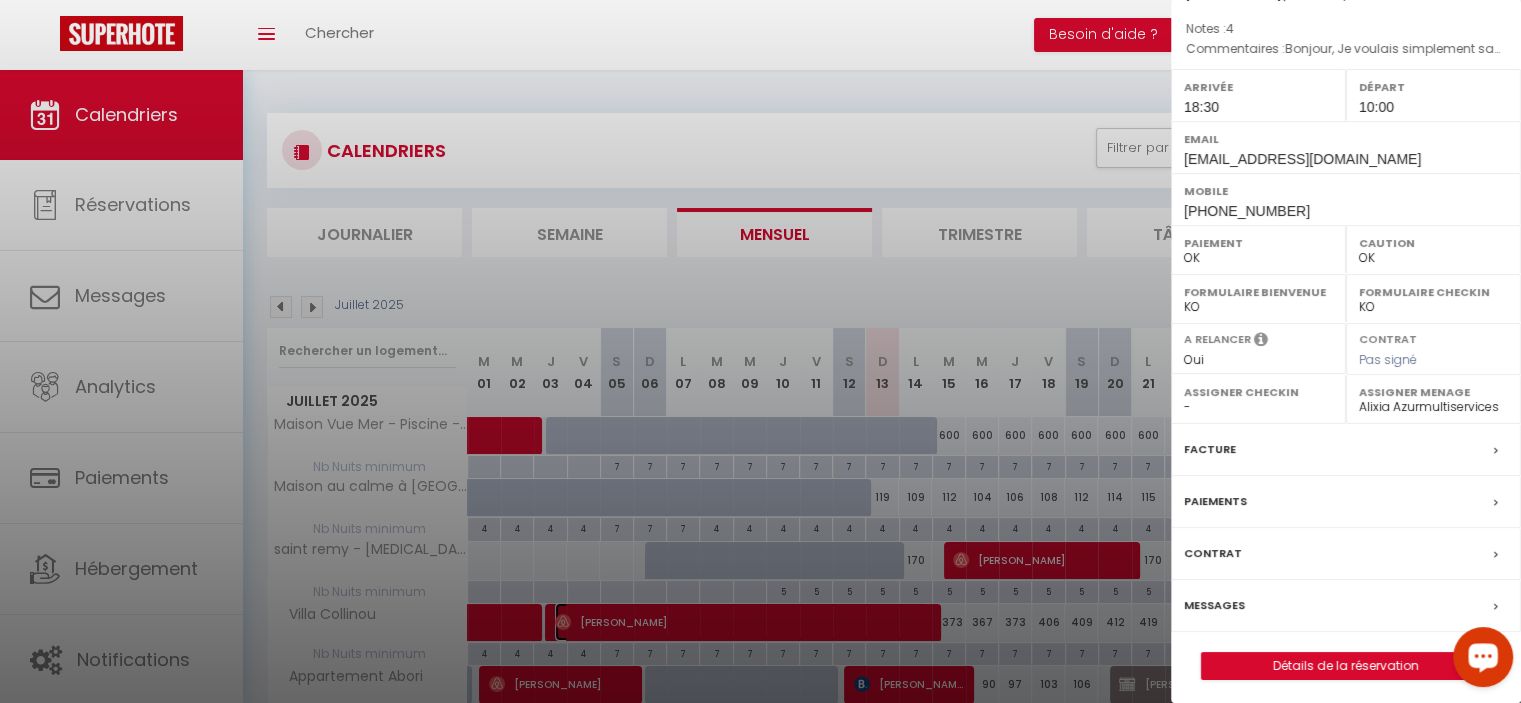 scroll, scrollTop: 244, scrollLeft: 0, axis: vertical 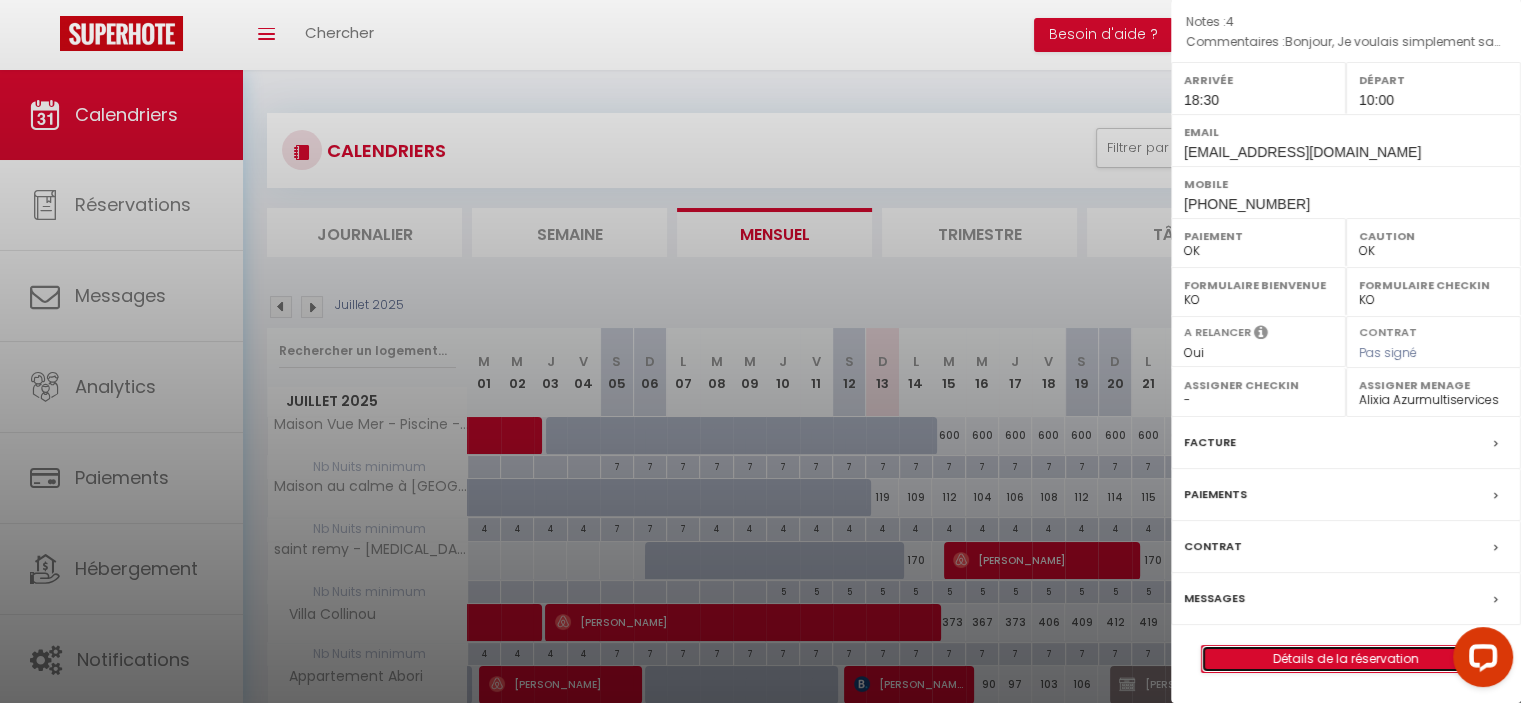 click on "Détails de la réservation" at bounding box center [1346, 659] 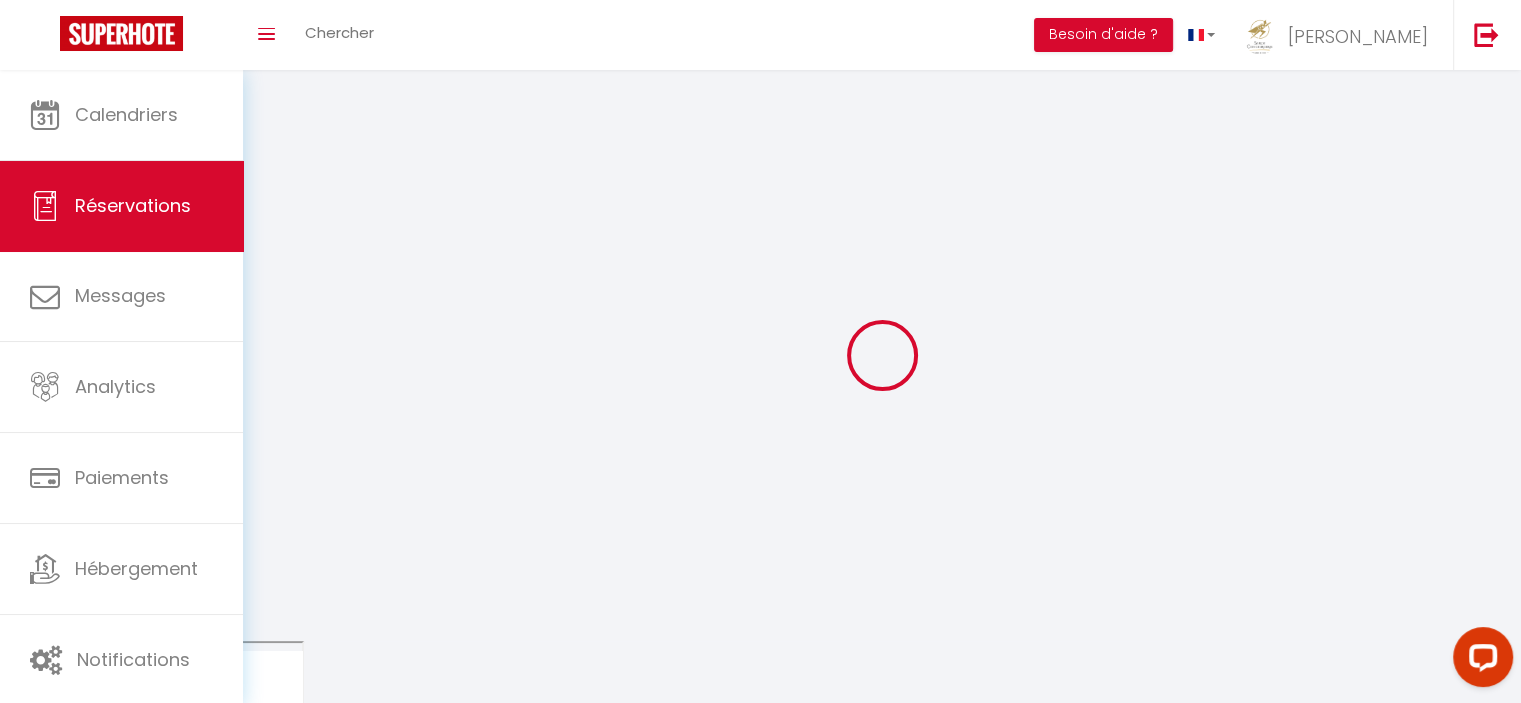 select 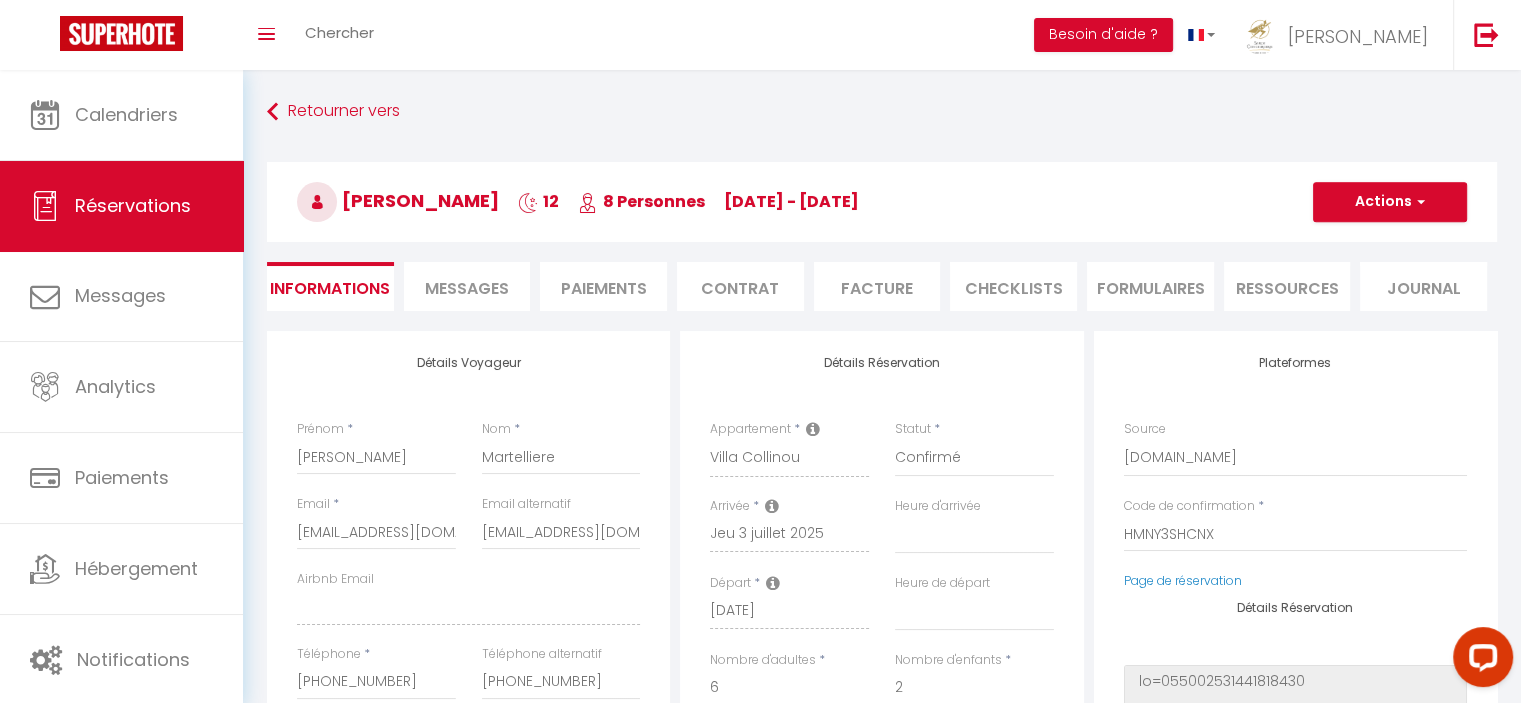 select 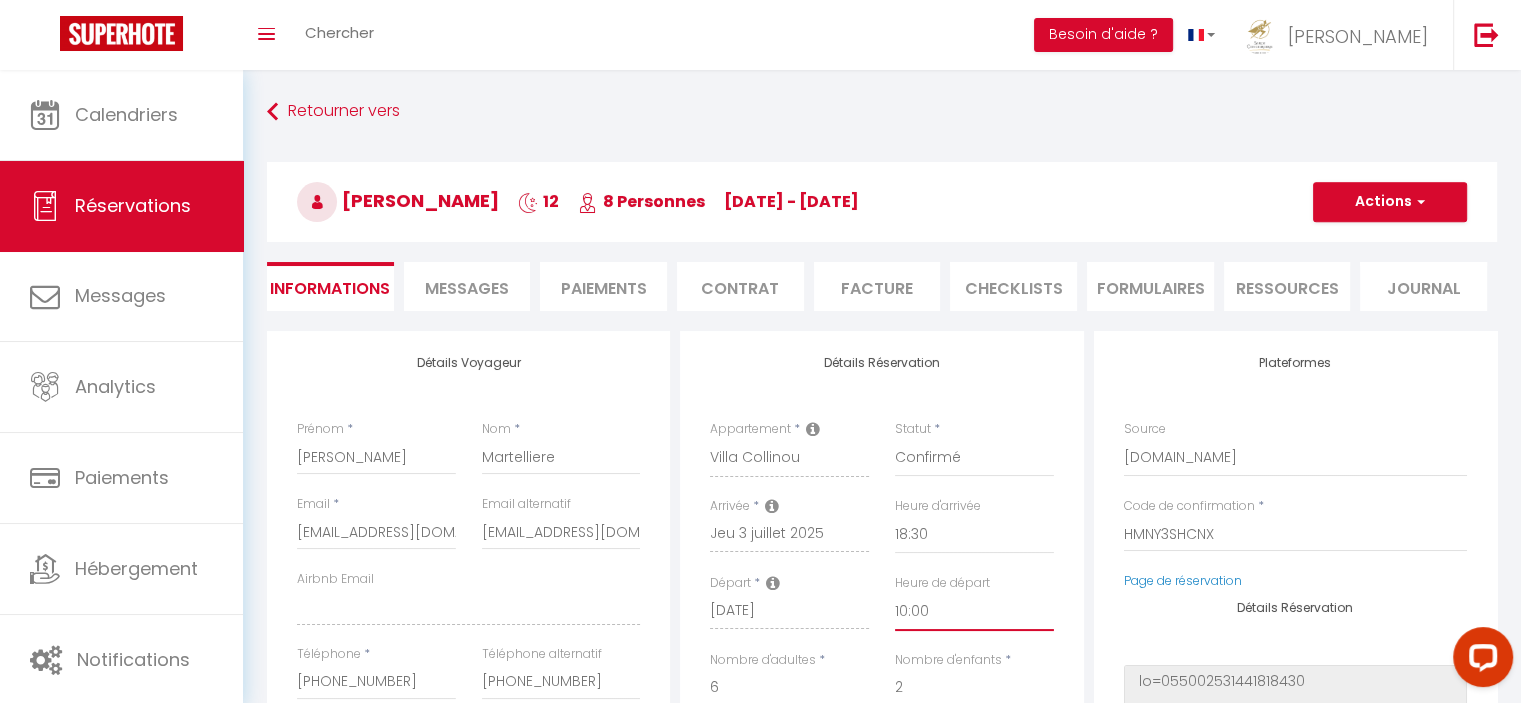 click on "00:00 00:30 01:00 01:30 02:00 02:30 03:00 03:30 04:00 04:30 05:00 05:30 06:00 06:30 07:00 07:30 08:00 08:30 09:00 09:30 10:00 10:30 11:00 11:30 12:00 12:30 13:00 13:30 14:00 14:30 15:00 15:30 16:00 16:30 17:00 17:30 18:00 18:30 19:00 19:30 20:00 20:30 21:00 21:30 22:00 22:30 23:00 23:30" at bounding box center [974, 612] 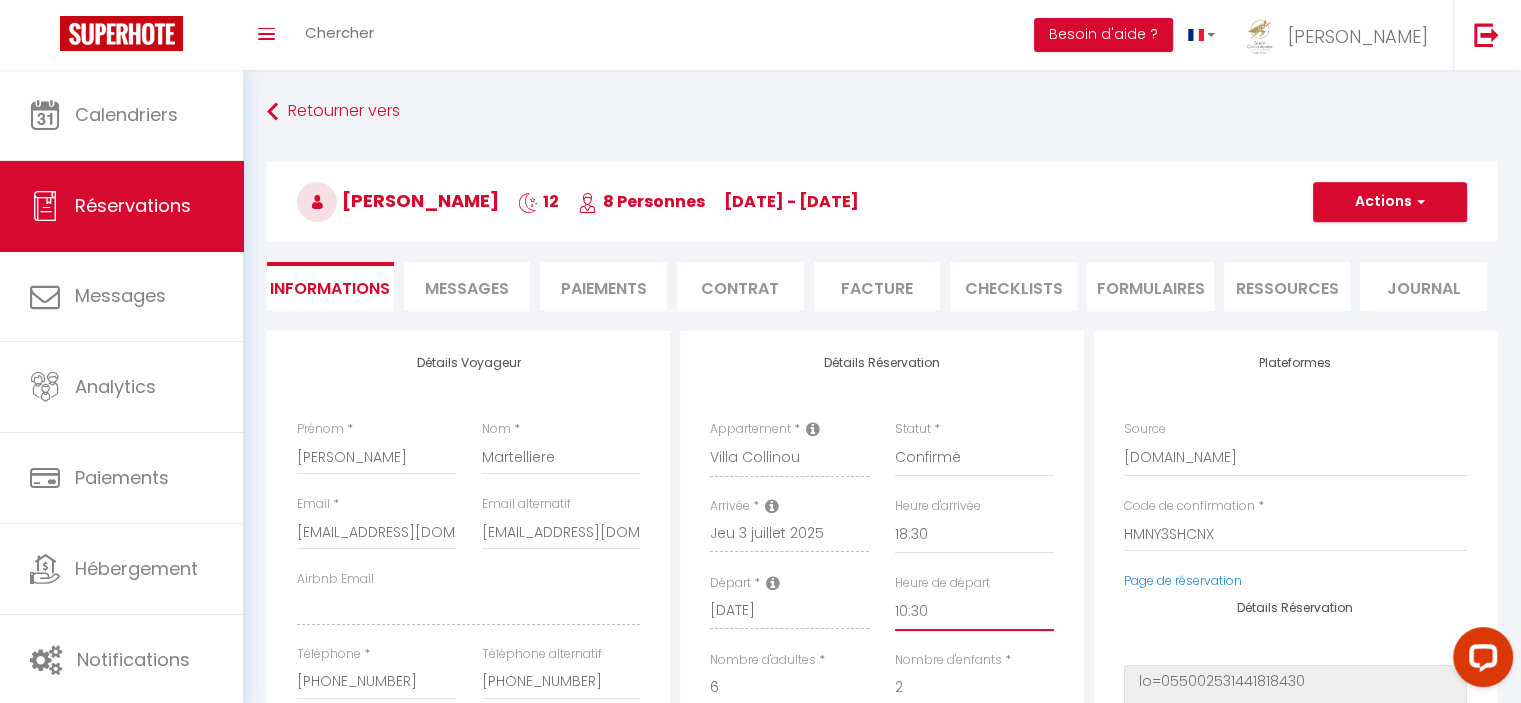 click on "00:00 00:30 01:00 01:30 02:00 02:30 03:00 03:30 04:00 04:30 05:00 05:30 06:00 06:30 07:00 07:30 08:00 08:30 09:00 09:30 10:00 10:30 11:00 11:30 12:00 12:30 13:00 13:30 14:00 14:30 15:00 15:30 16:00 16:30 17:00 17:30 18:00 18:30 19:00 19:30 20:00 20:30 21:00 21:30 22:00 22:30 23:00 23:30" at bounding box center (974, 612) 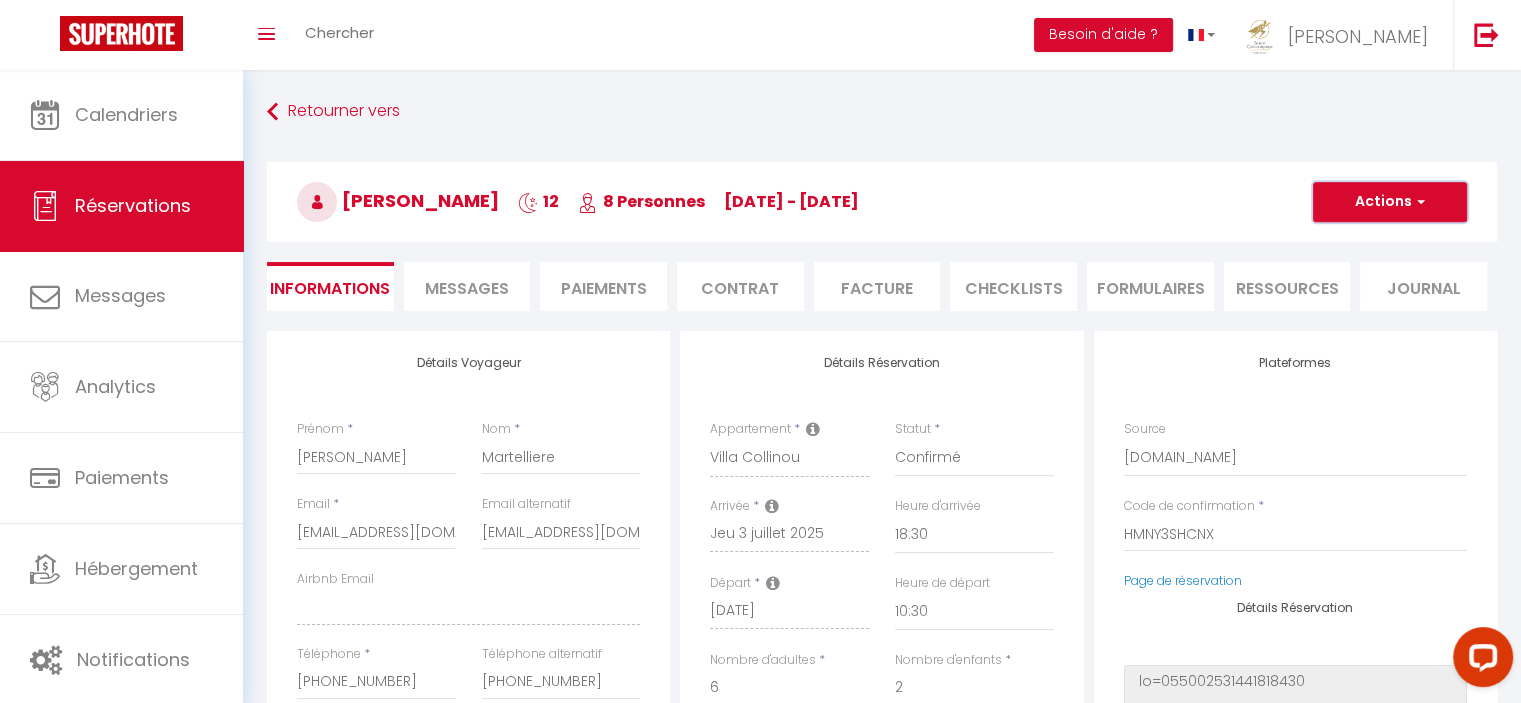 click on "Actions" at bounding box center (1390, 202) 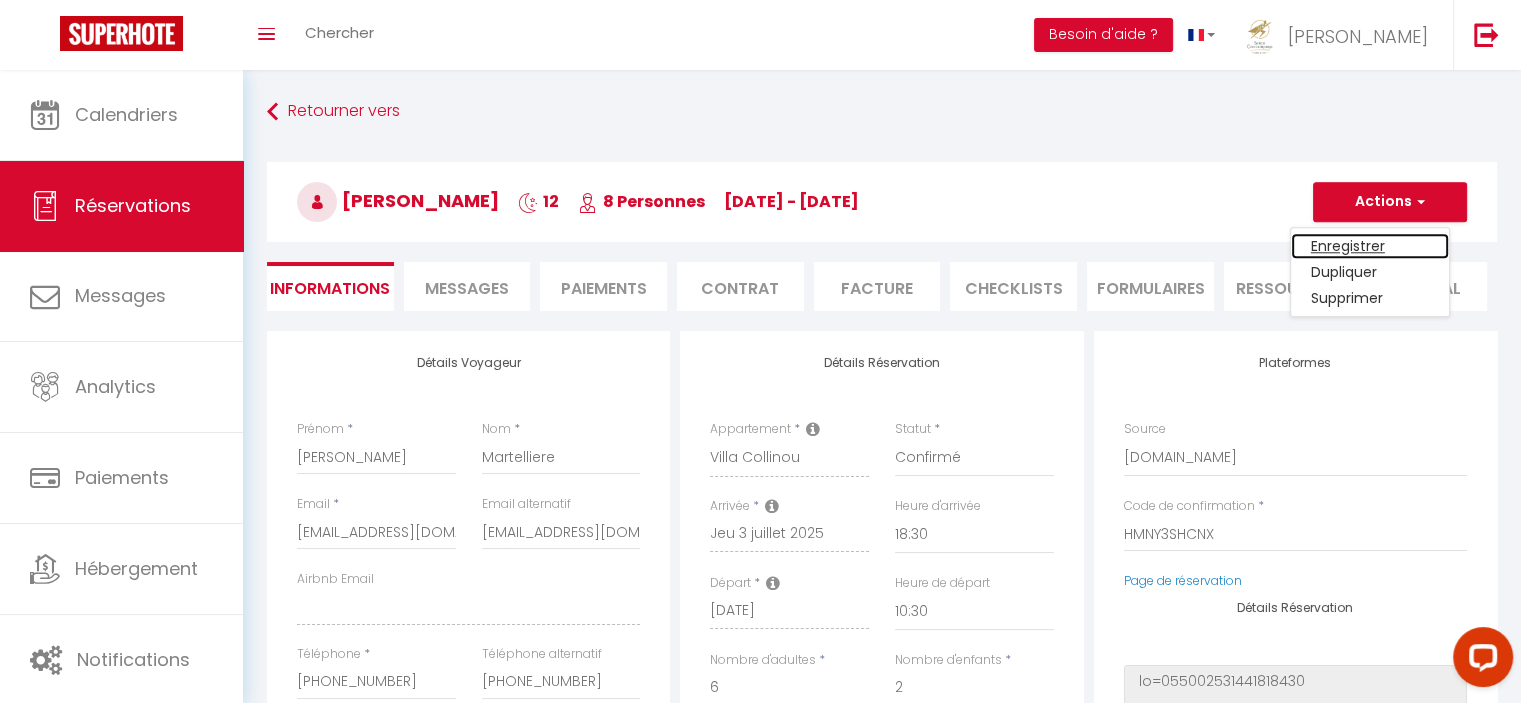 click on "Enregistrer" at bounding box center [1370, 246] 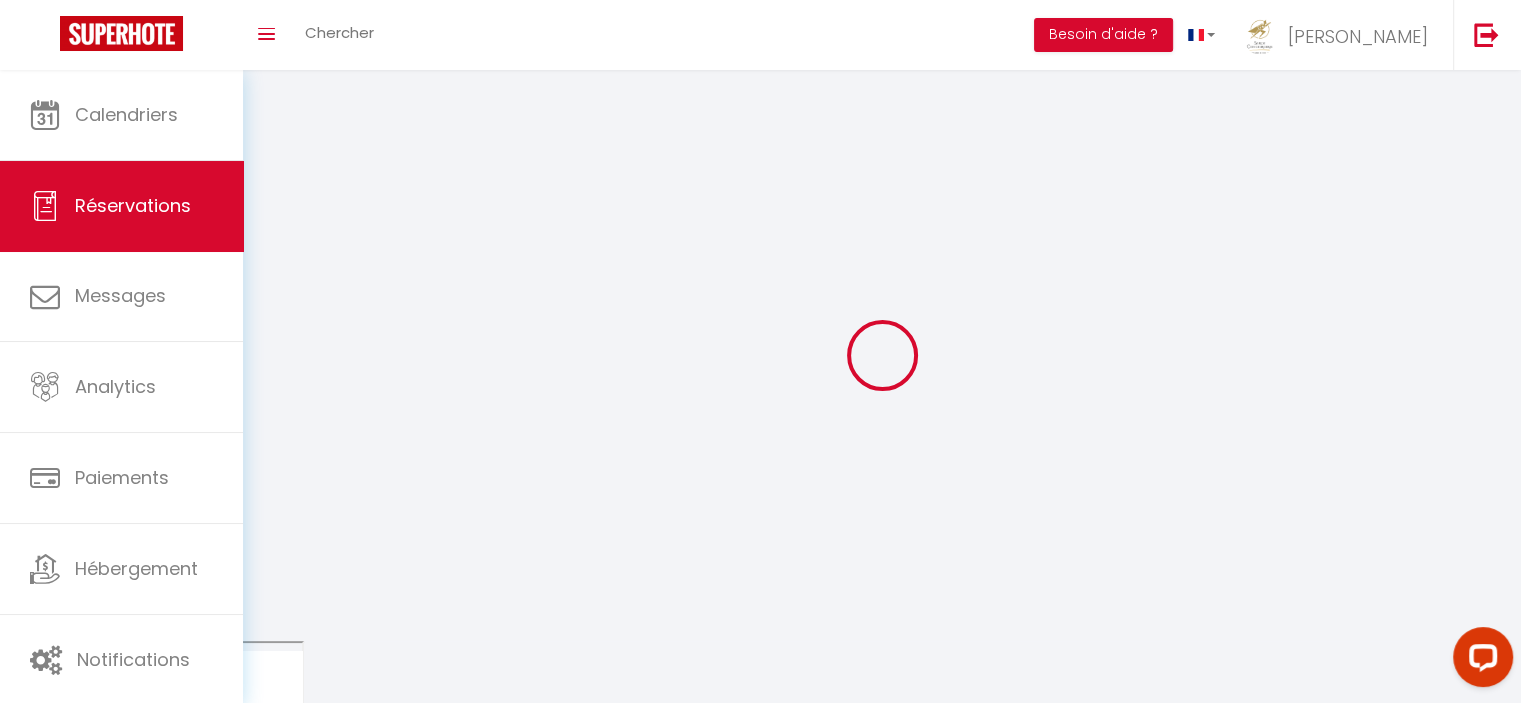 select on "not_cancelled" 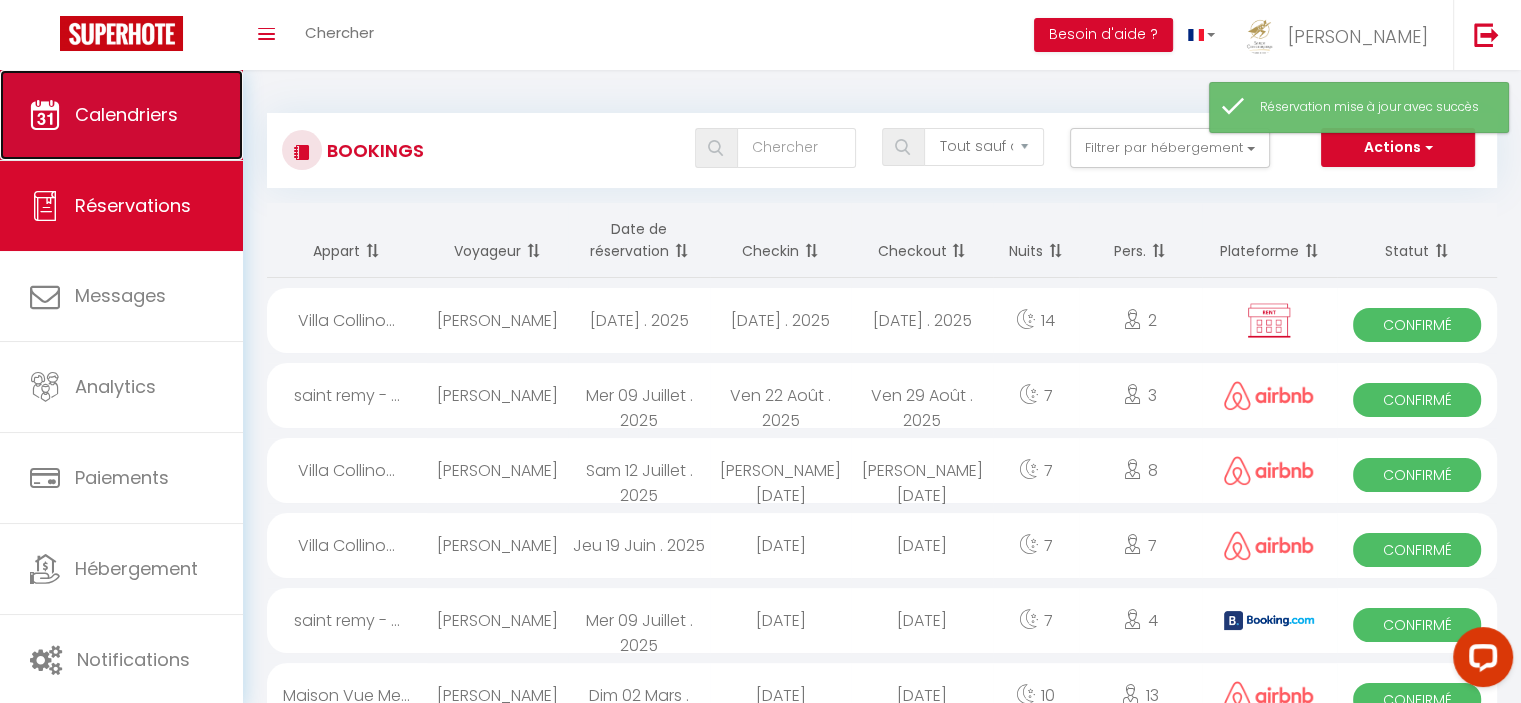 click on "Calendriers" at bounding box center [126, 114] 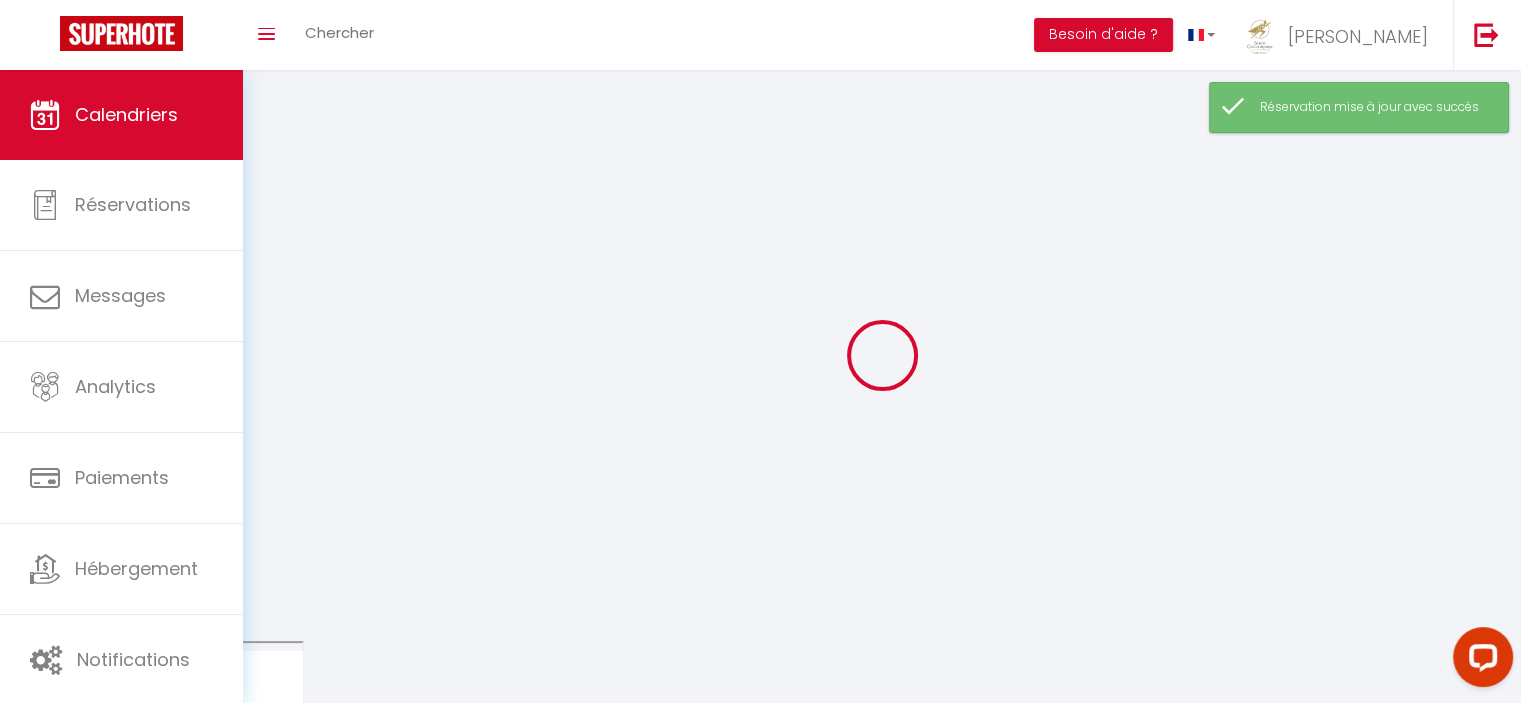 select 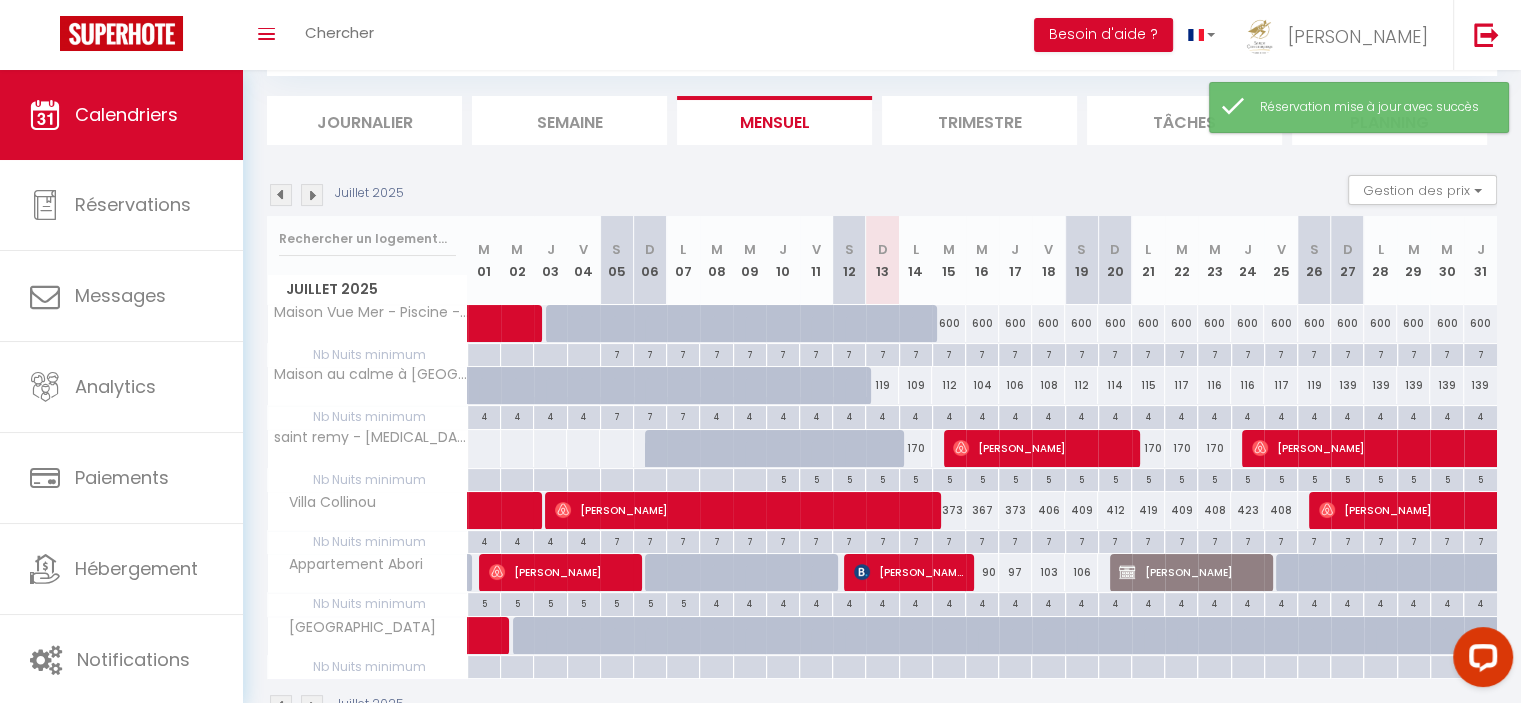 scroll, scrollTop: 124, scrollLeft: 0, axis: vertical 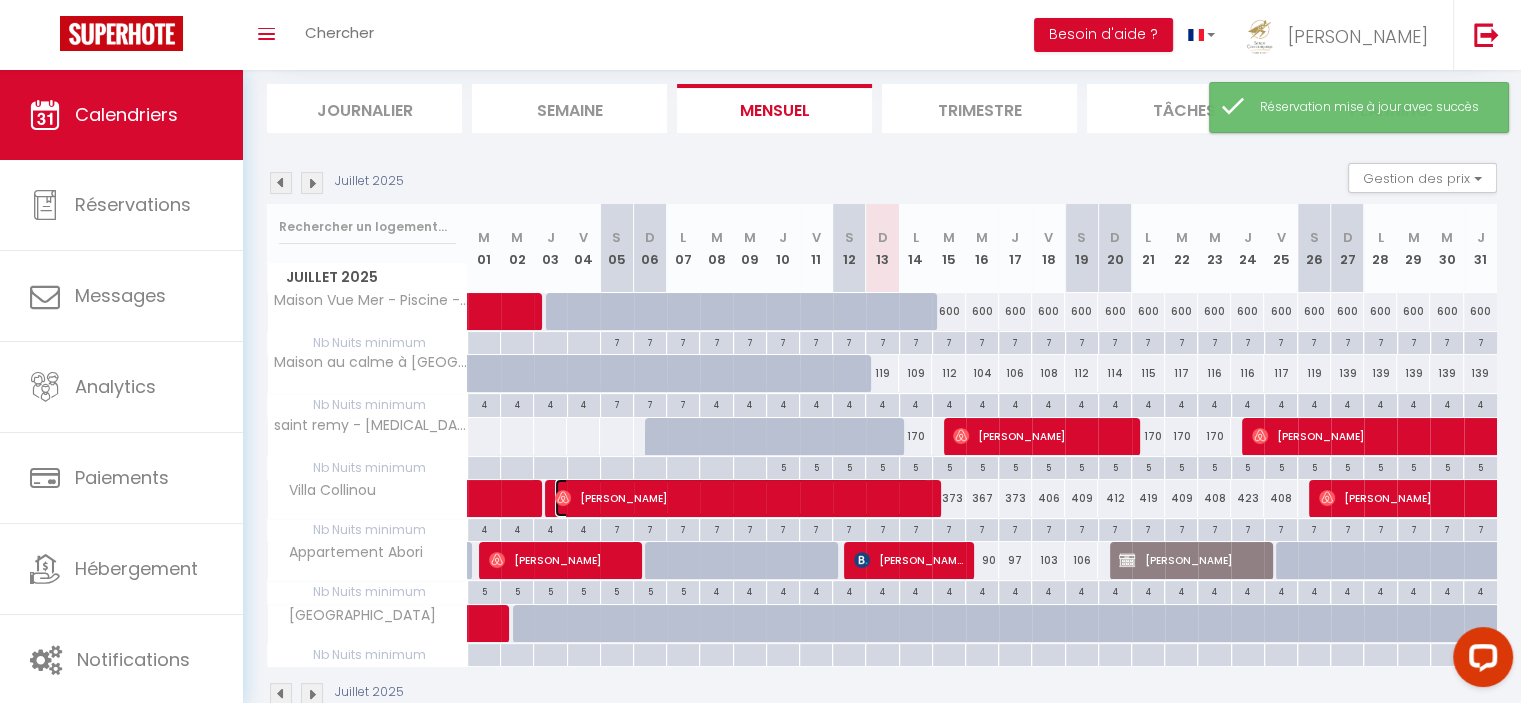 click on "[PERSON_NAME]" at bounding box center [742, 498] 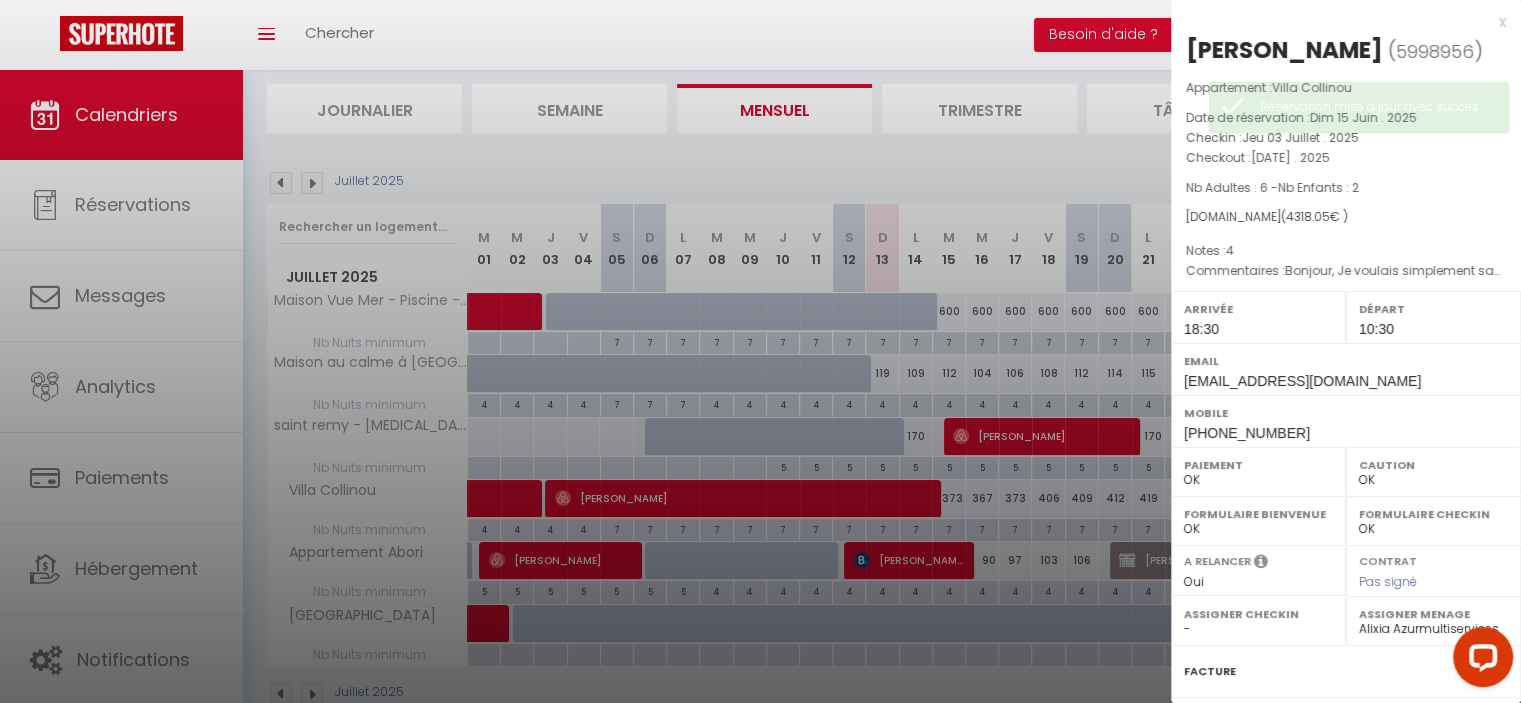 click at bounding box center (760, 351) 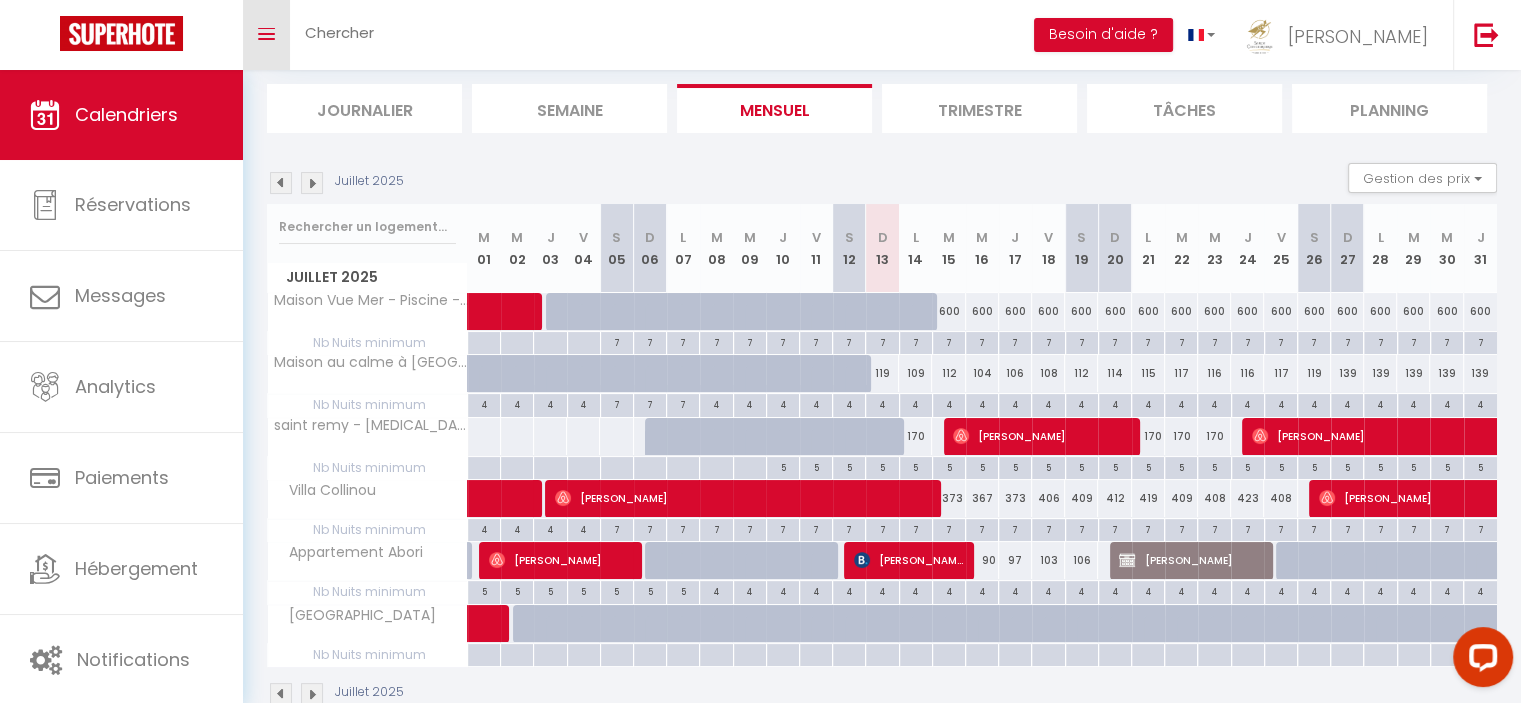 click on "Toggle menubar" at bounding box center (266, 35) 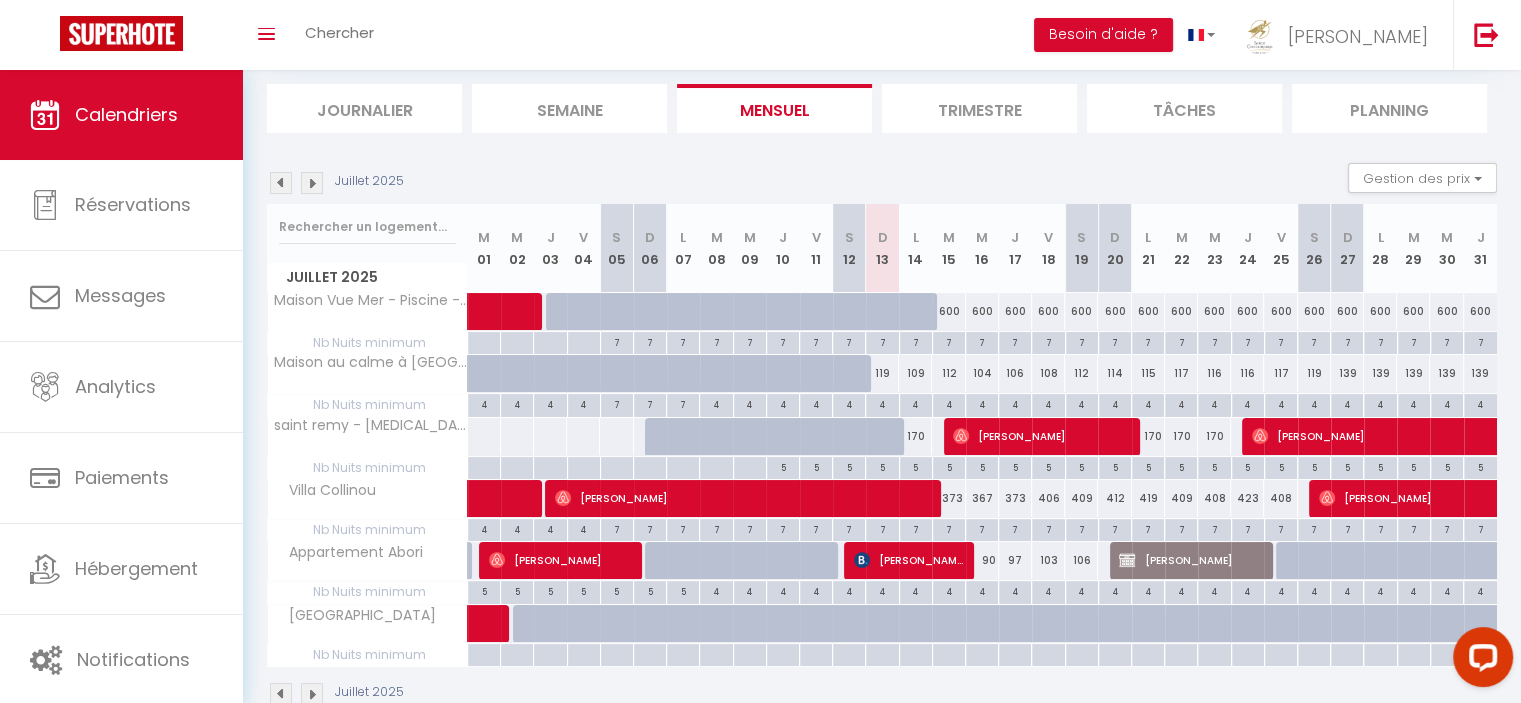 click on "Toggle menubar     Chercher   BUTTON
Besoin d'aide ?
[PERSON_NAME]        Équipe" at bounding box center (825, 35) 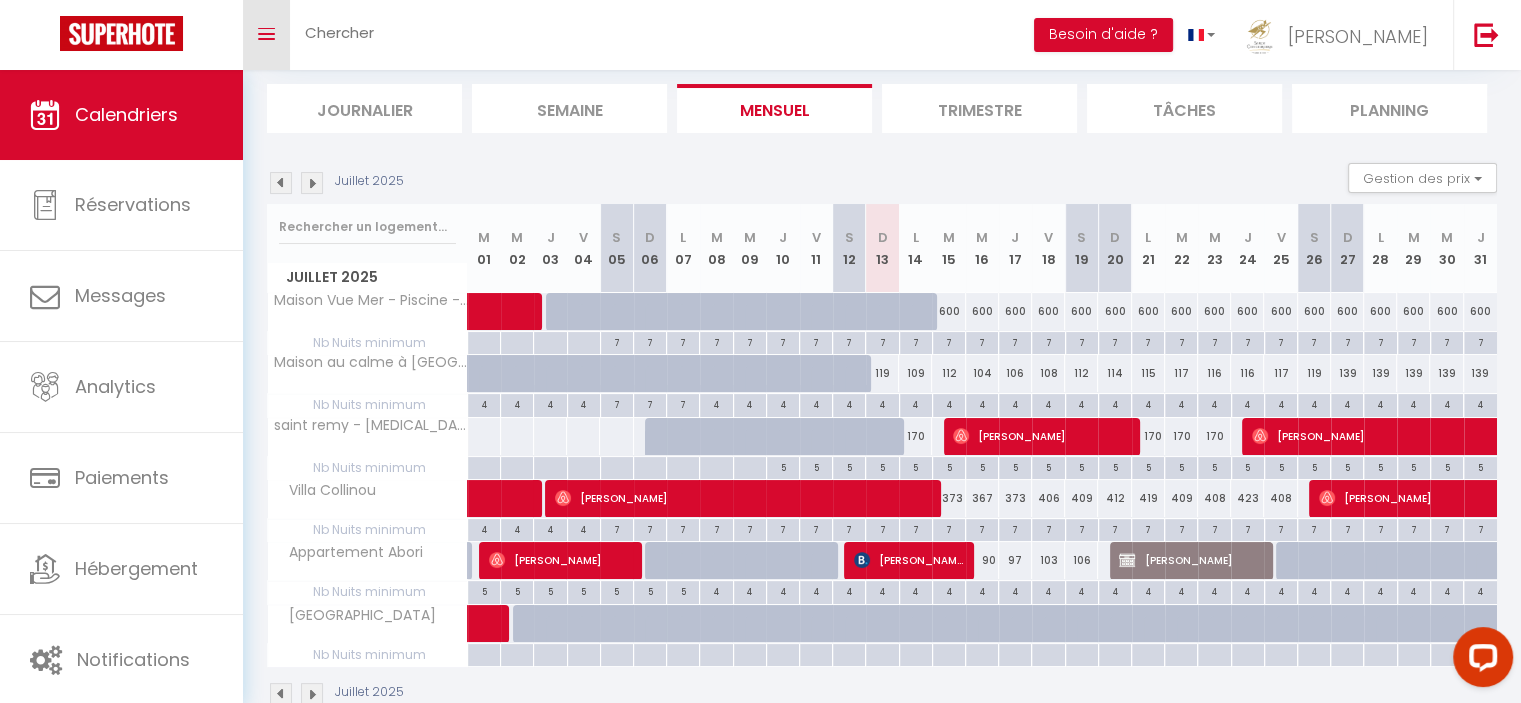 click on "Toggle menubar" at bounding box center (266, 35) 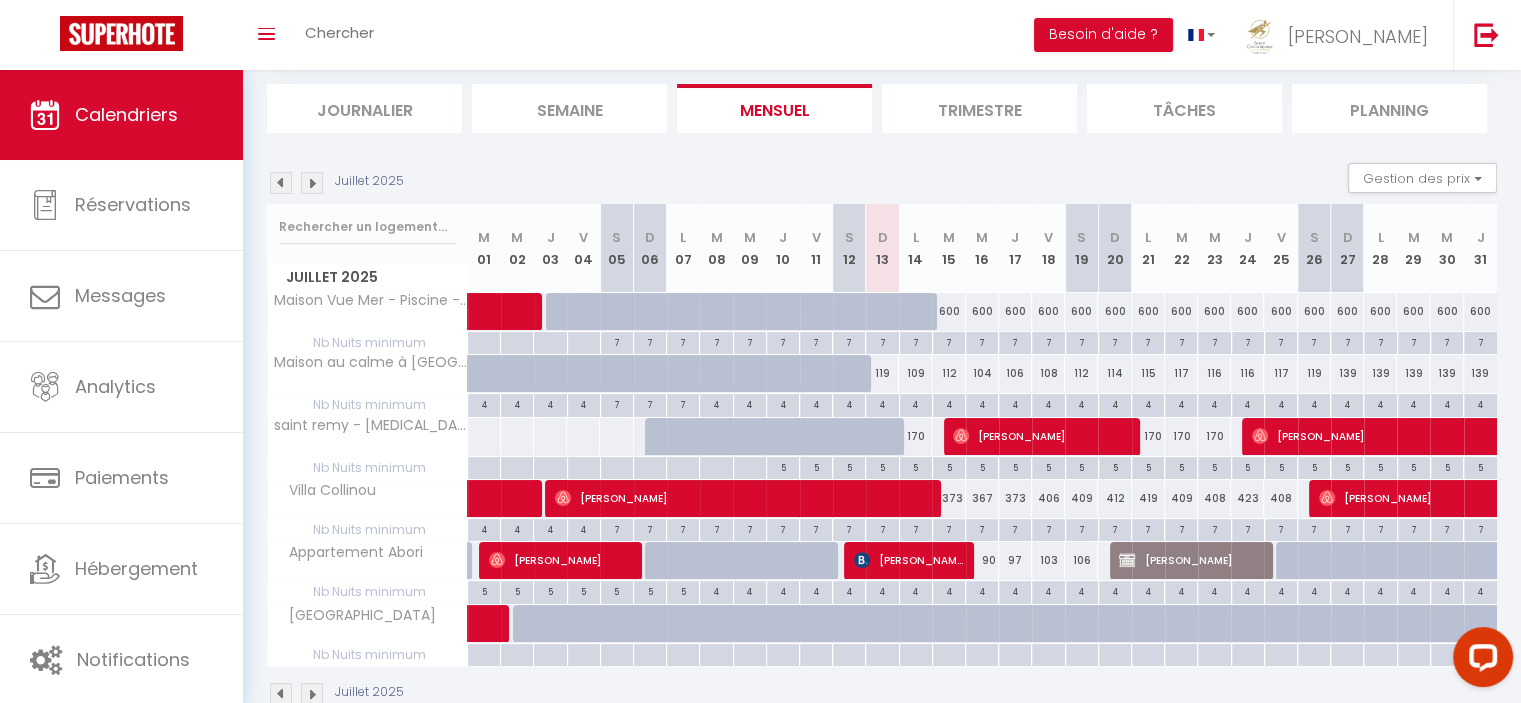 click on "Toggle menubar     Chercher   BUTTON
Besoin d'aide ?
[PERSON_NAME]        Équipe" at bounding box center [825, 35] 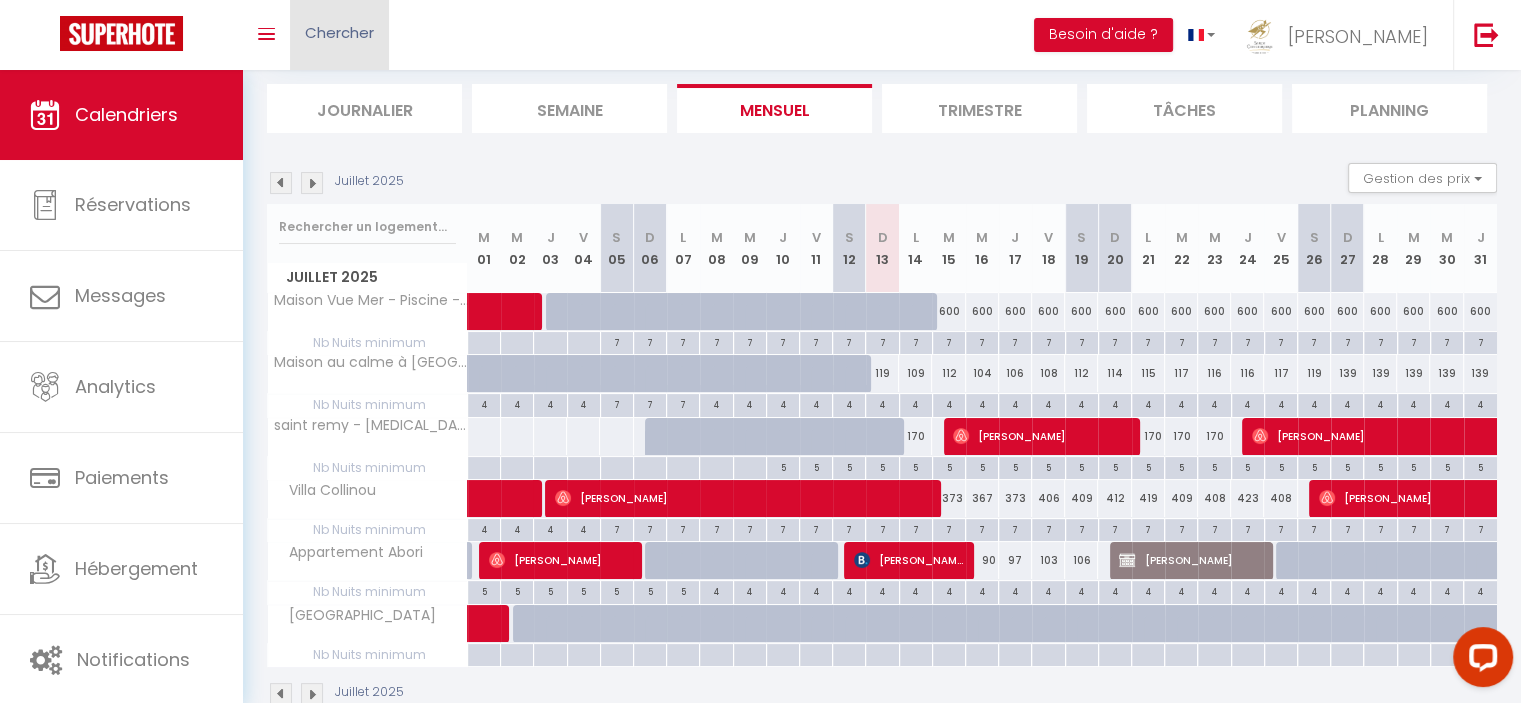 click on "Chercher" at bounding box center [339, 32] 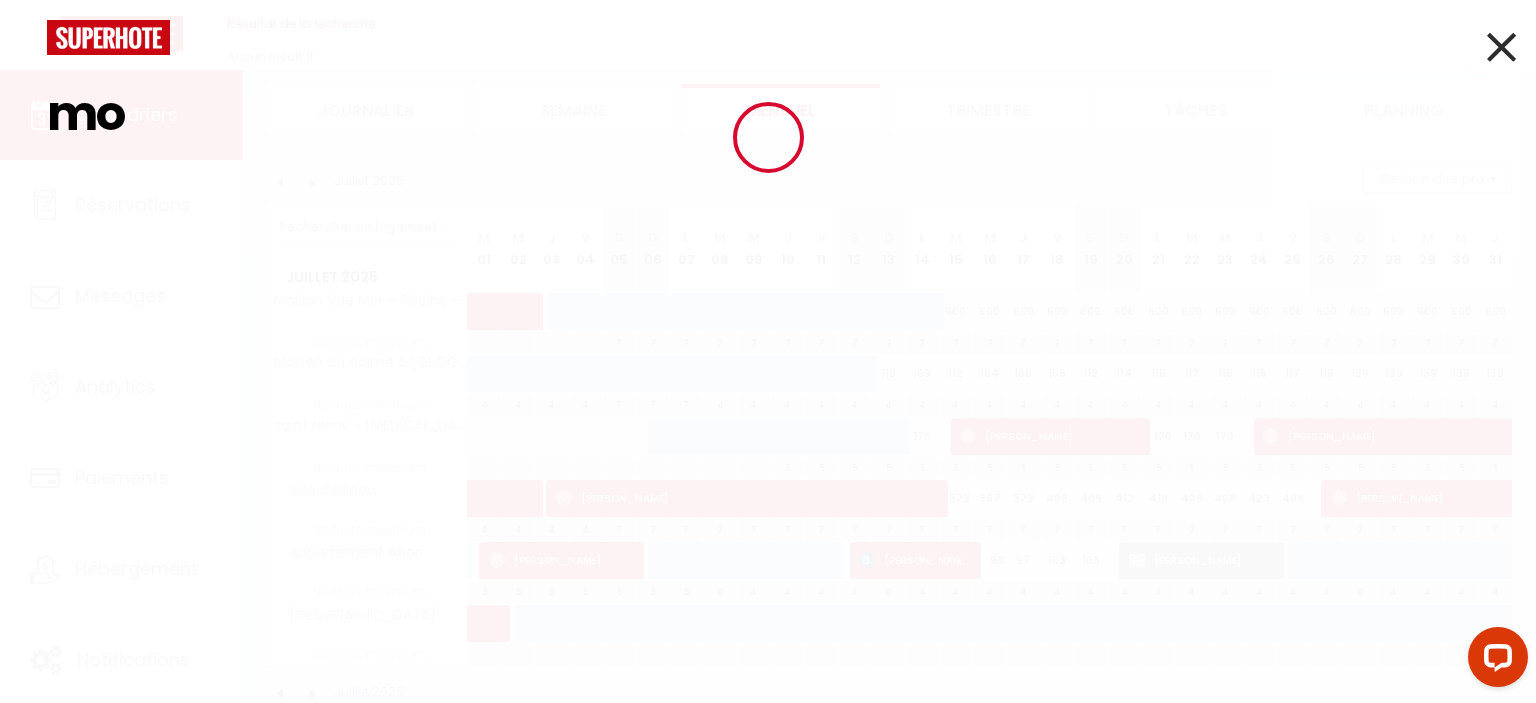 type on "m" 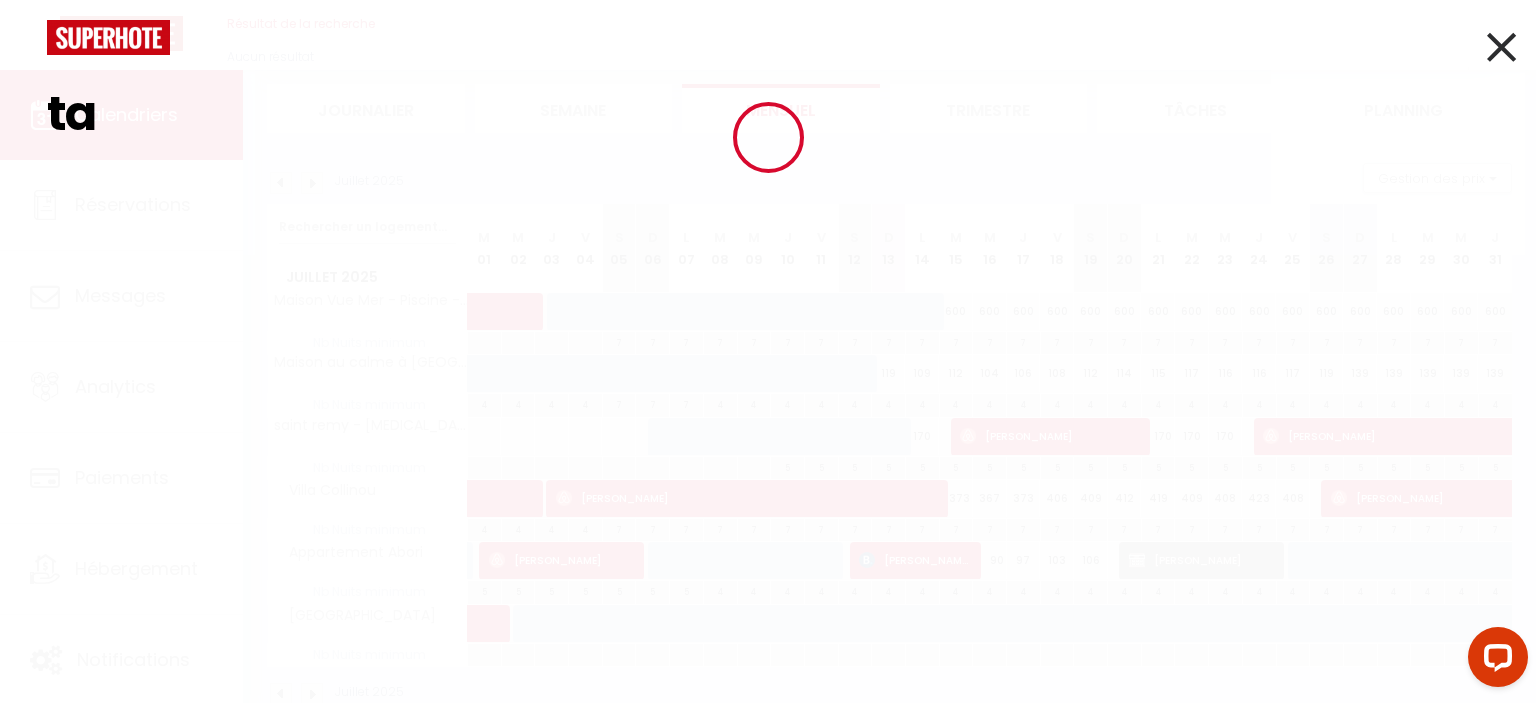 type on "t" 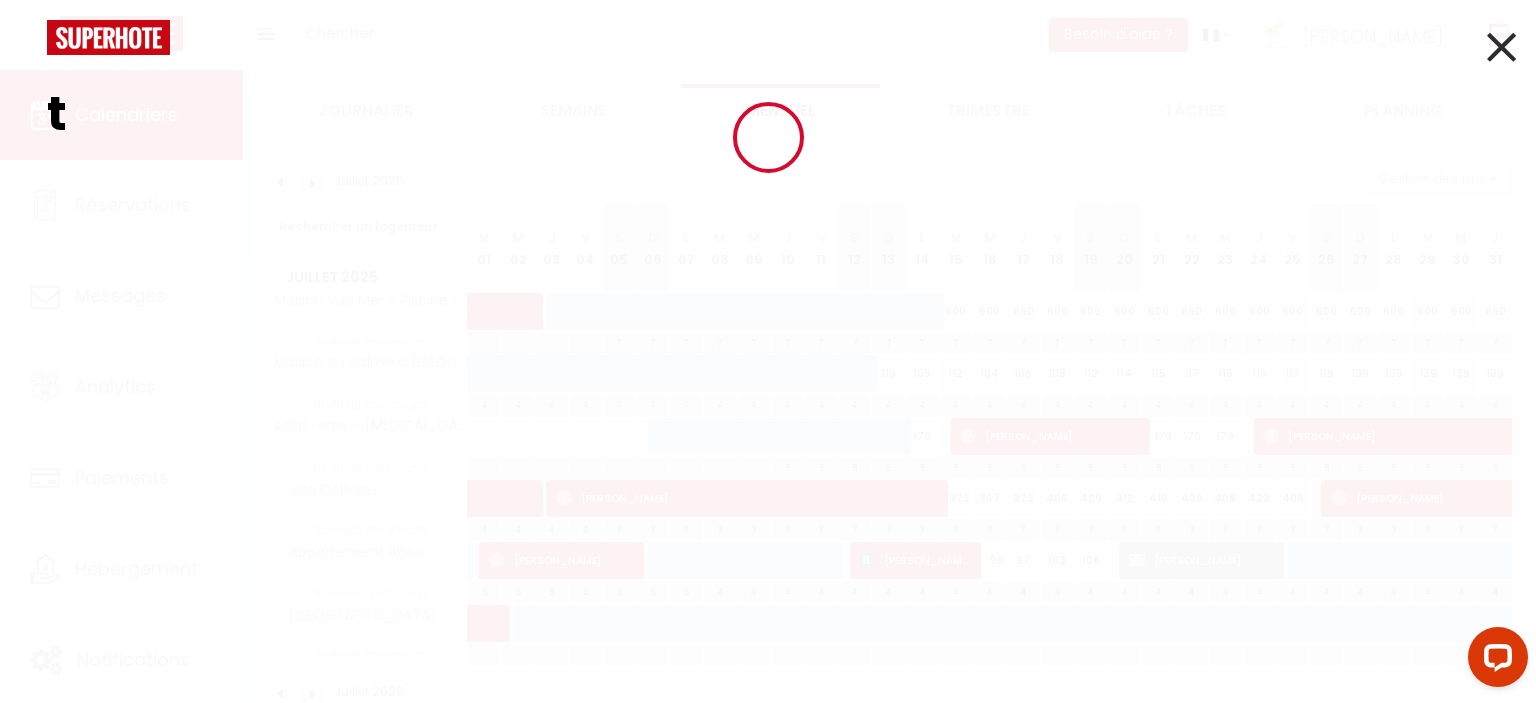 type 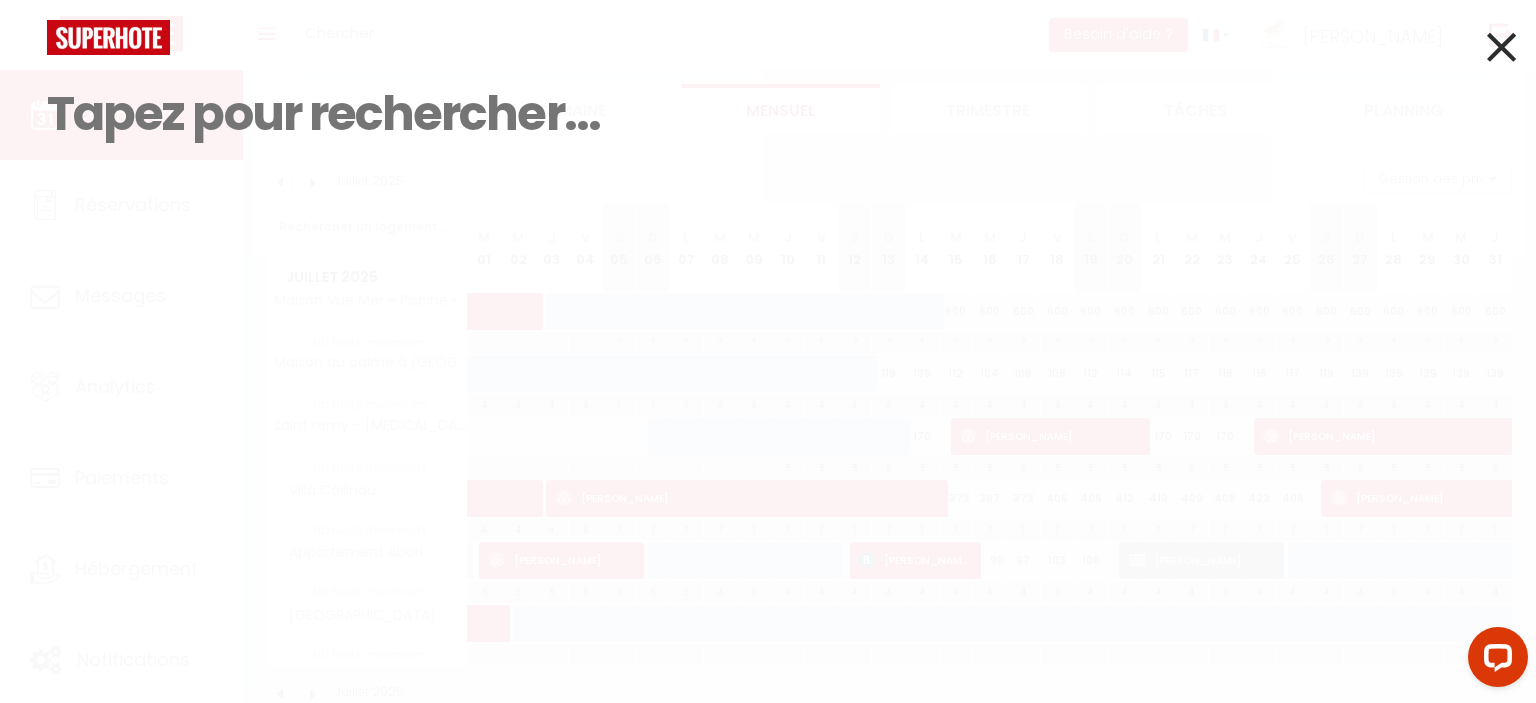 click on "Résultat de la recherche   Id   Appart   Voyageur    Checkin   Checkout   Nuits   Pers.   Plateforme   Statut   5683037   Villa Collinou   [PERSON_NAME]   [DATE]   [DATE]    14
2     Confirmé 6176559   [GEOGRAPHIC_DATA] - [MEDICAL_DATA] en [GEOGRAPHIC_DATA]  Piscine   [PERSON_NAME]   [DATE]   [DATE]    7
2     Confirmé 6198296   Villa Collinou   [PERSON_NAME]   [DATE]   [DATE][GEOGRAPHIC_DATA]    7
8     Confirmé 6030151   Villa Collinou   [PERSON_NAME]   [DATE]   [DATE]    7
7     Confirmé 6173961   [GEOGRAPHIC_DATA] - [MEDICAL_DATA] en [GEOGRAPHIC_DATA][PERSON_NAME]   [DATE]   [DATE][GEOGRAPHIC_DATA]    7
3     Confirmé 5220440   [GEOGRAPHIC_DATA] - Piscine - Fibre   [PERSON_NAME]   [DATE]   [DATE]    10
7     Confirmé 5787299   [GEOGRAPHIC_DATA]" at bounding box center (768, 351) 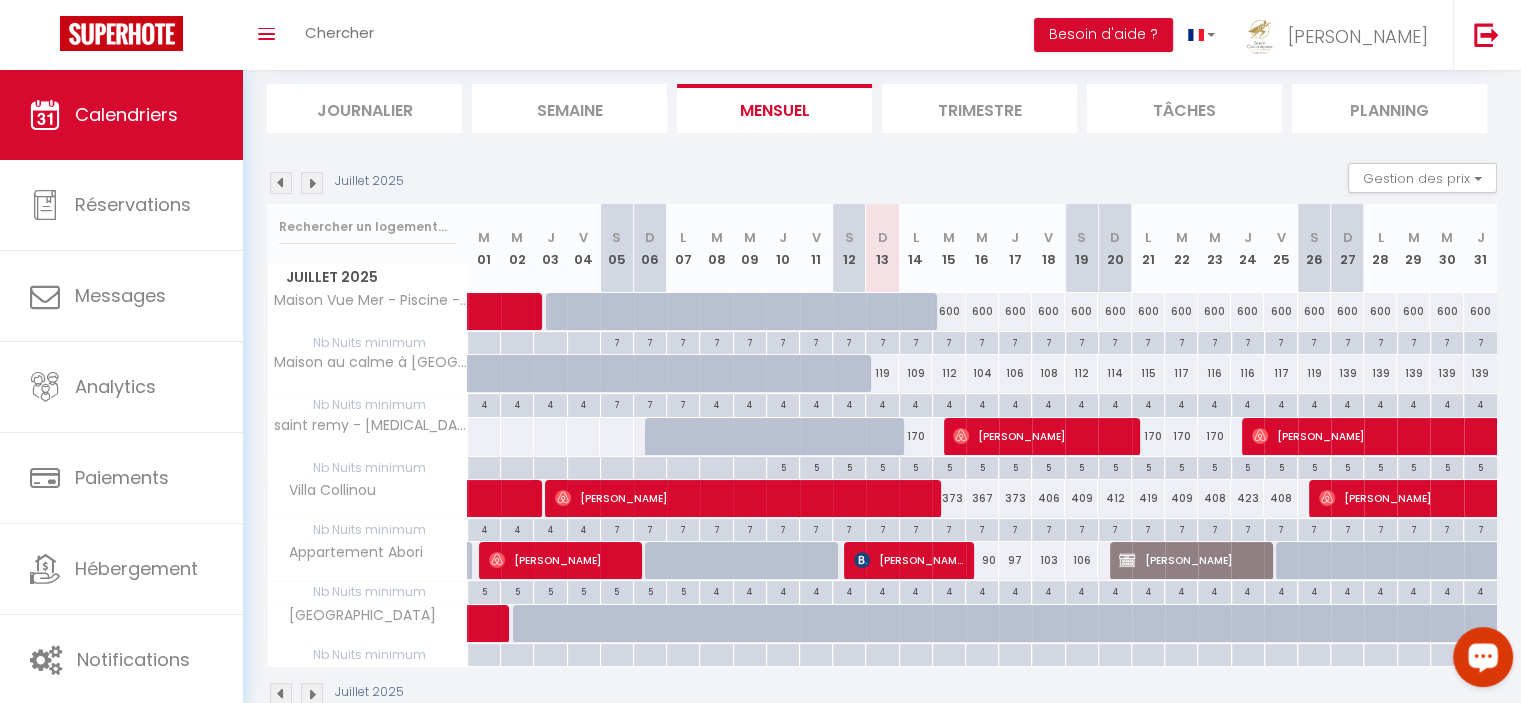 click 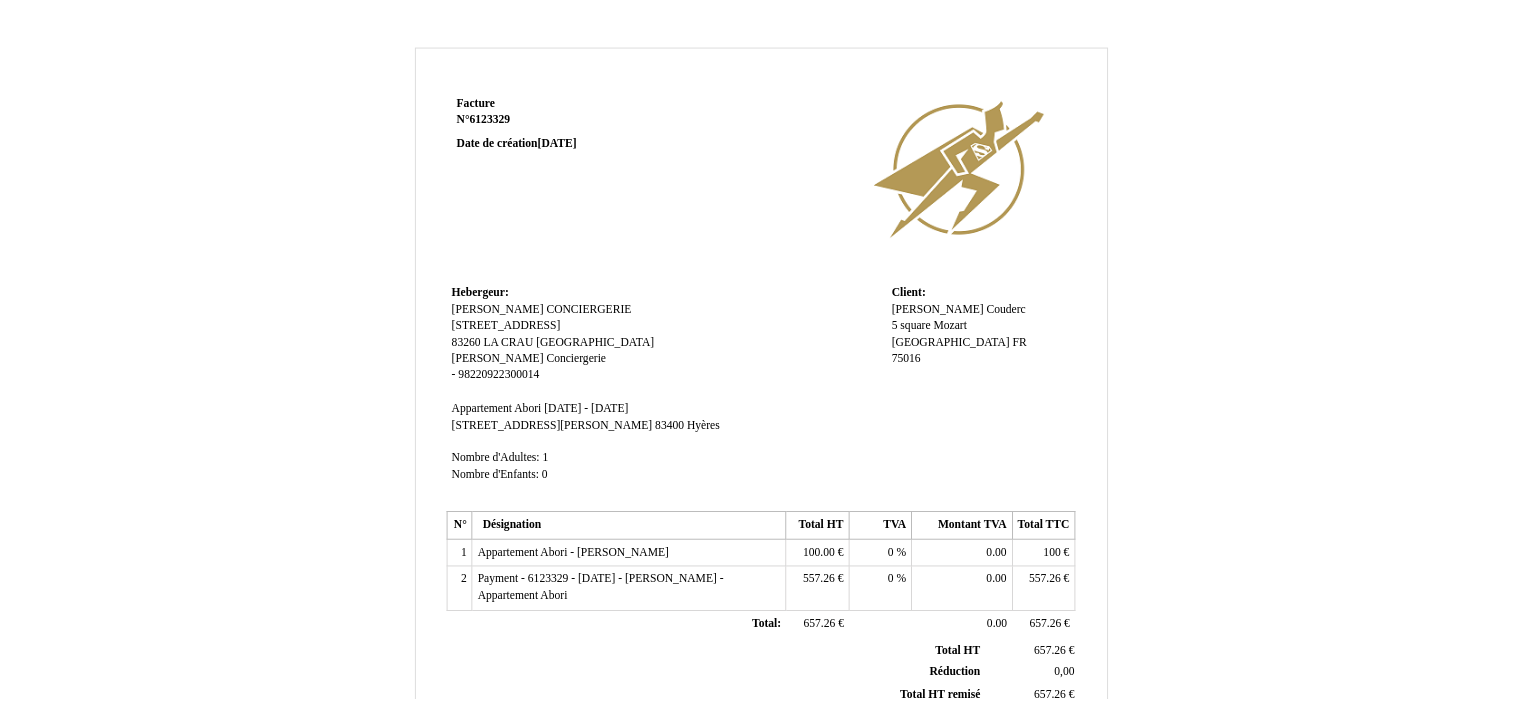 scroll, scrollTop: 0, scrollLeft: 0, axis: both 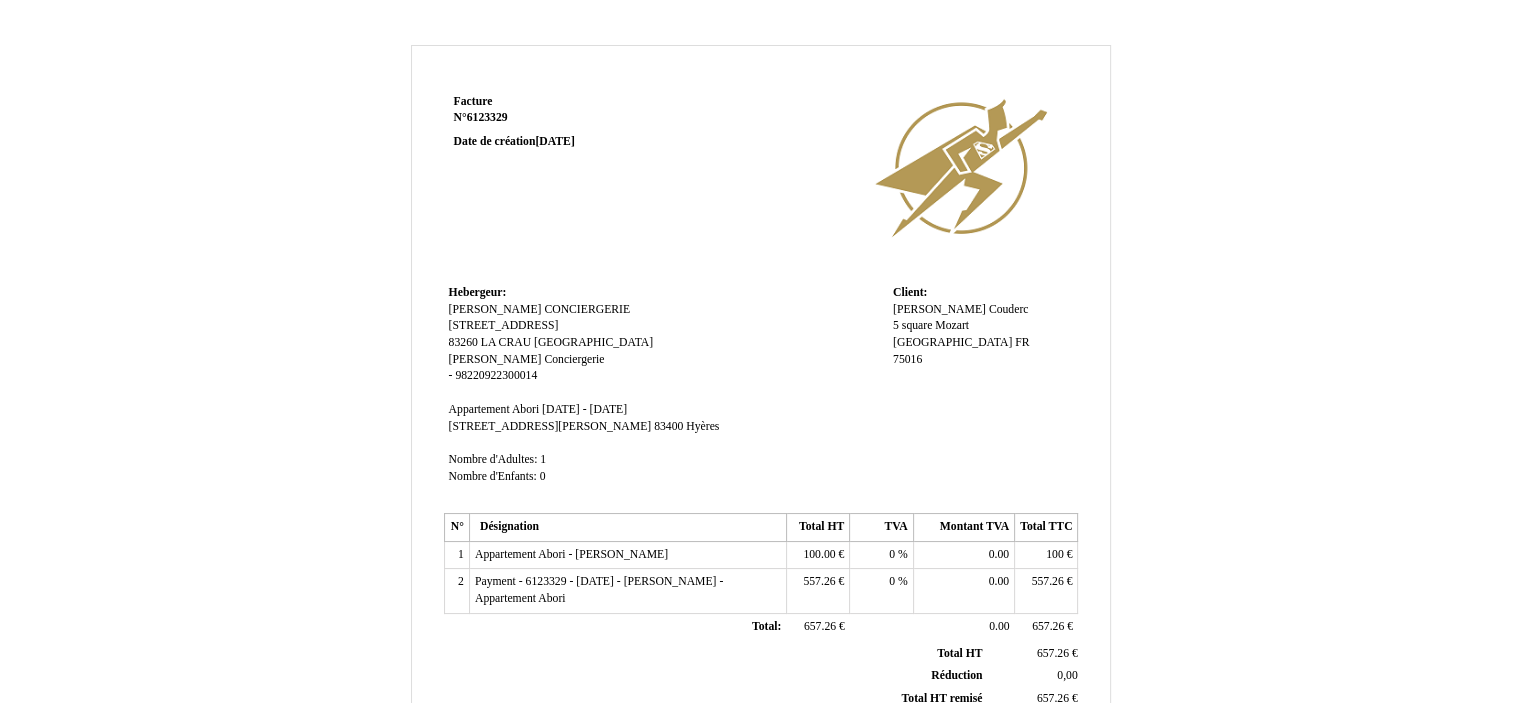 drag, startPoint x: 1529, startPoint y: 257, endPoint x: 1532, endPoint y: 159, distance: 98.045906 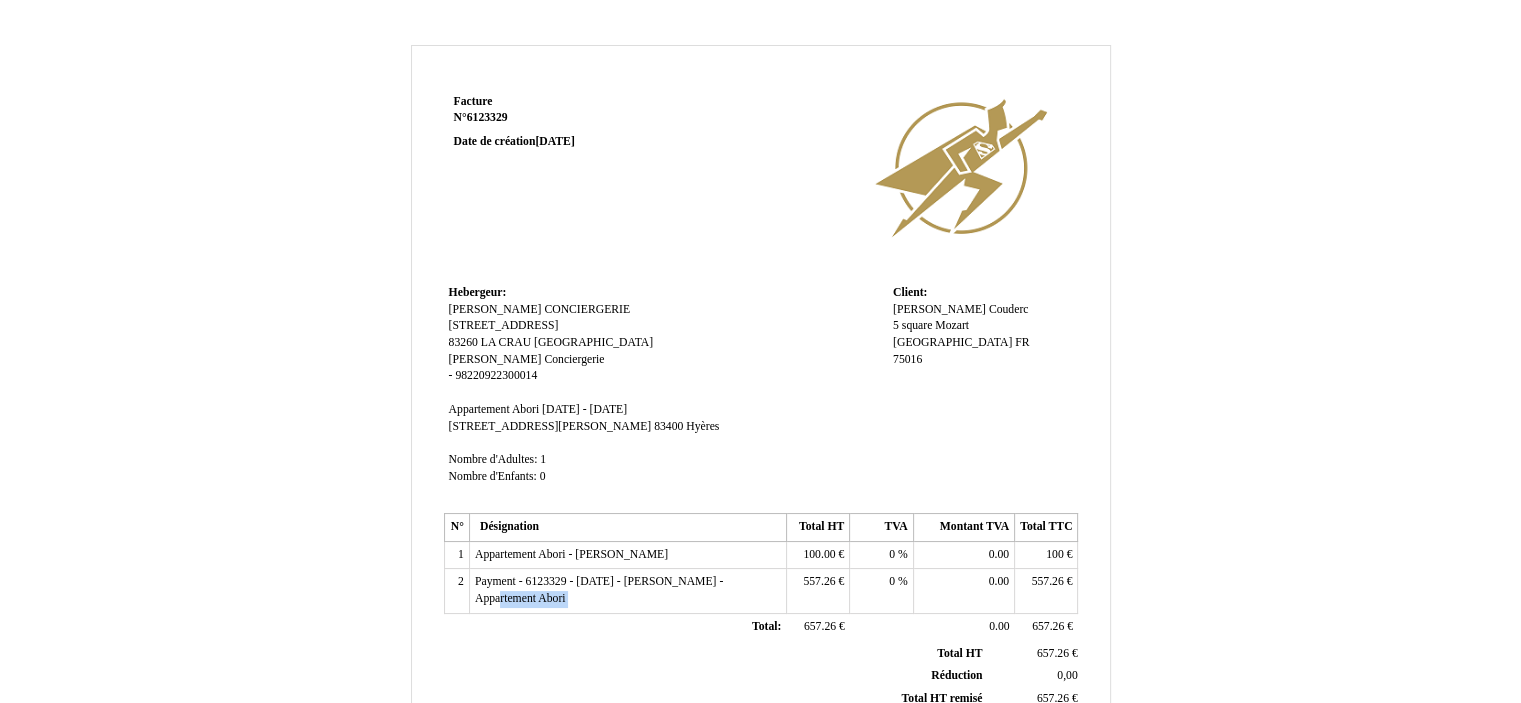 click on "Payment - 6123329 - [DATE] - [PERSON_NAME] - Appartement Abori    Payment - 6123329 - [DATE] - [PERSON_NAME] - Appartement Abori" at bounding box center (627, 591) 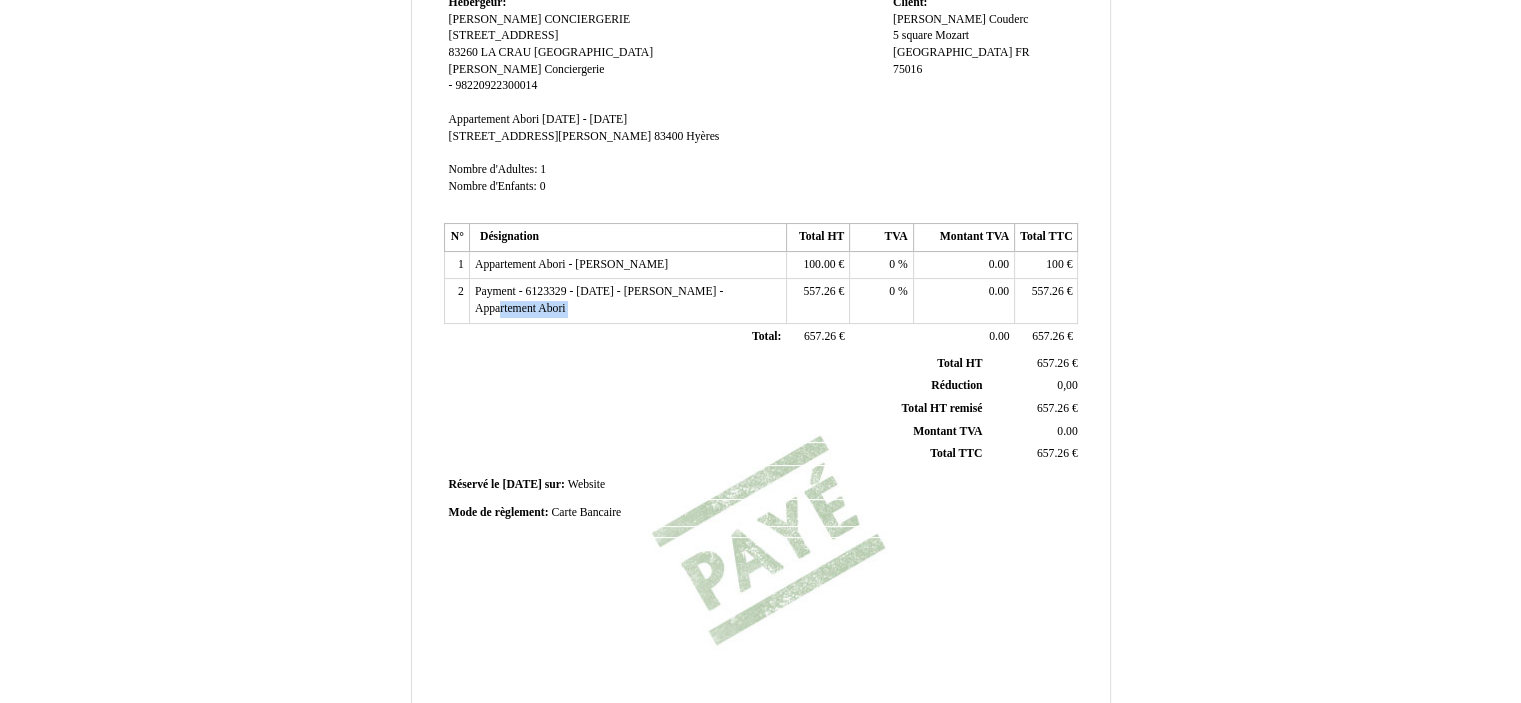 scroll, scrollTop: 331, scrollLeft: 0, axis: vertical 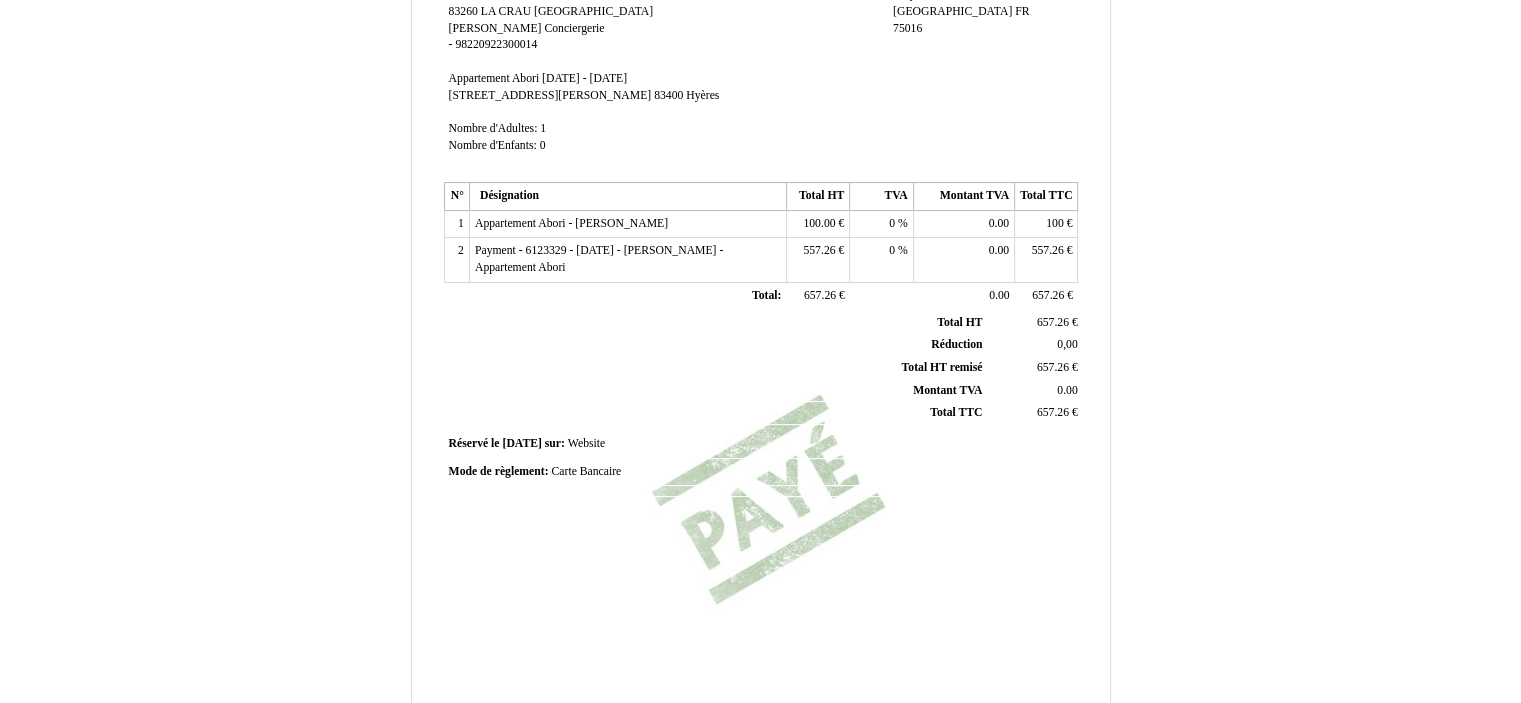 click on "Total TTC    Total TTC" at bounding box center (717, 413) 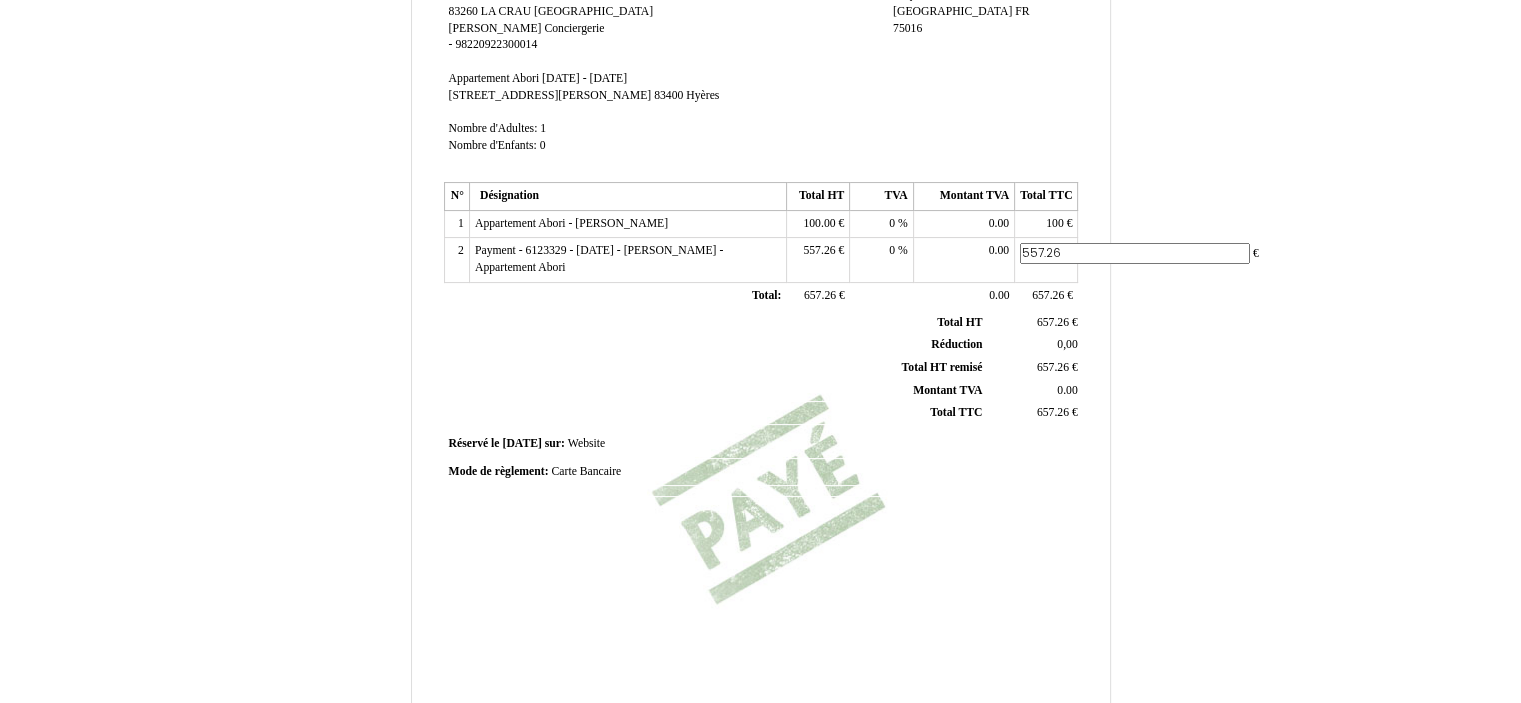 click on "2" at bounding box center [456, 260] 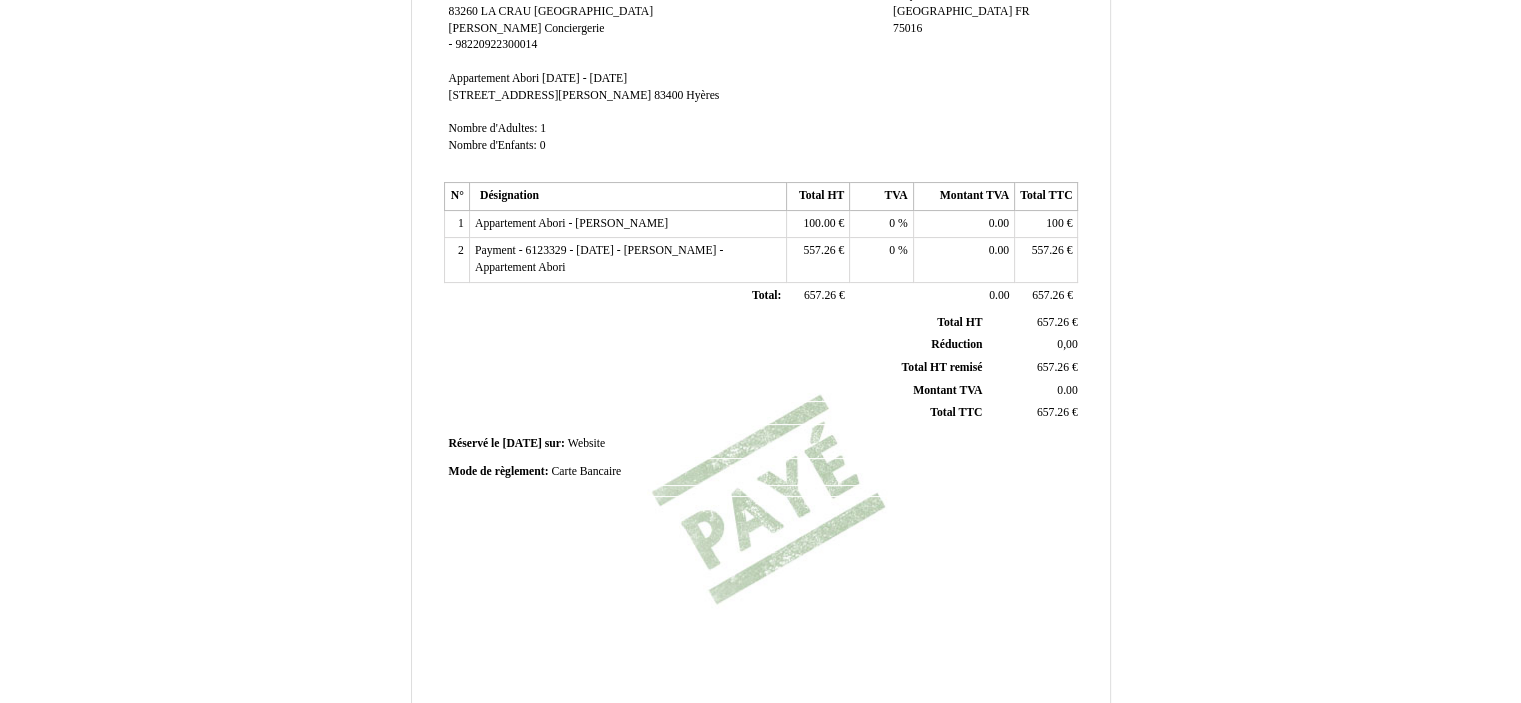 click on "2" at bounding box center (456, 260) 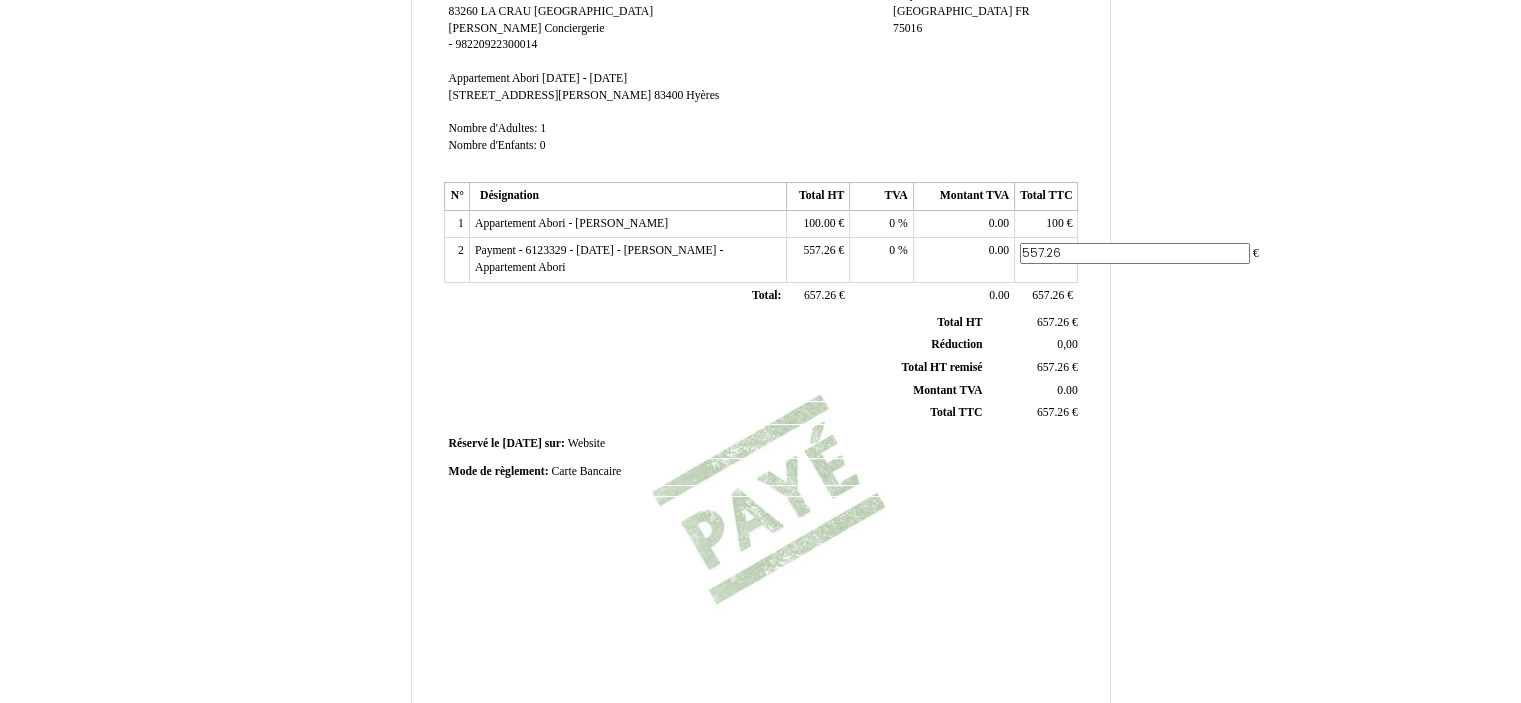 click on "657.26" at bounding box center [1048, 295] 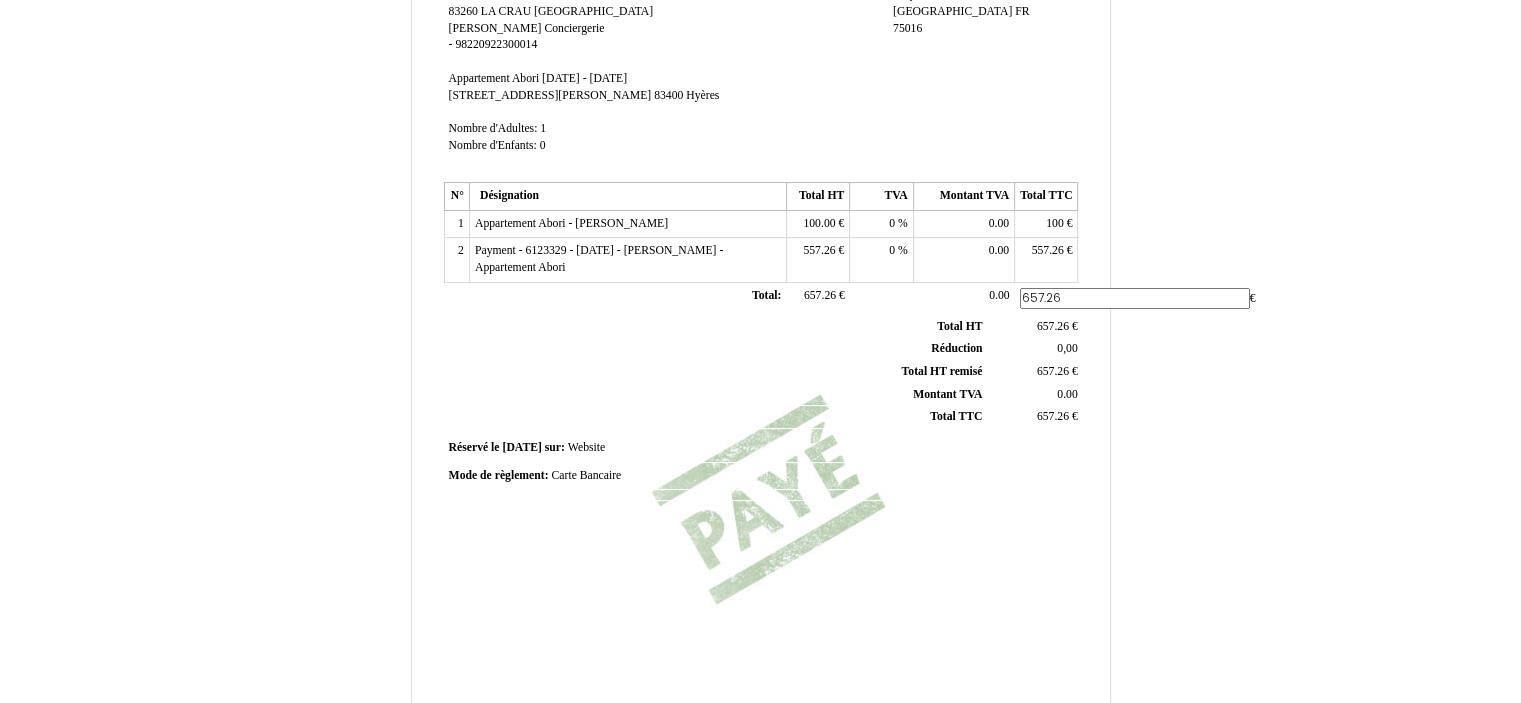 click on "Facture    Facture
N°
6123329    6123329
Date de création
02 July 2025           Hebergeur:    Hebergeur:       SERGE CONCIERGERIE    SERGE CONCIERGERIE       31 Avenue de la Libération    31 Avenue de la Libération       83260    83260     LA CRAU    LA CRAU     France    France       Serge    Serge     Conciergerie    Conciergerie
-
SIRET
98220922300014    98220922300014        Appartement Abori    Appartement Abori
di 20 juillet 2025 - ve 25 juillet 2025    di 20 juillet 2025 - ve 25 juillet 2025      46 Avenue Edith Cavell    46 Avenue Edith Cavell     83400     Hyères                 1" at bounding box center [761, 294] 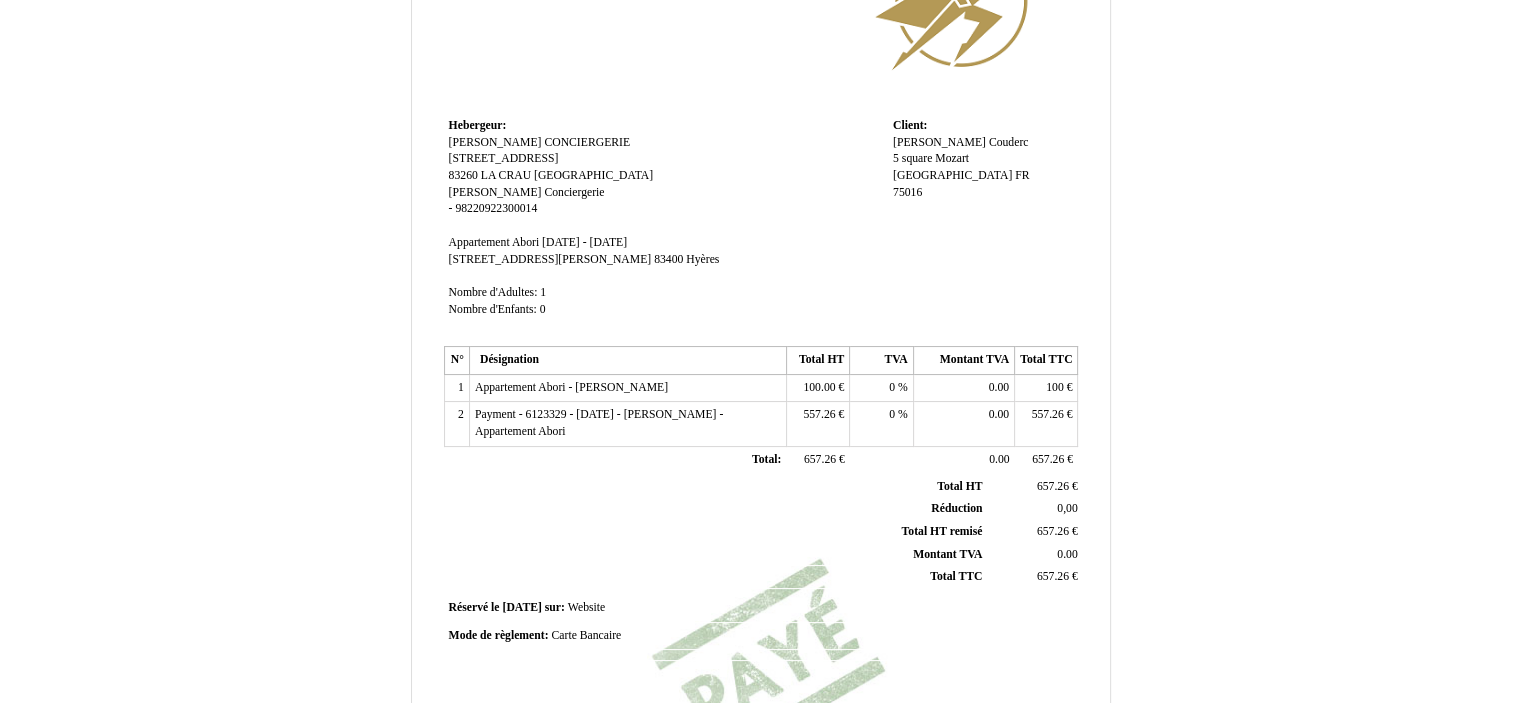 scroll, scrollTop: 163, scrollLeft: 0, axis: vertical 